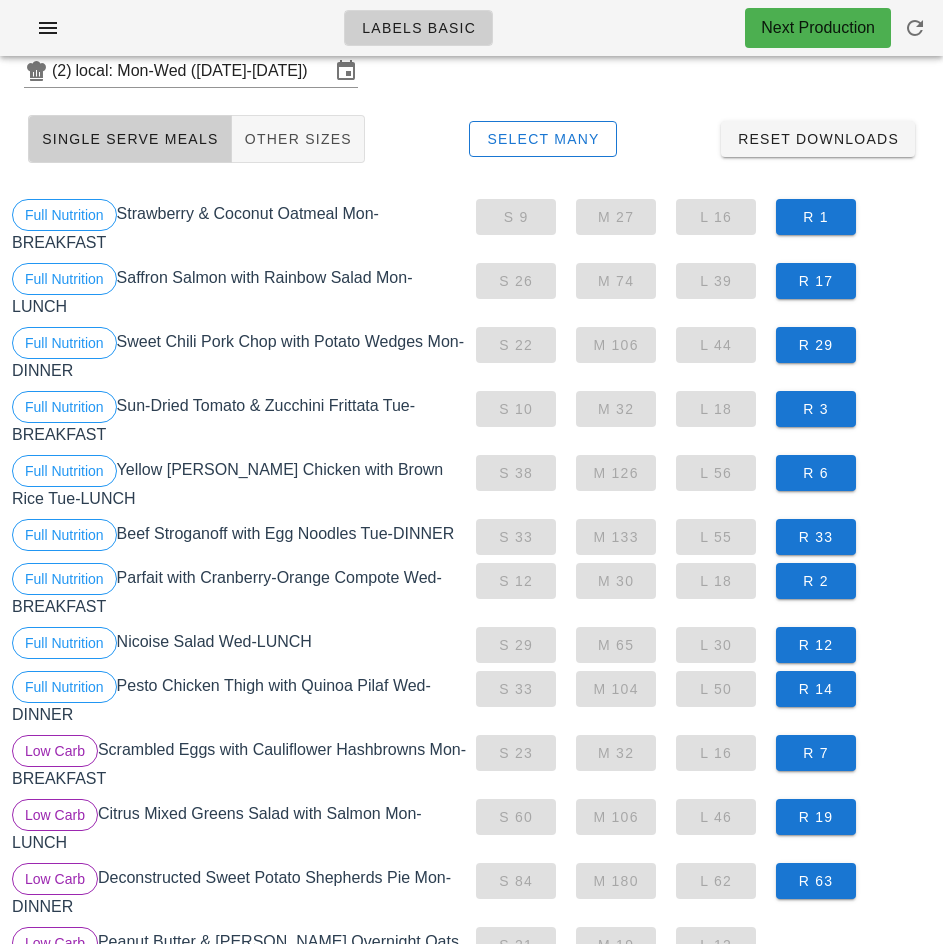 scroll, scrollTop: 0, scrollLeft: 0, axis: both 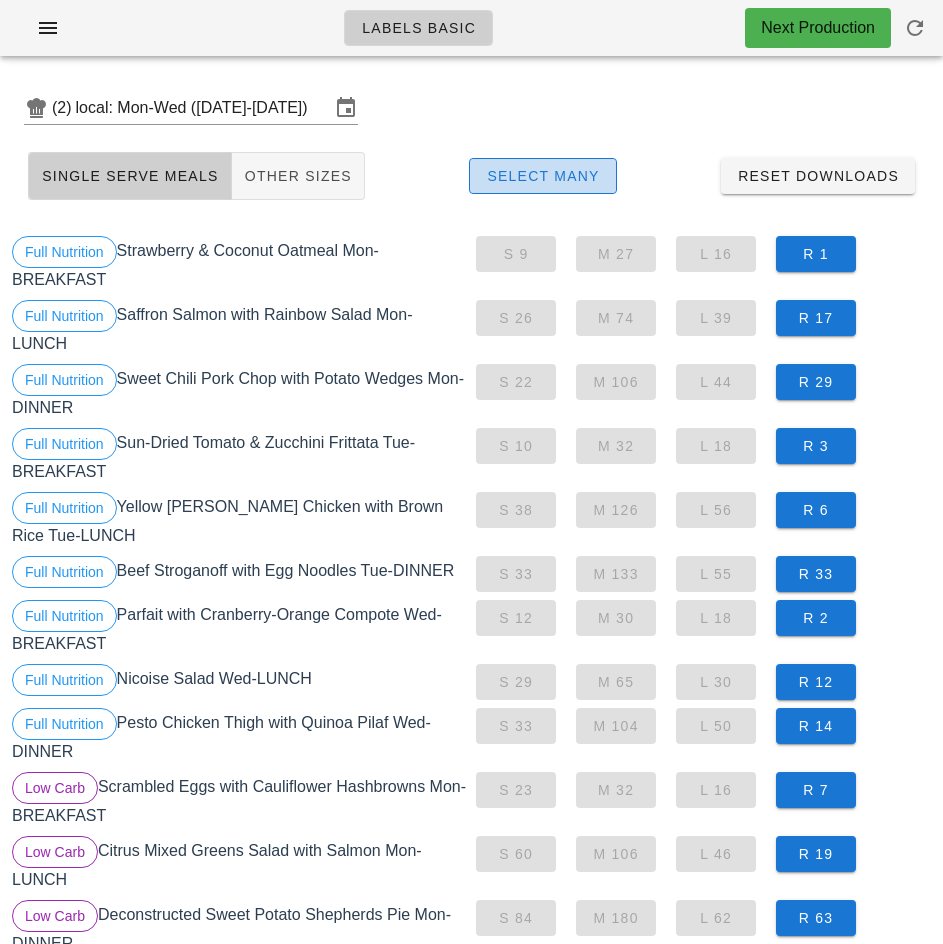 click on "Select Many" at bounding box center (543, 176) 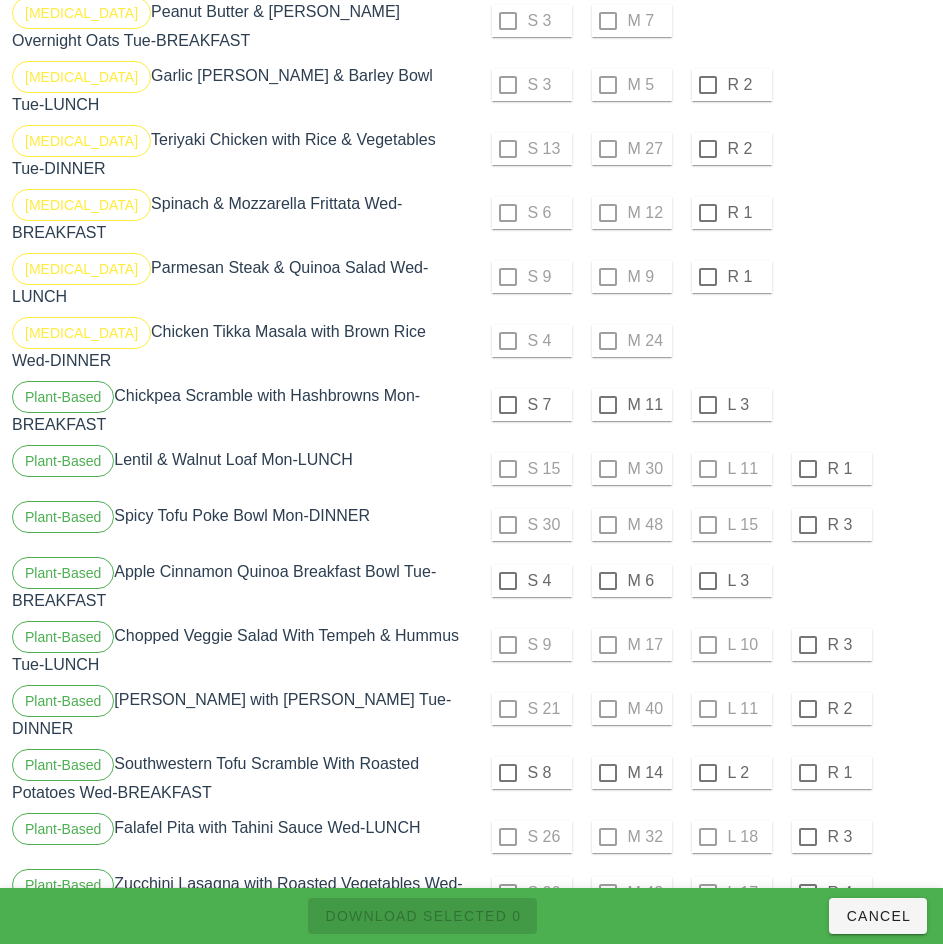 scroll, scrollTop: 2128, scrollLeft: 0, axis: vertical 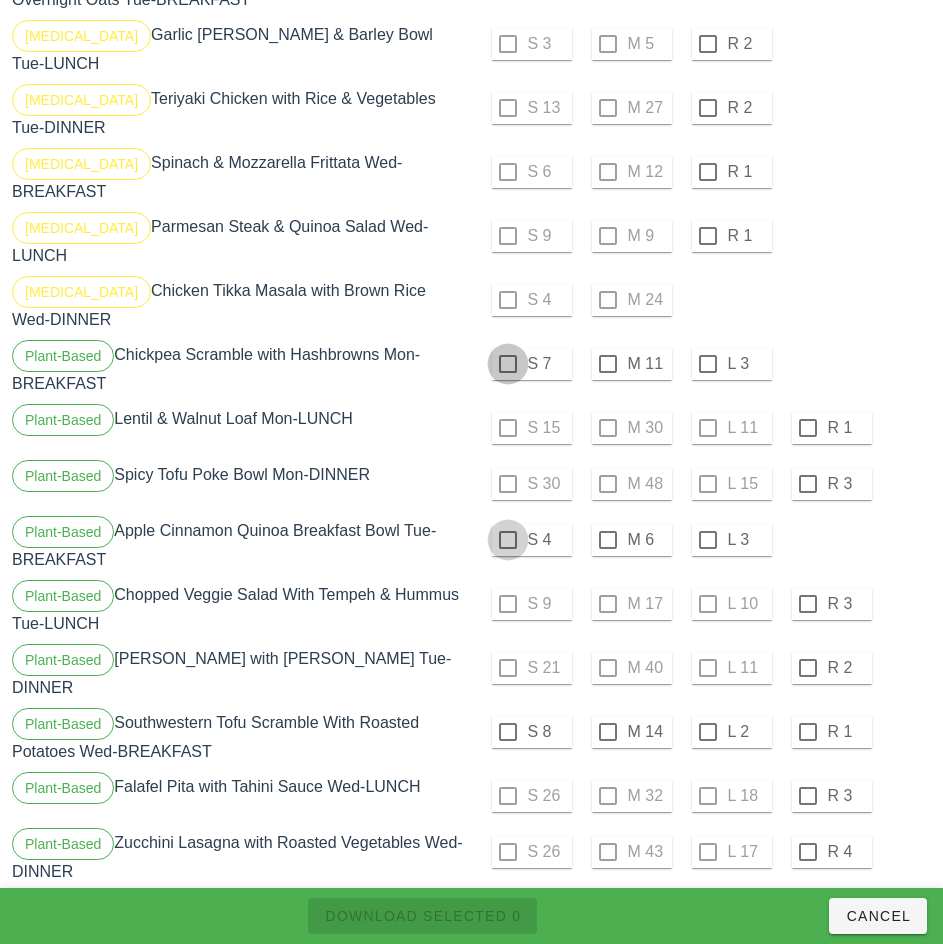click at bounding box center (508, 364) 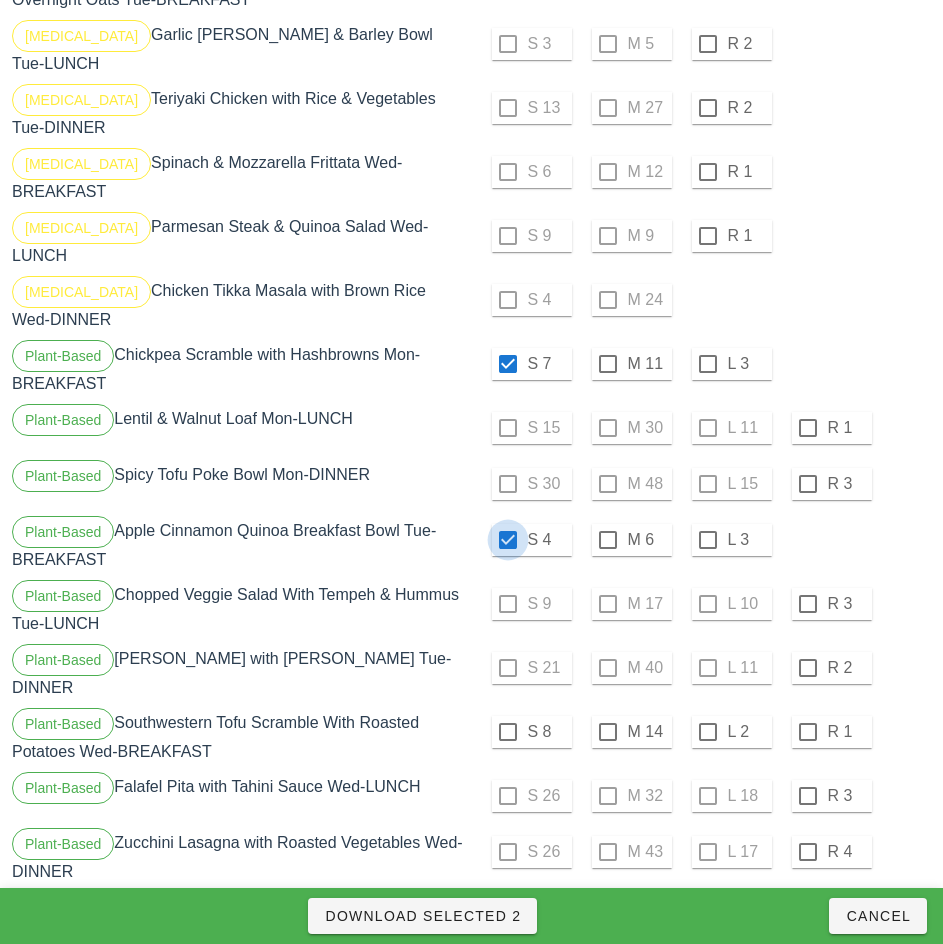 click at bounding box center (508, 732) 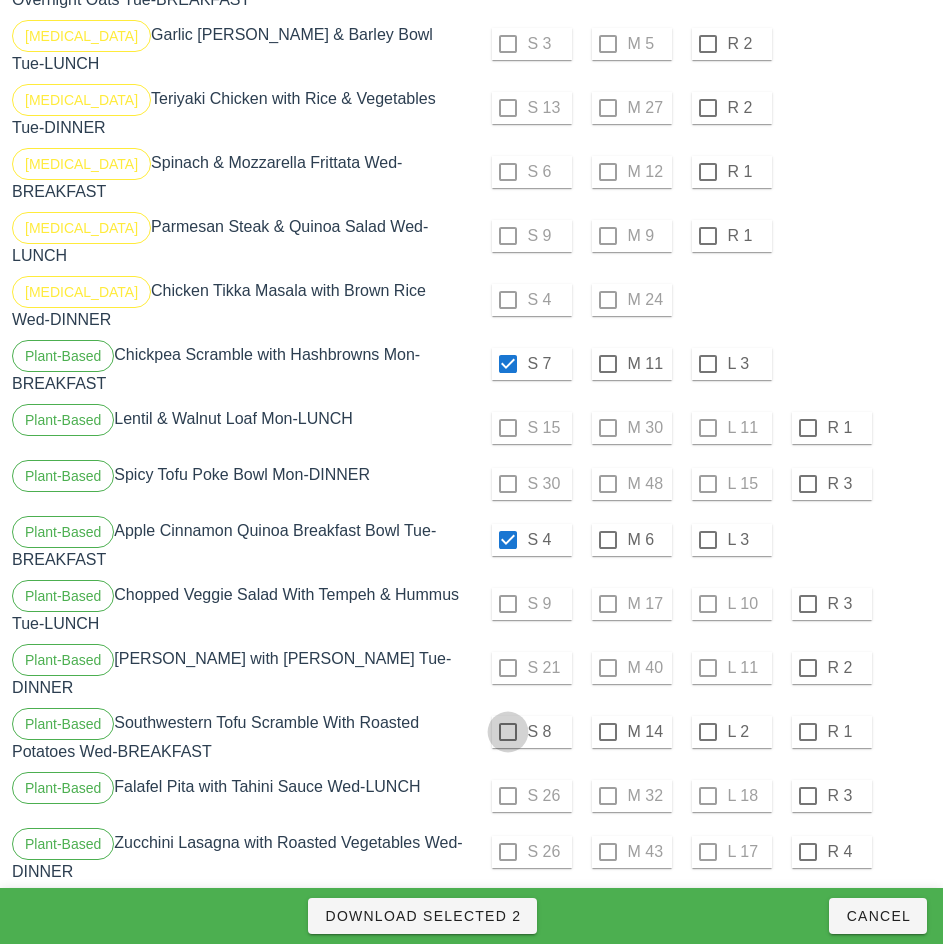 checkbox on "true" 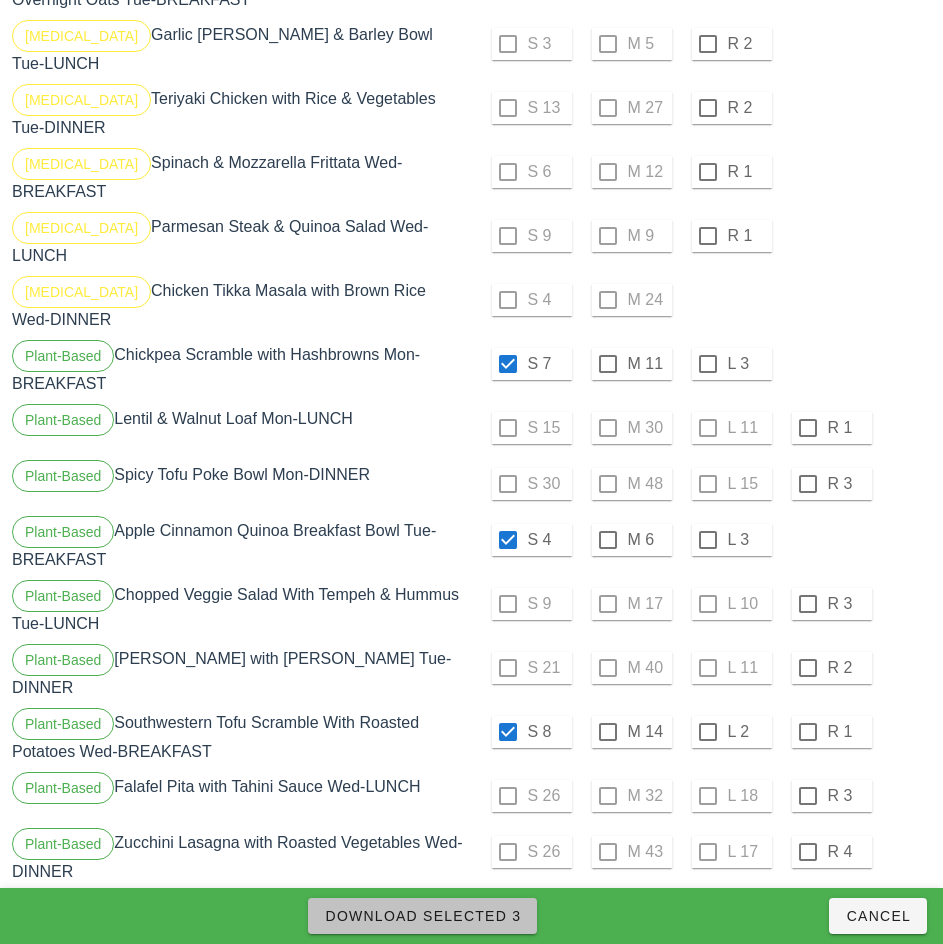 click on "Download Selected 3" at bounding box center (422, 916) 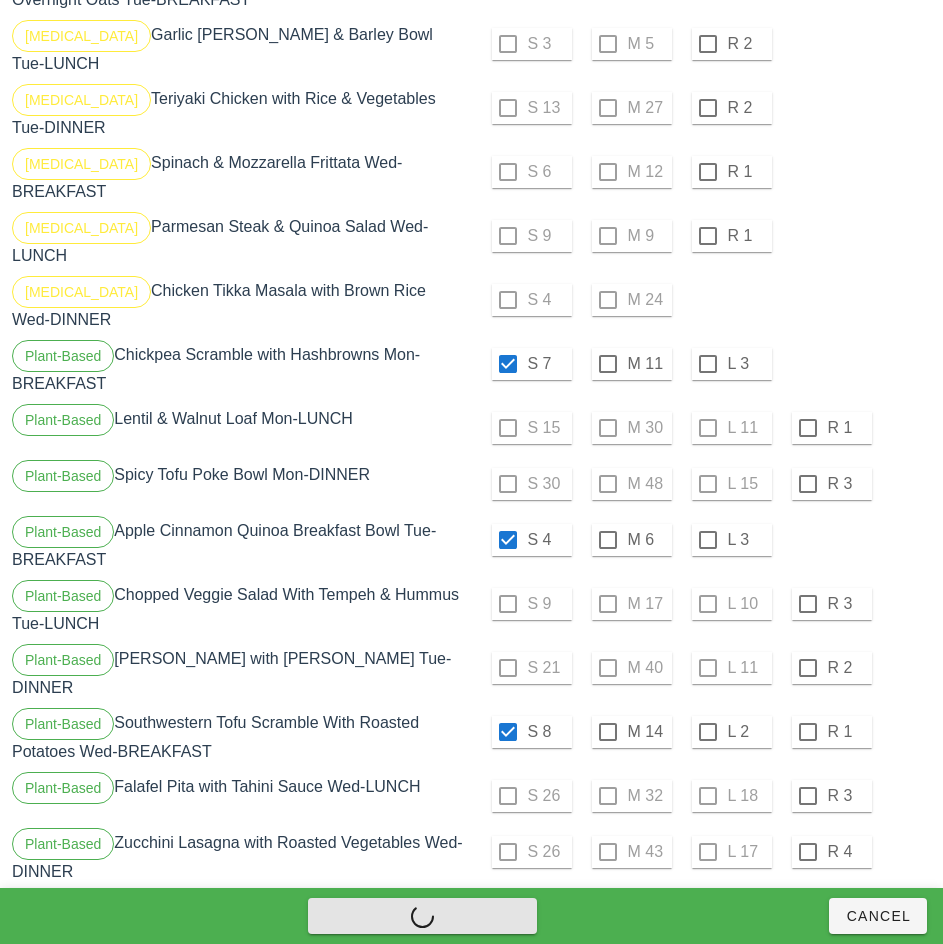 checkbox on "false" 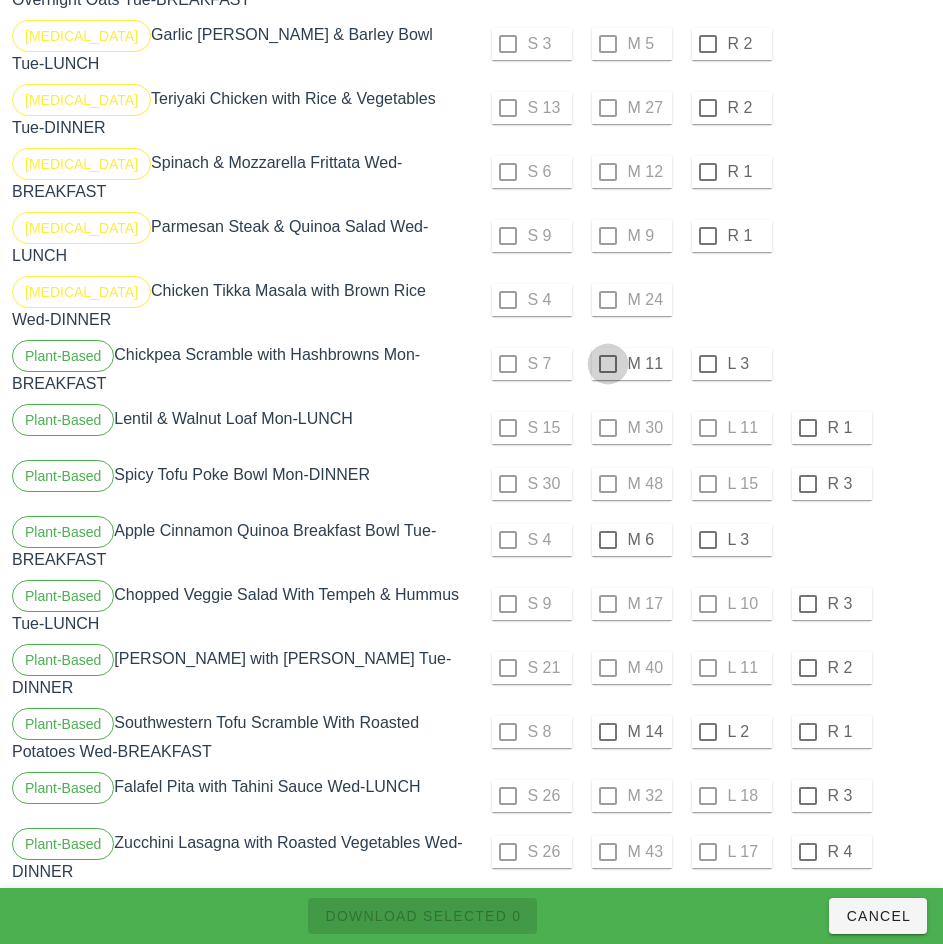 click at bounding box center [608, 364] 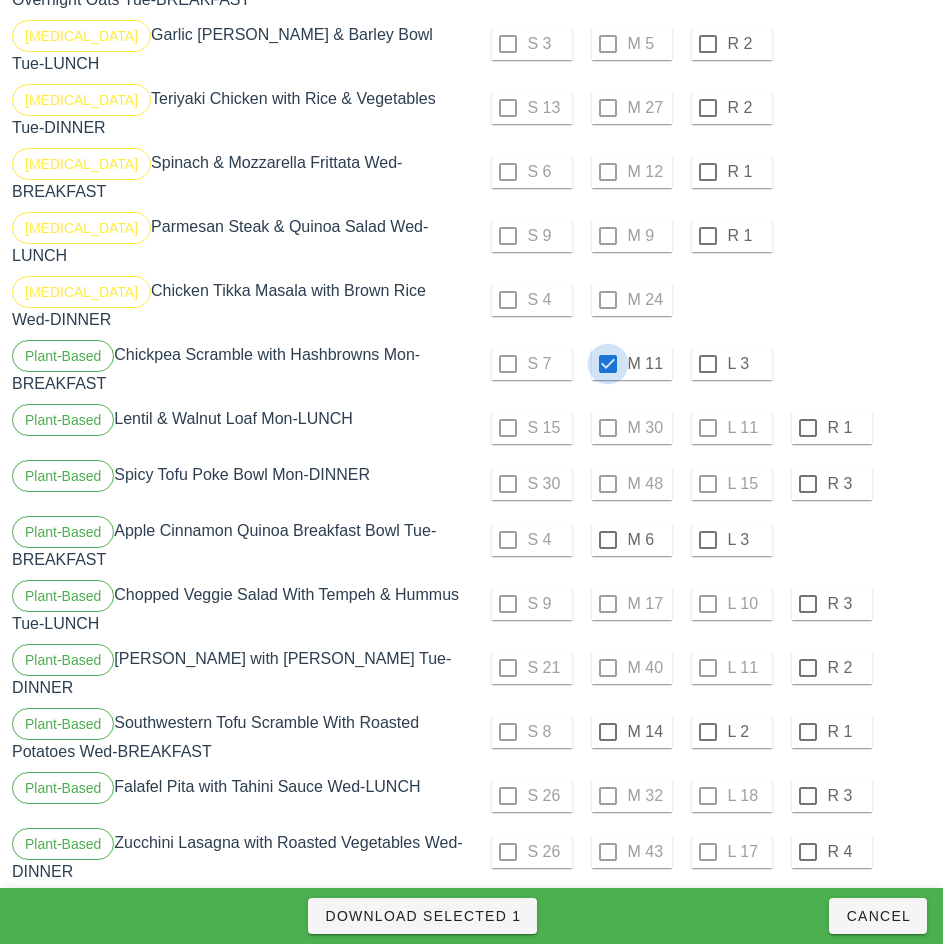 click at bounding box center [608, 540] 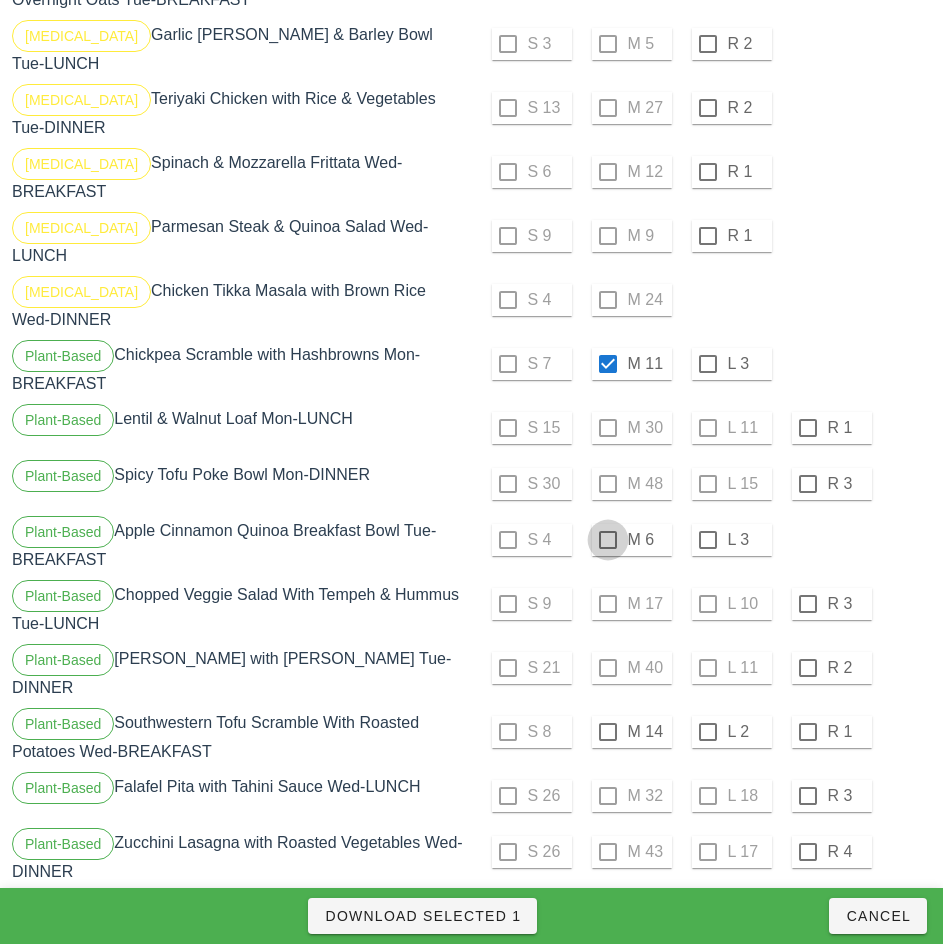checkbox on "true" 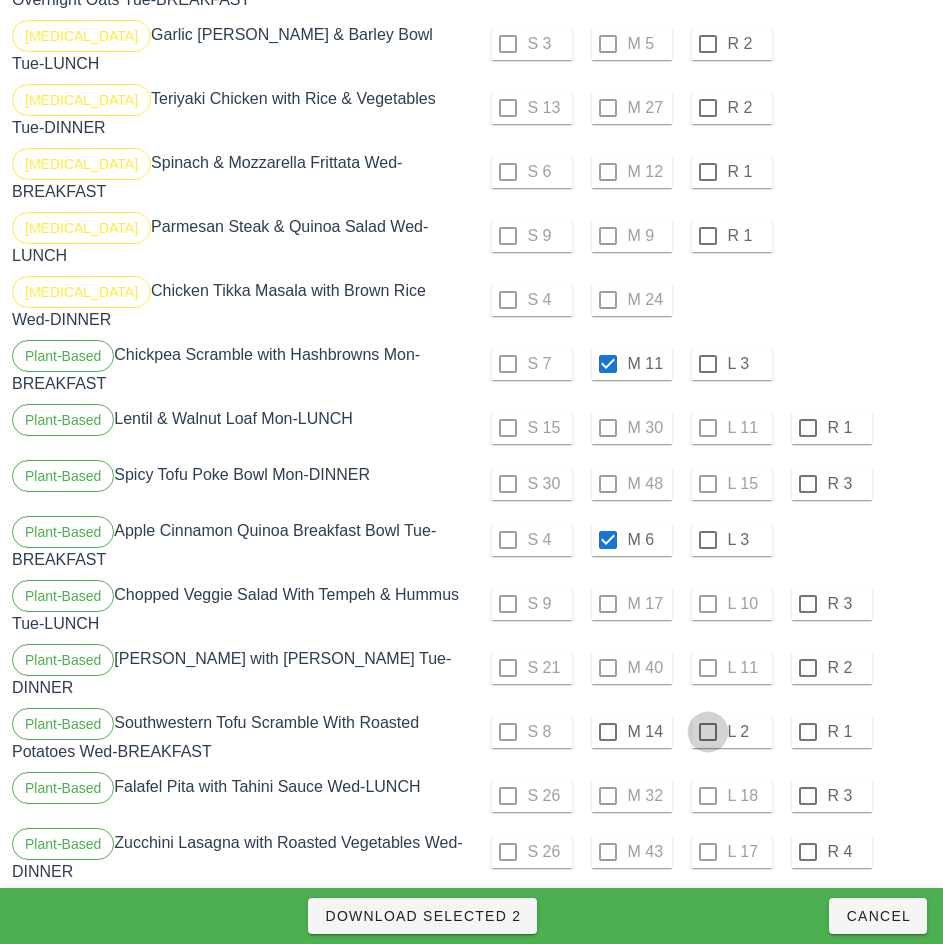 click at bounding box center [708, 732] 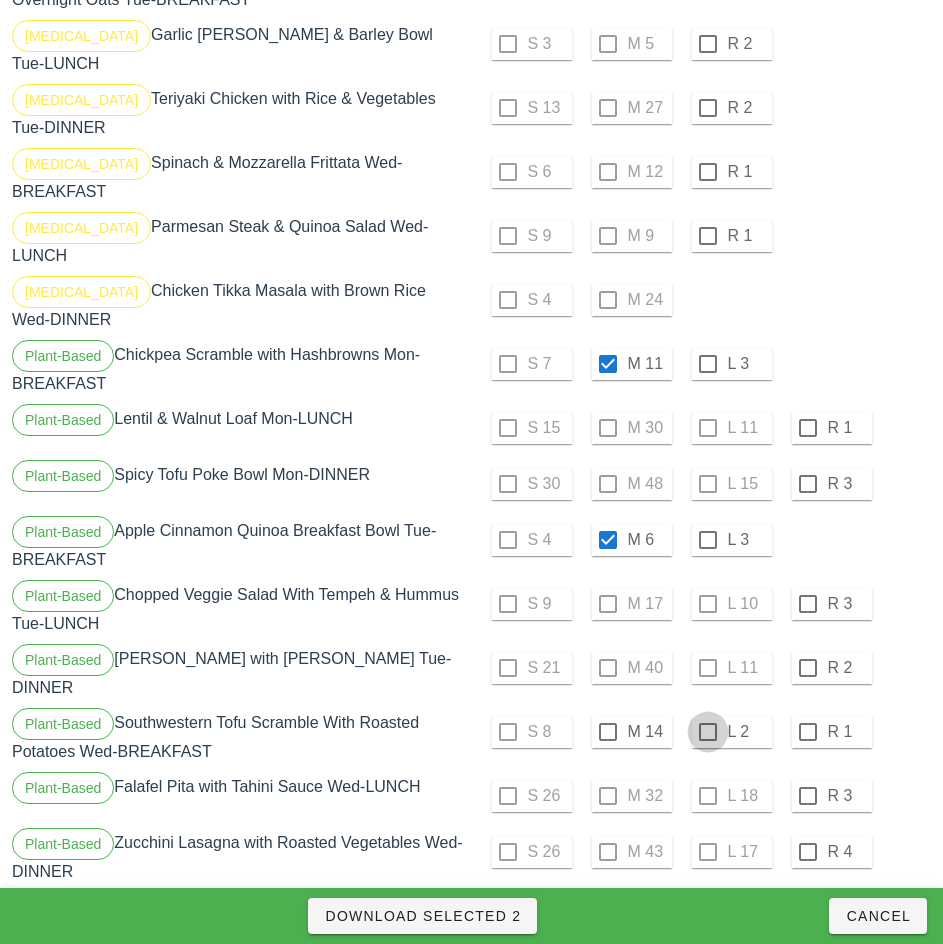 checkbox on "true" 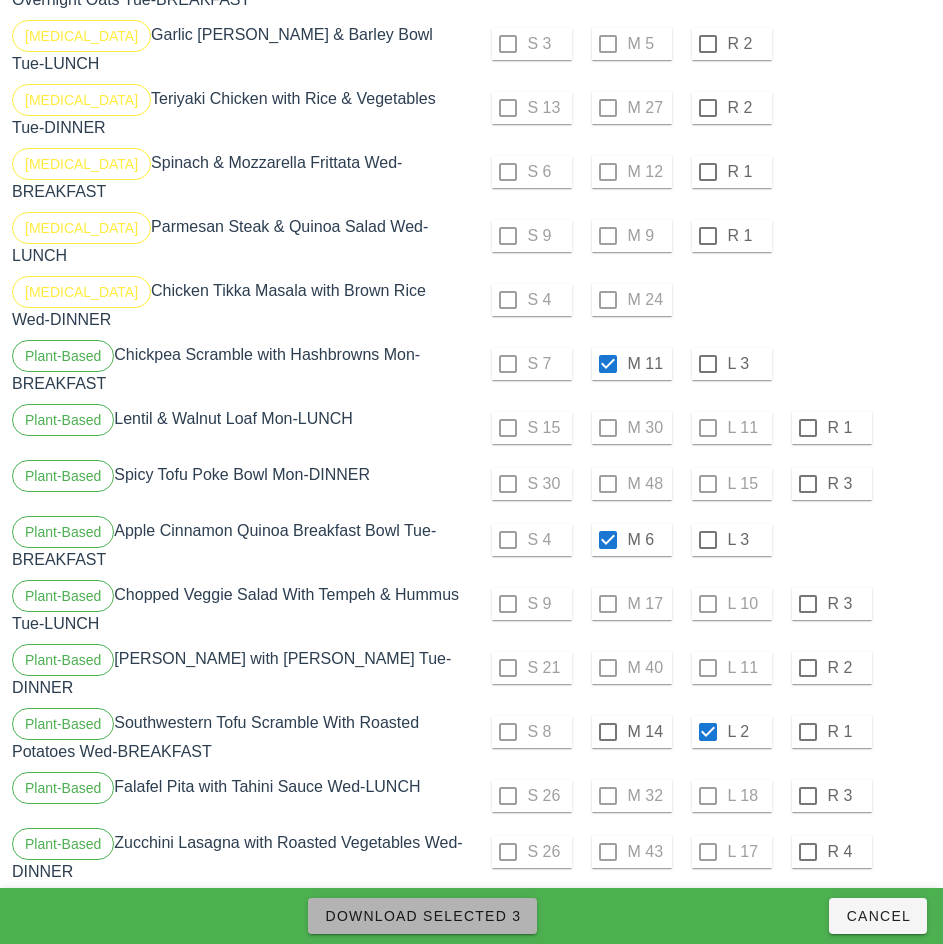 click on "Download Selected 3" at bounding box center (422, 916) 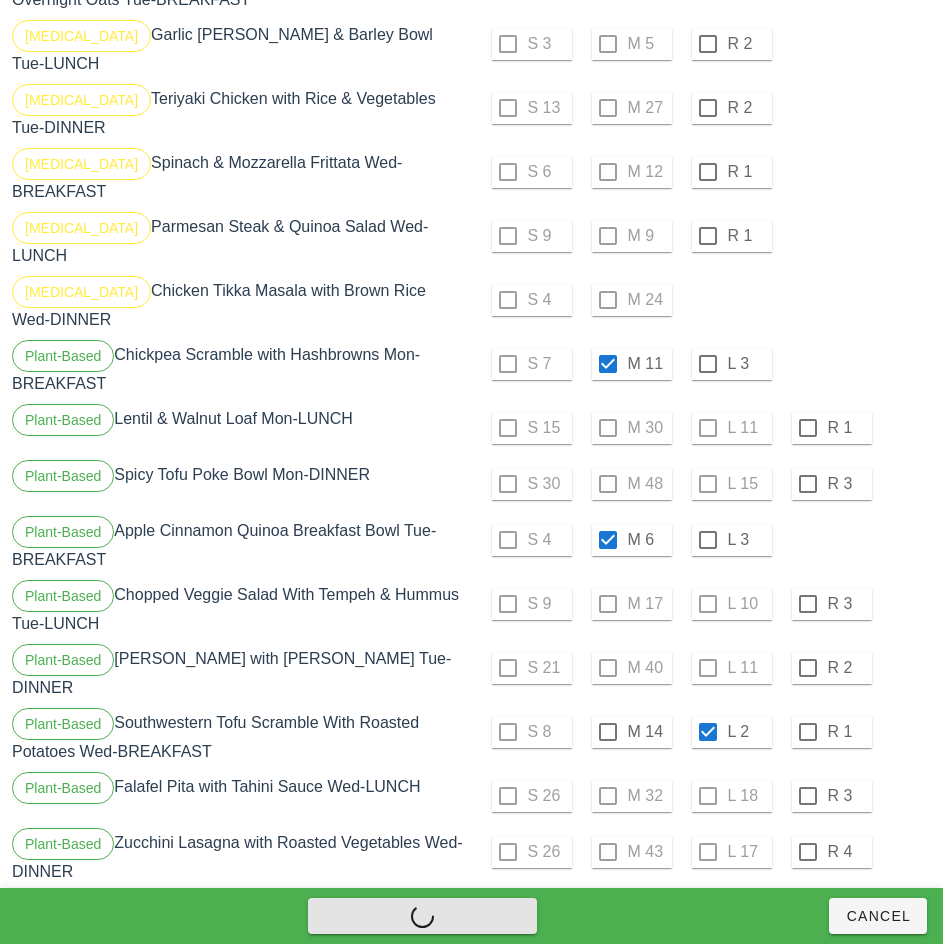 checkbox on "false" 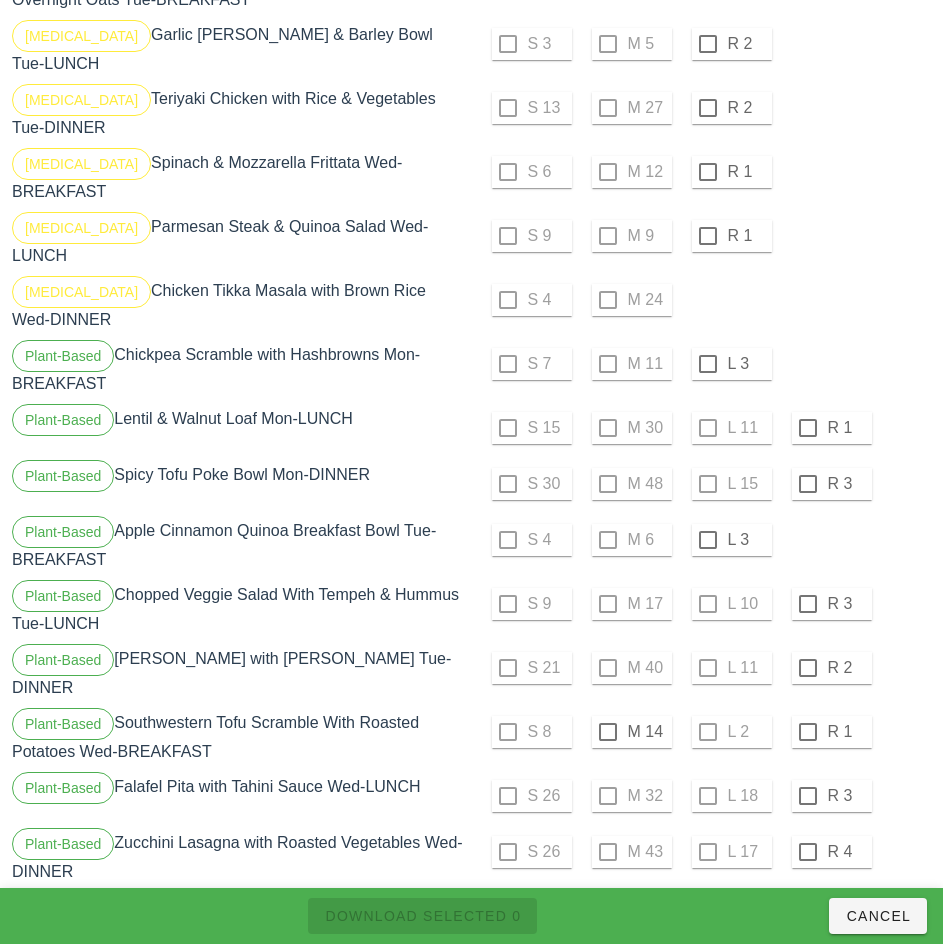 click on "Plant-Based  Chana Masala with Rice  Tue-DINNER" at bounding box center (240, 672) 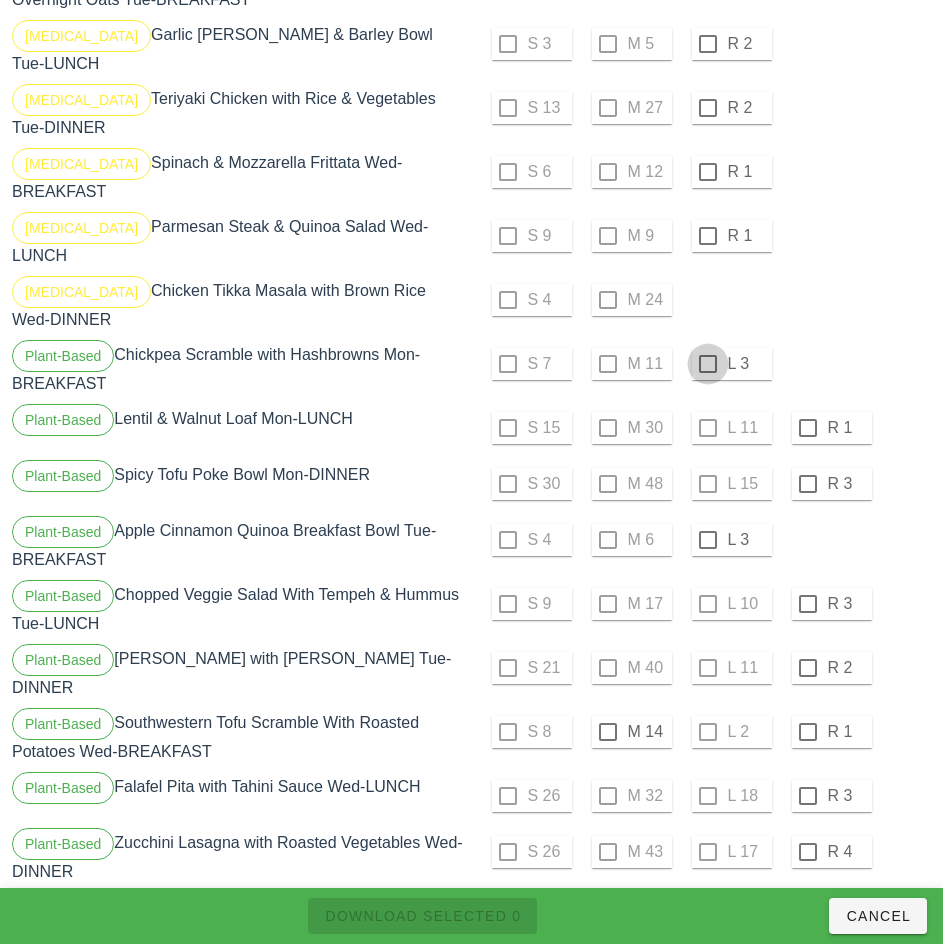click at bounding box center [708, 364] 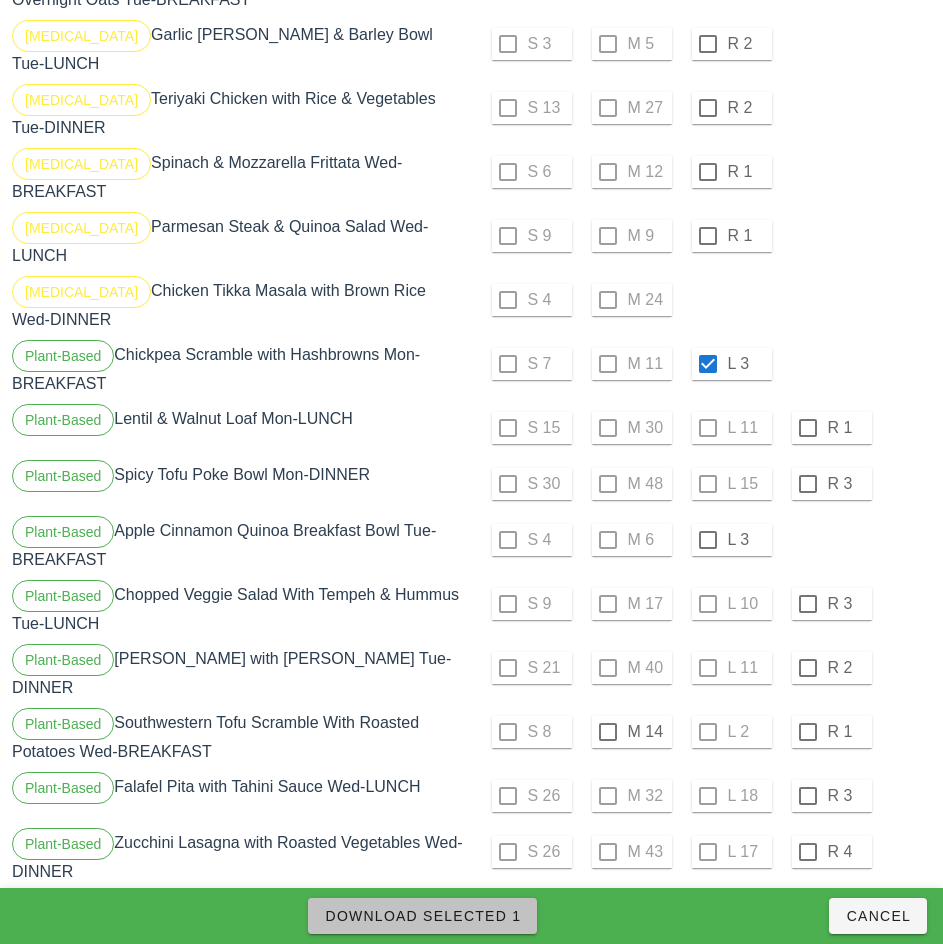 click on "Download Selected 1" at bounding box center [422, 916] 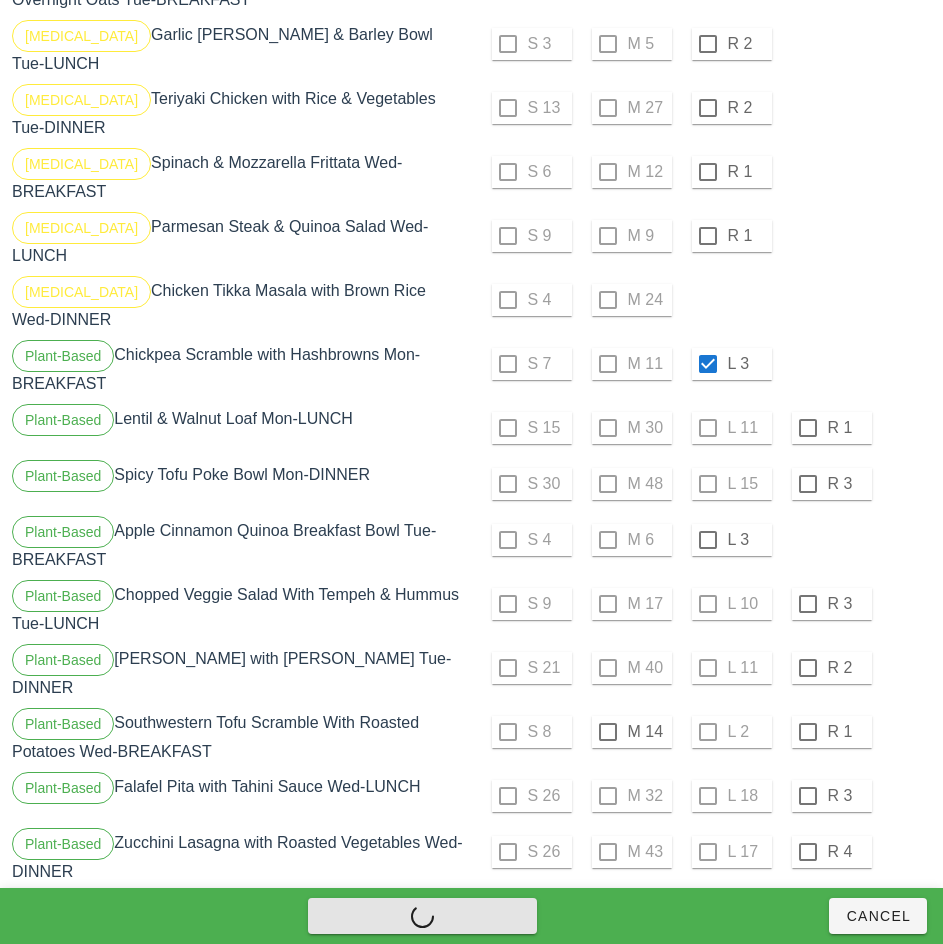checkbox on "false" 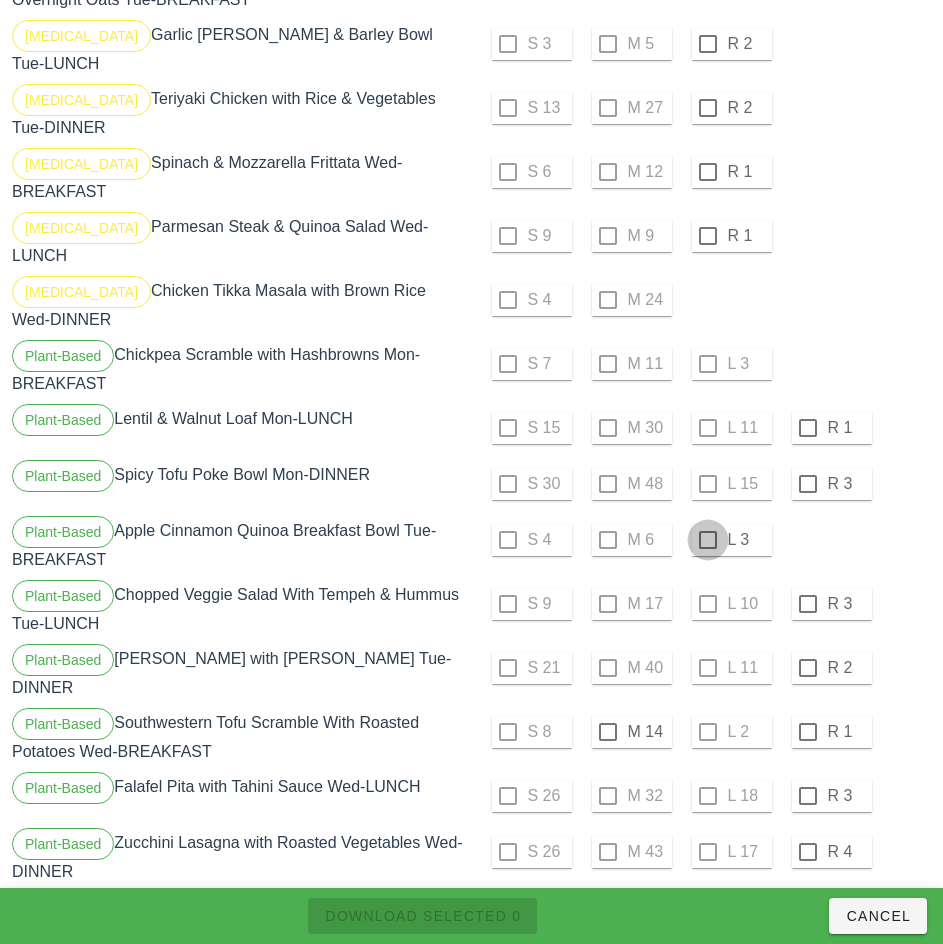 click at bounding box center (708, 540) 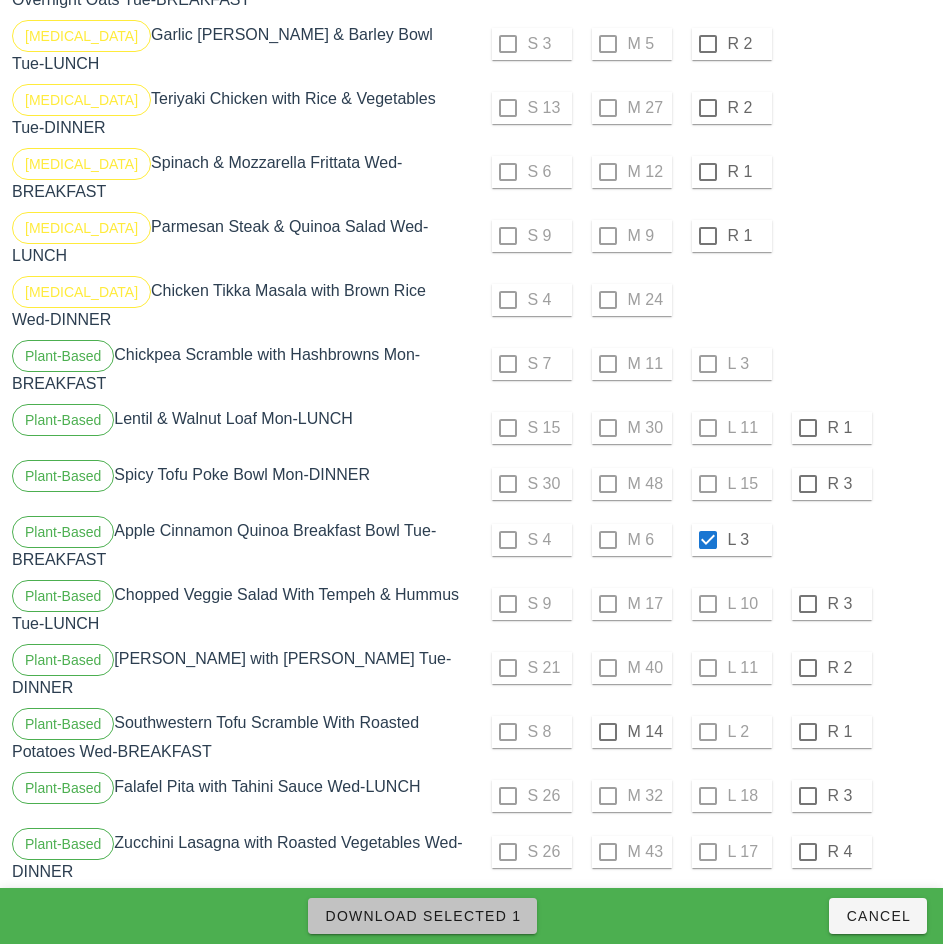 click on "Download Selected 1" at bounding box center (422, 916) 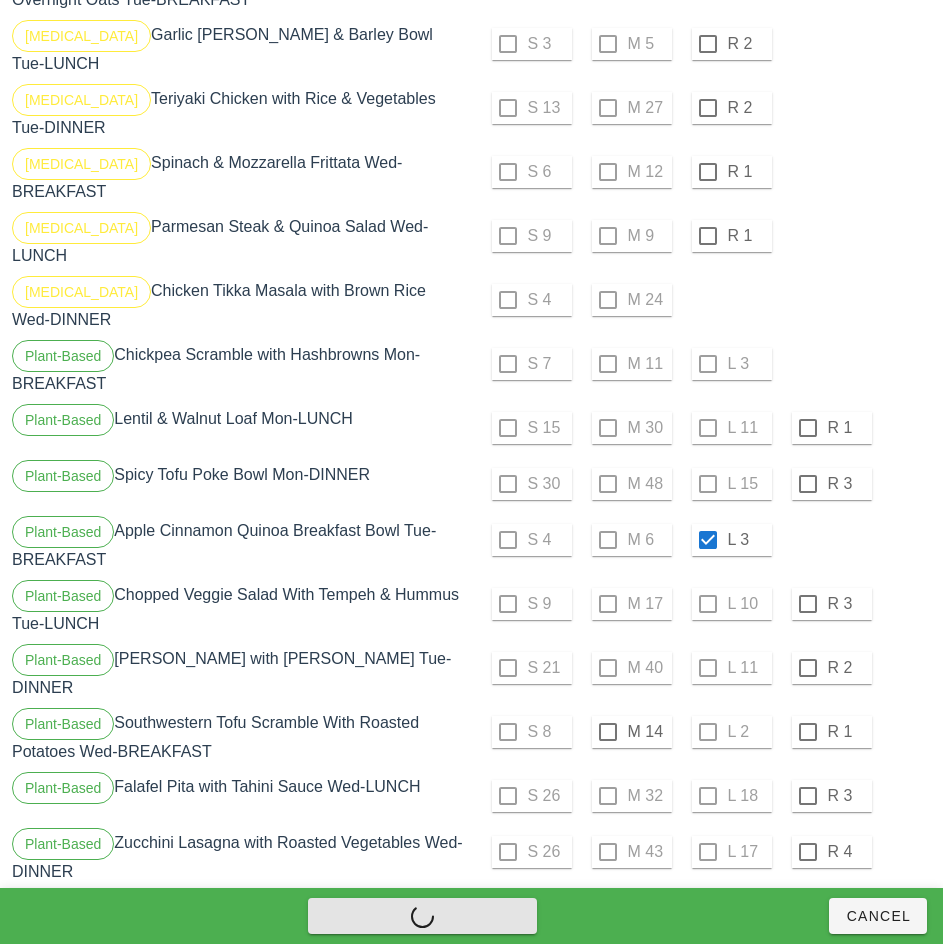 checkbox on "false" 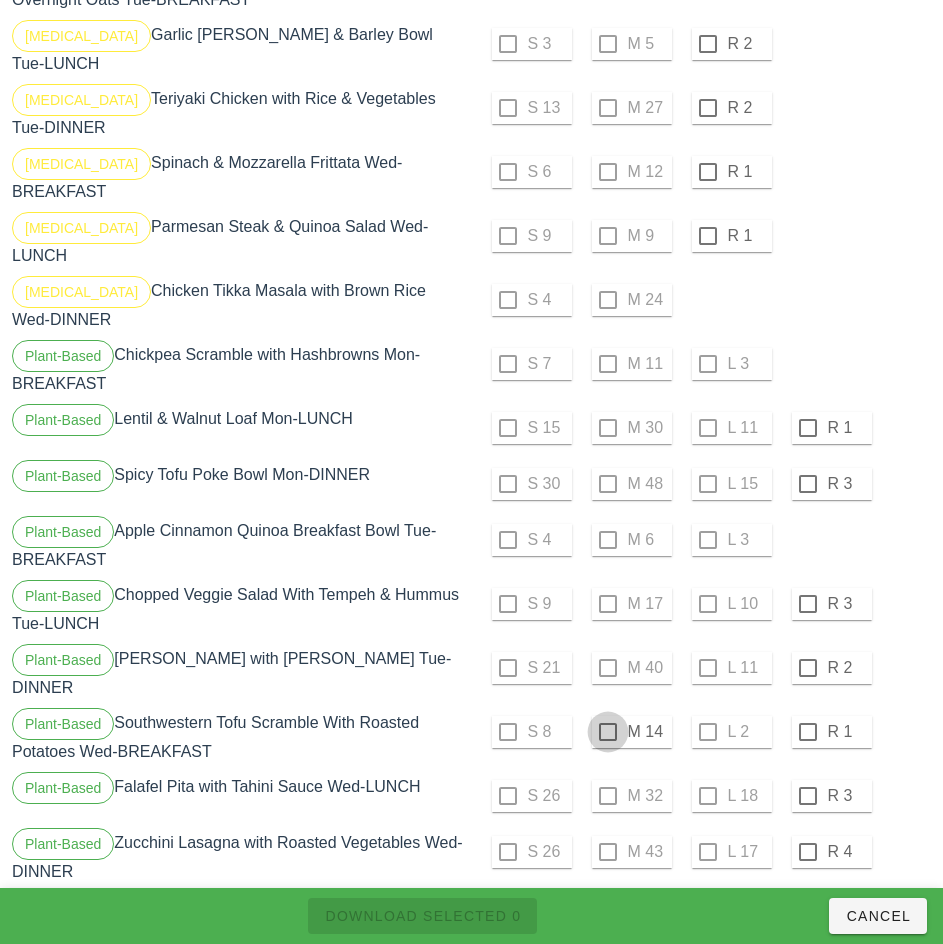 click at bounding box center [608, 732] 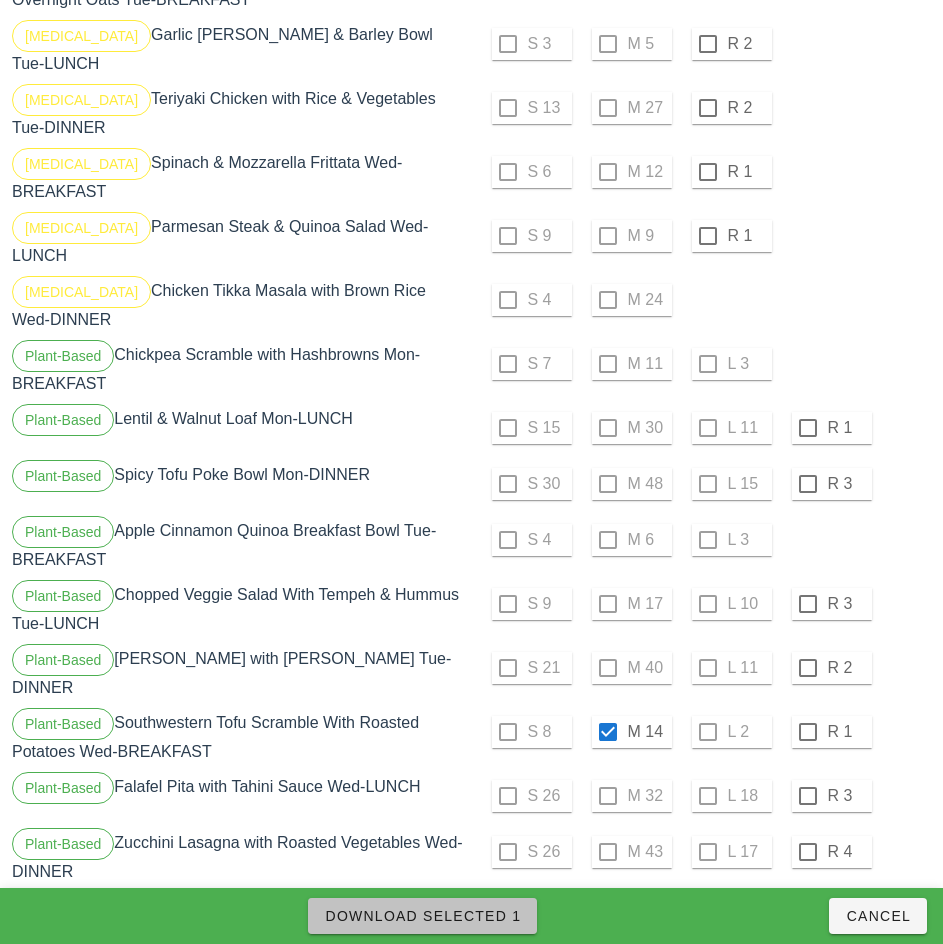 click on "Download Selected 1" at bounding box center [422, 916] 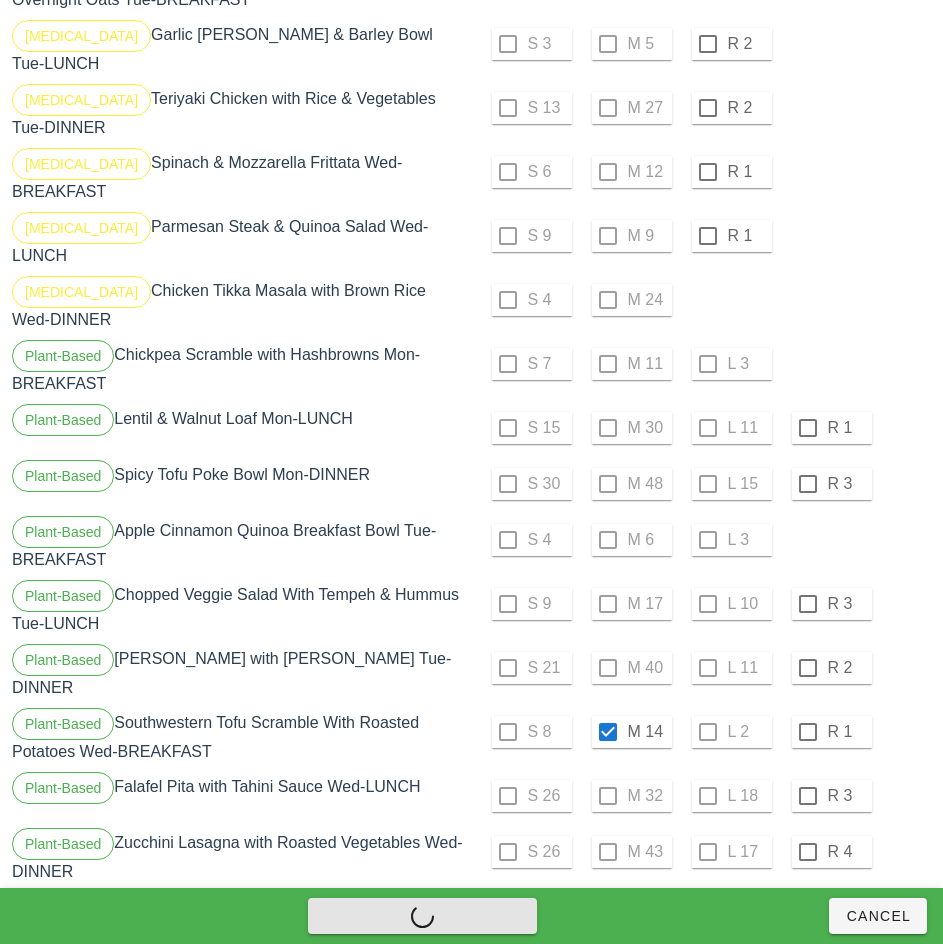 checkbox on "false" 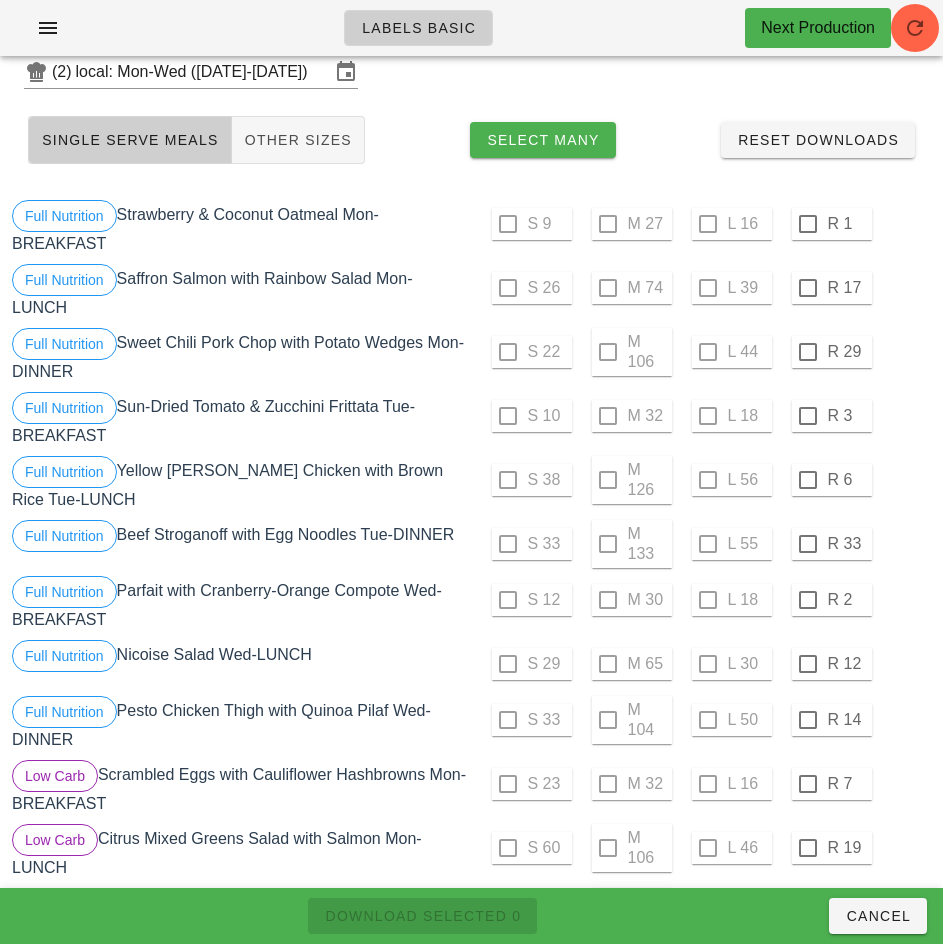 scroll, scrollTop: 0, scrollLeft: 0, axis: both 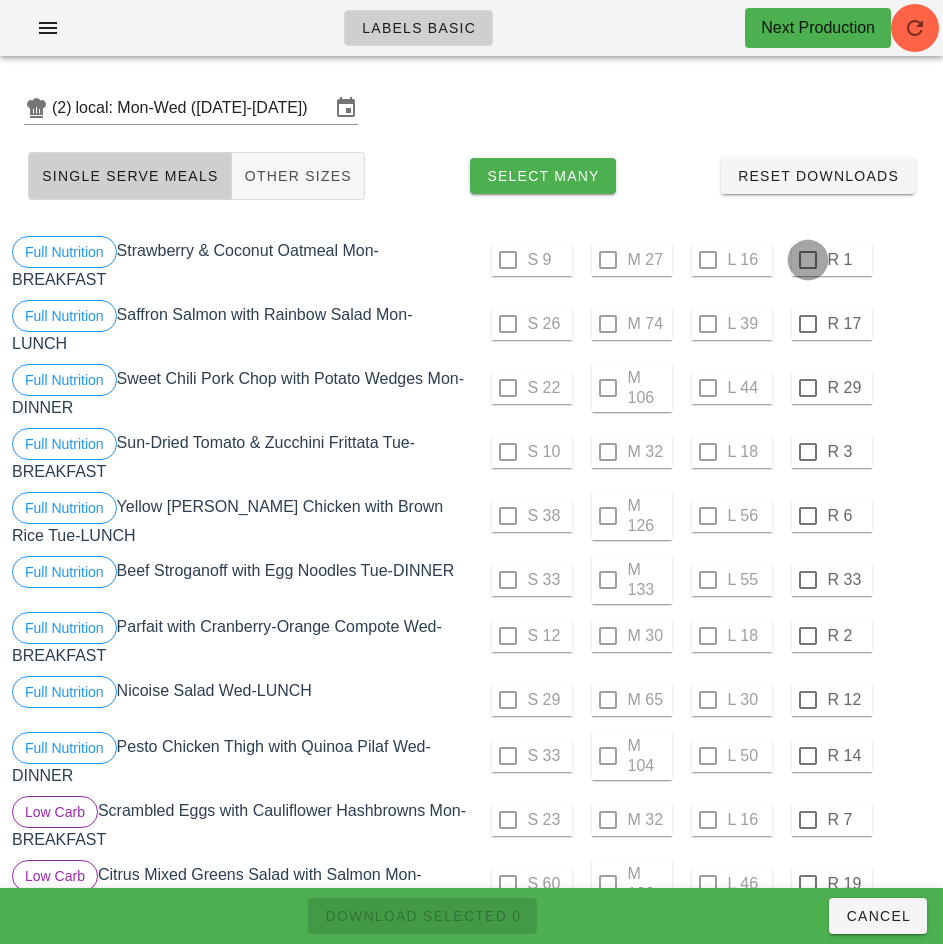 click at bounding box center (808, 260) 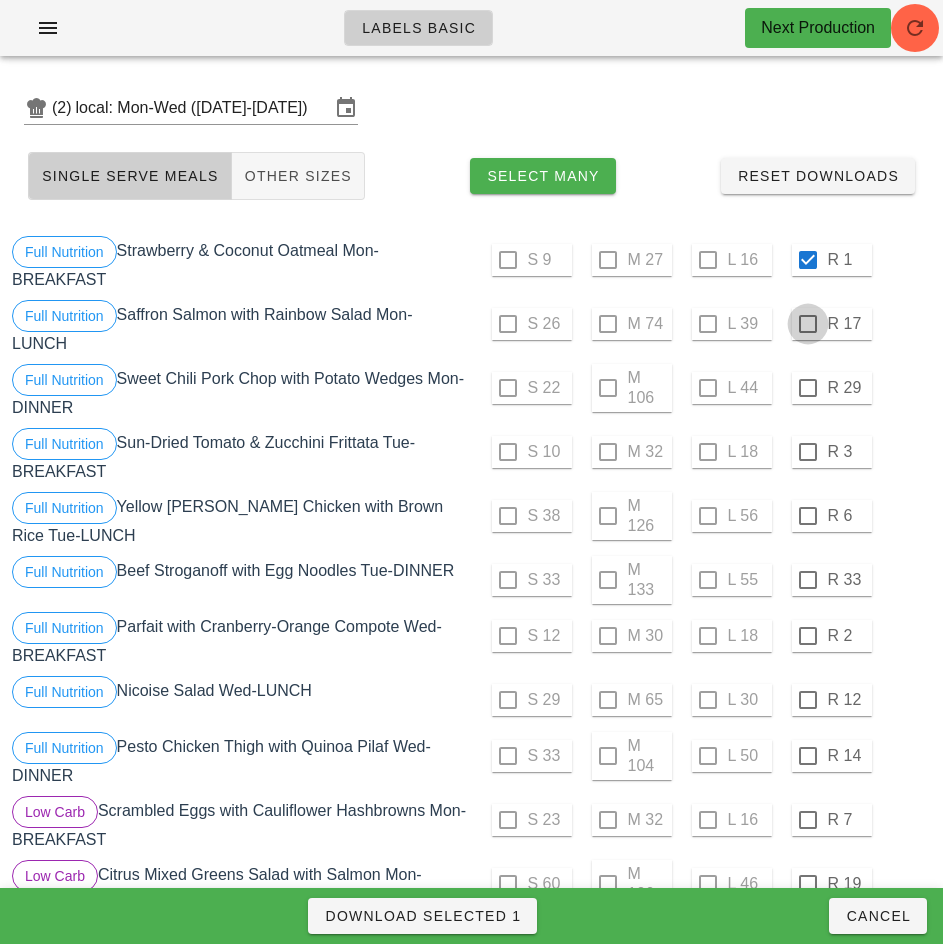 click at bounding box center [808, 324] 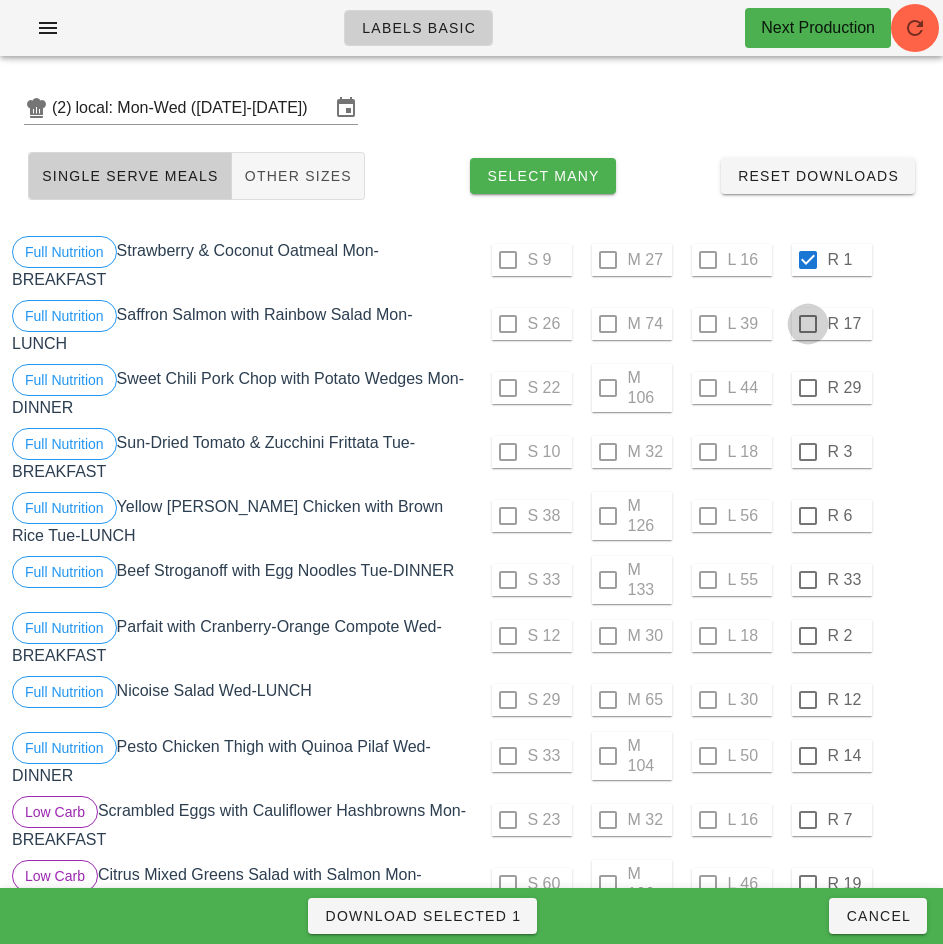checkbox on "true" 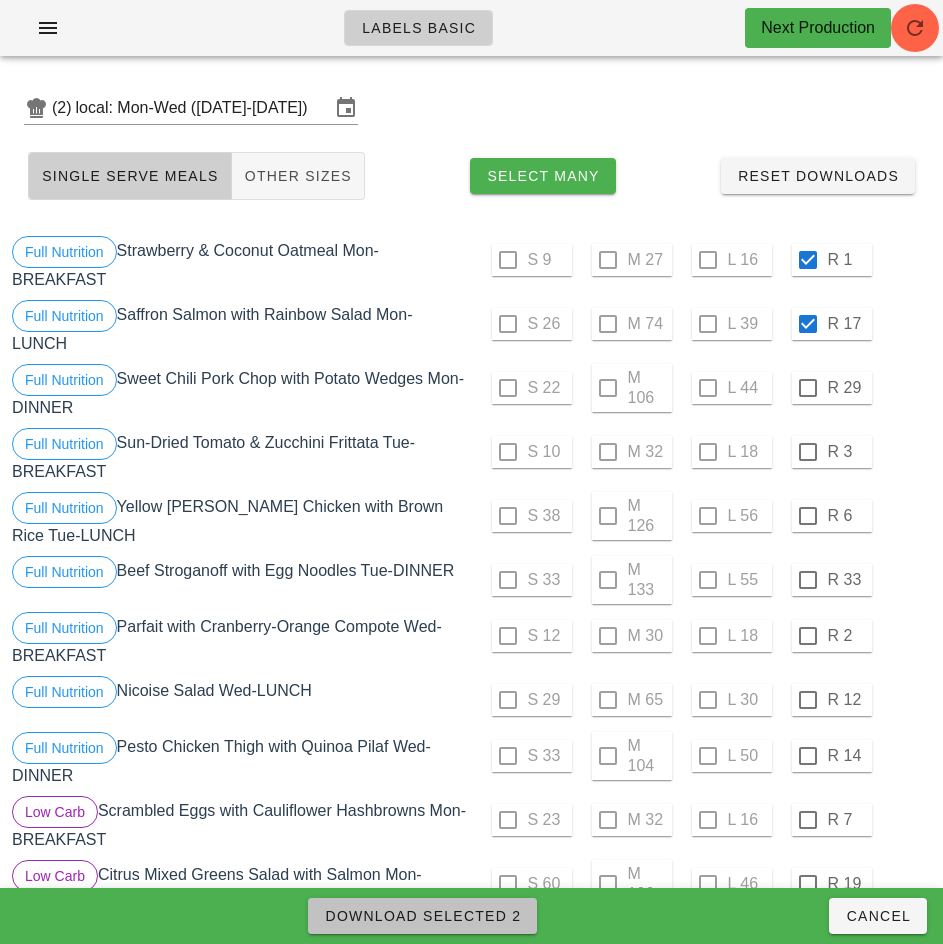 click on "Download Selected 2" at bounding box center (422, 916) 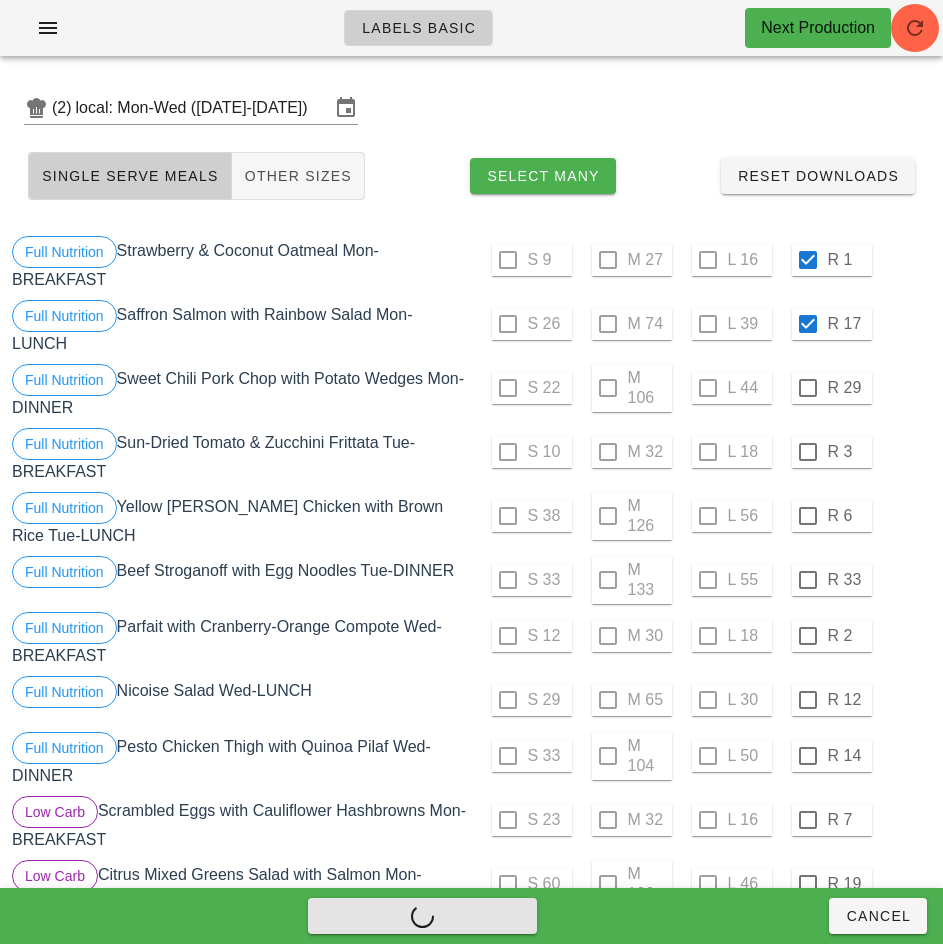 checkbox on "false" 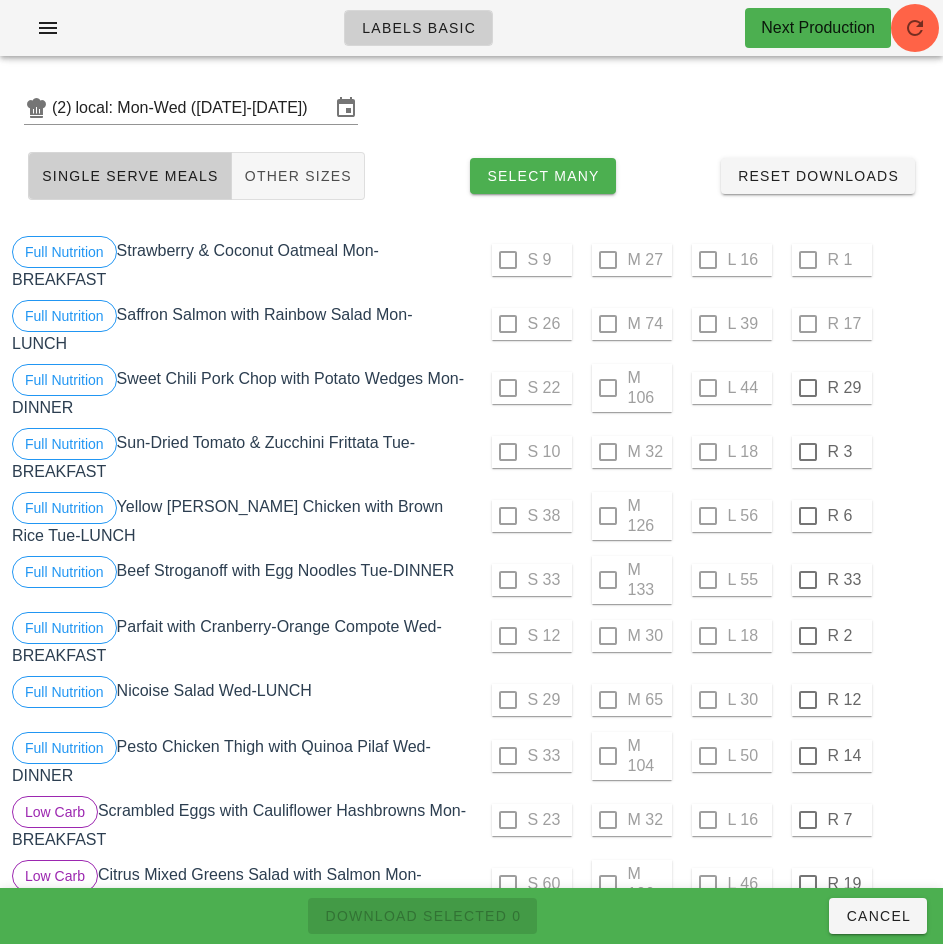 click on "Full Nutrition  Yellow [PERSON_NAME] Chicken with Brown Rice  Tue-LUNCH" at bounding box center (240, 520) 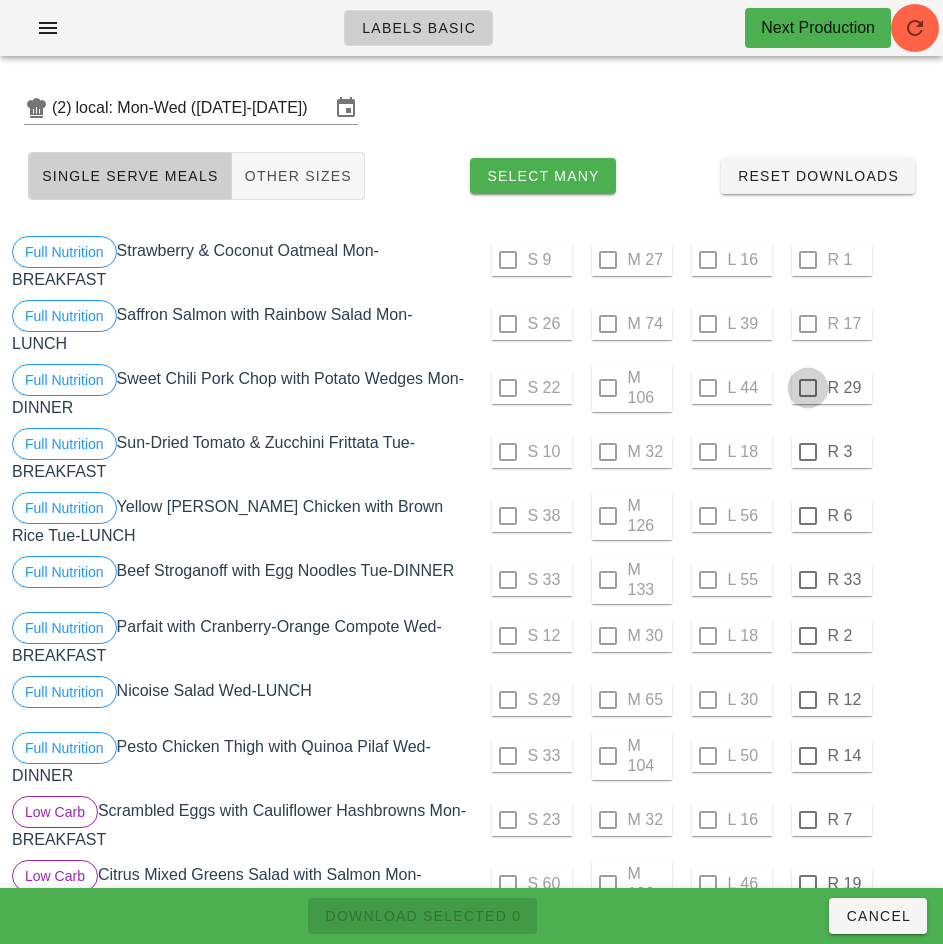 click at bounding box center [808, 388] 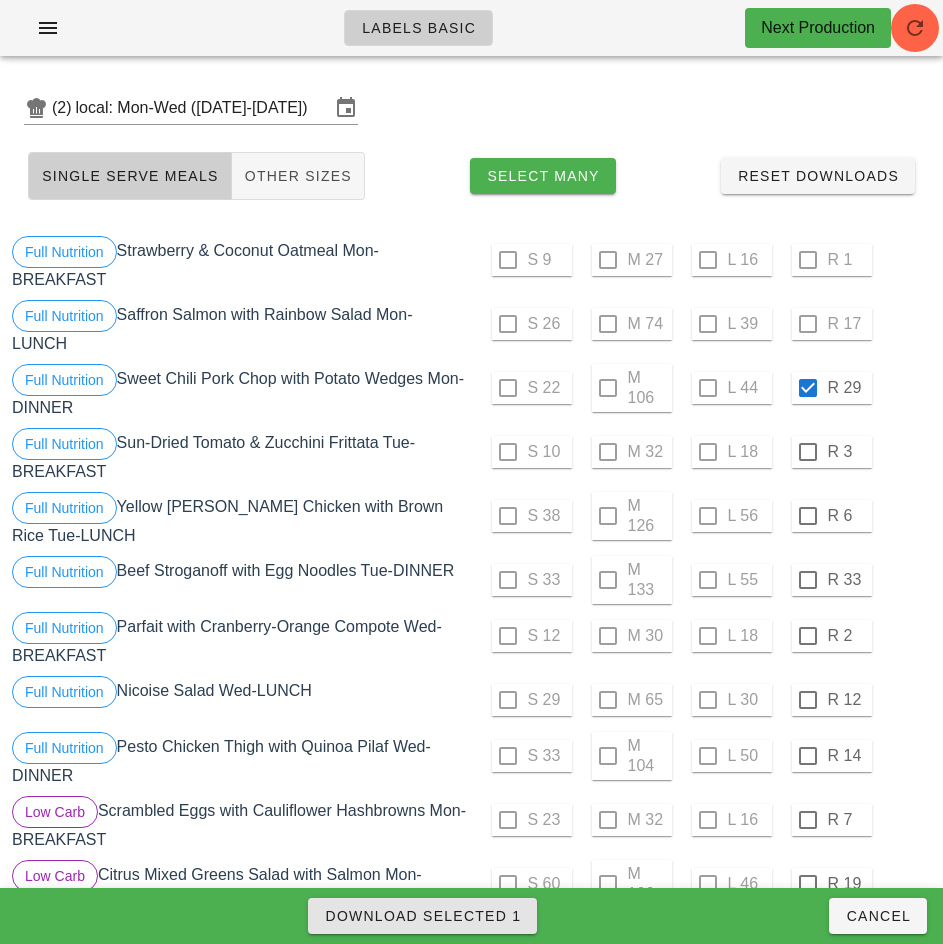 click on "Download Selected 1" at bounding box center [422, 916] 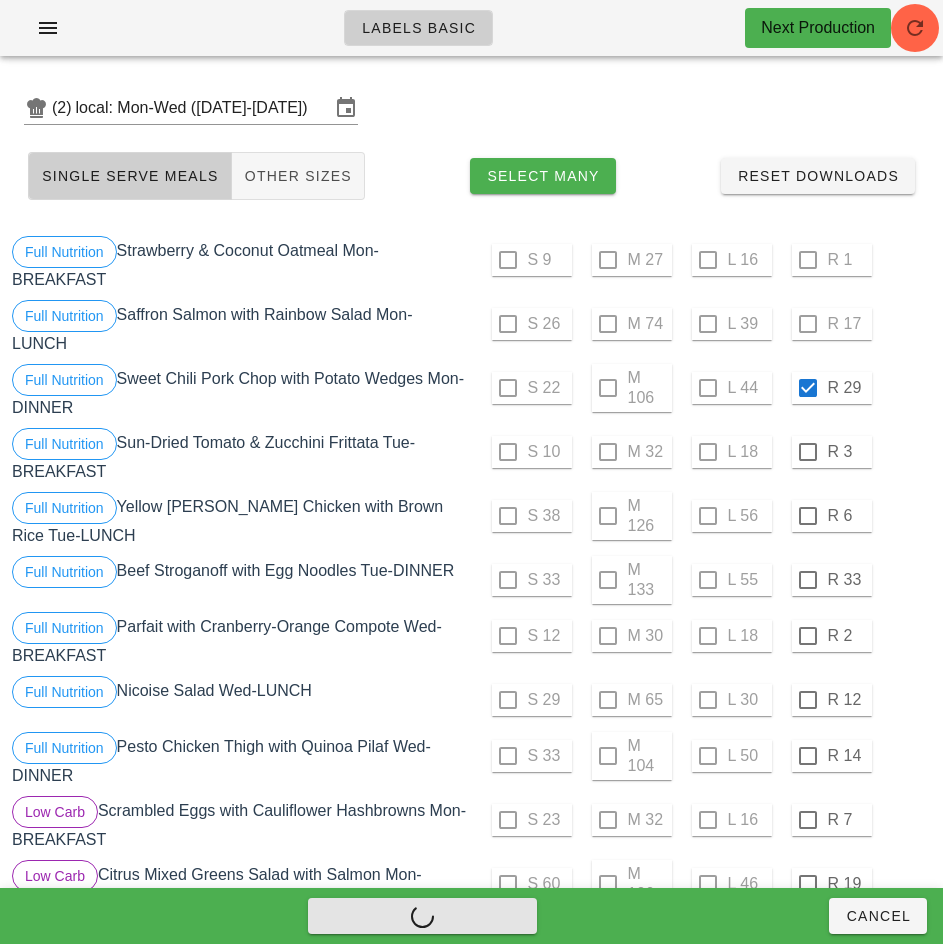 checkbox on "false" 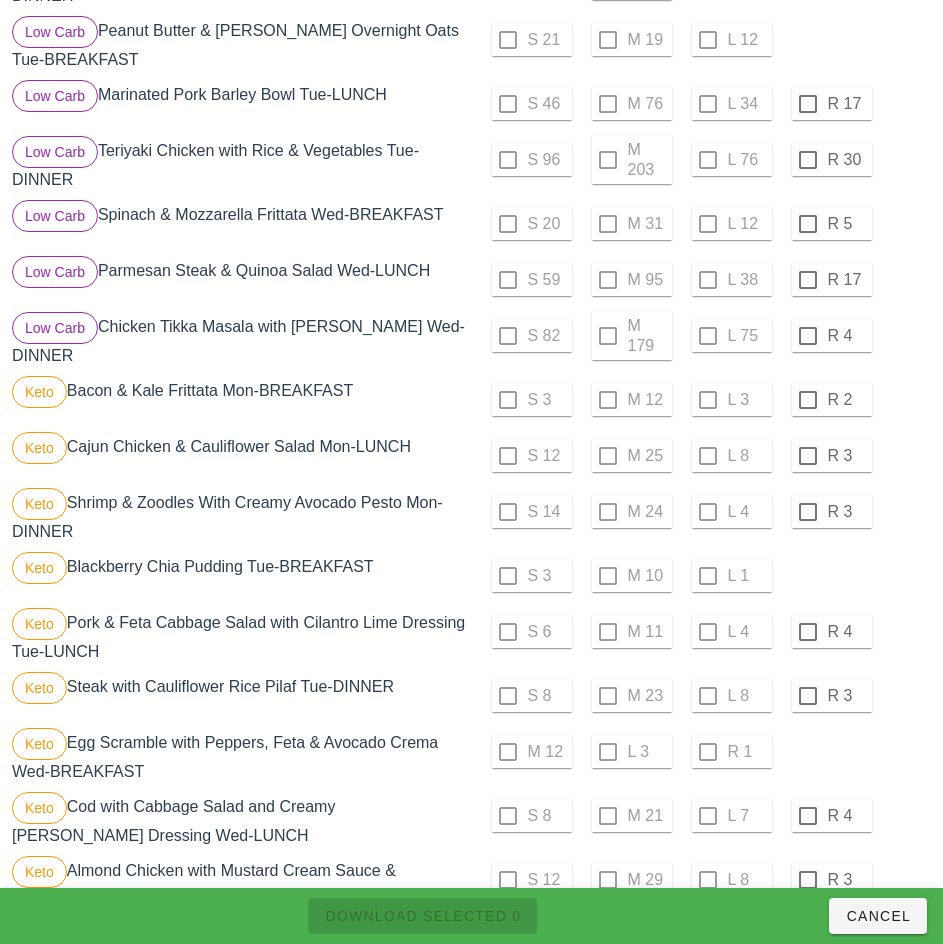 scroll, scrollTop: 978, scrollLeft: 0, axis: vertical 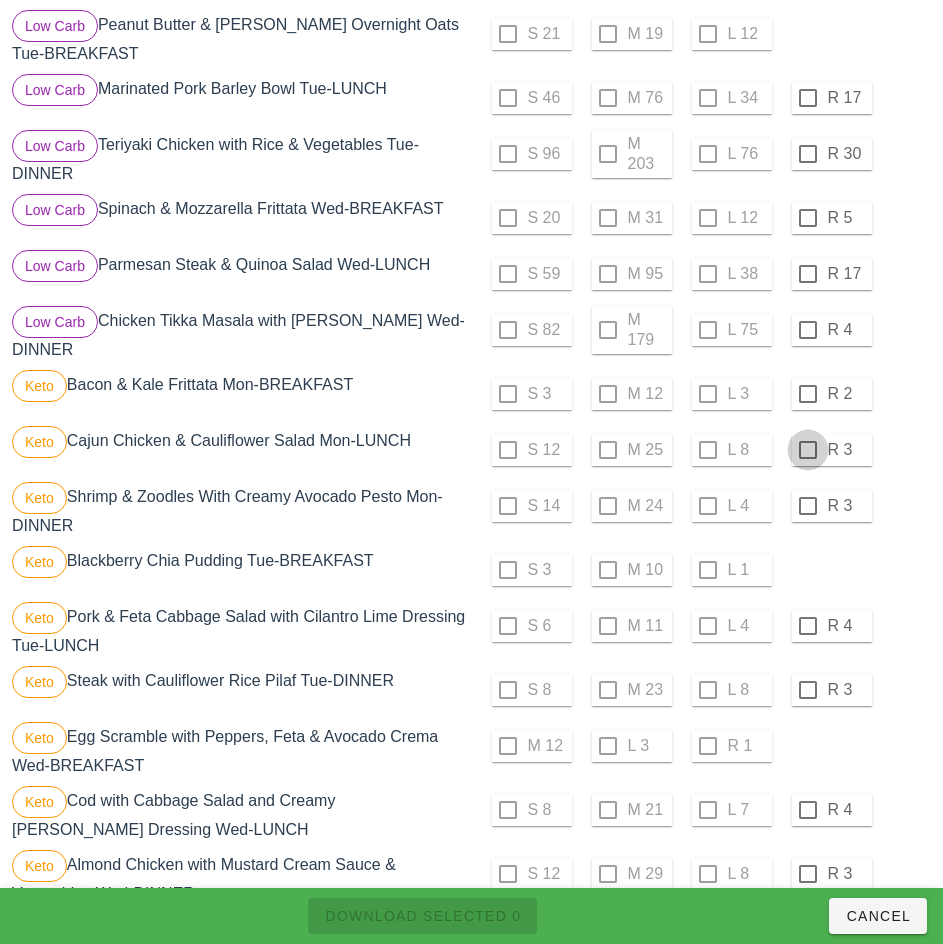 click at bounding box center (808, 394) 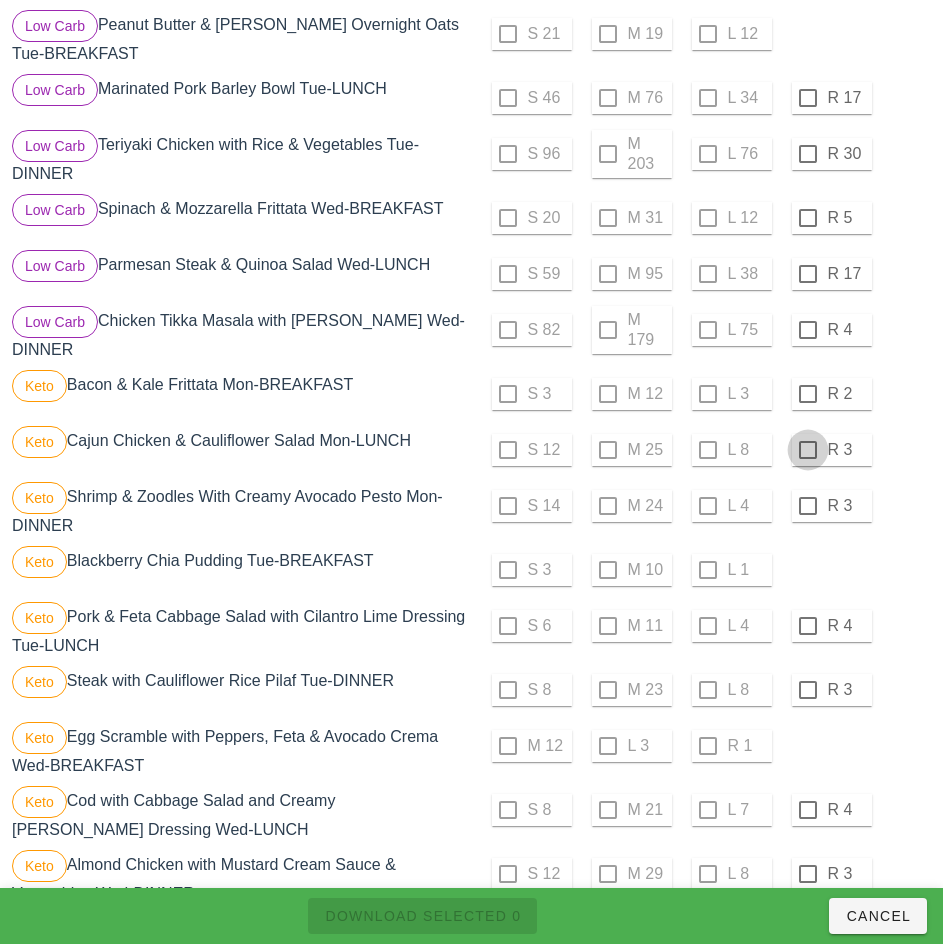 click at bounding box center (808, 450) 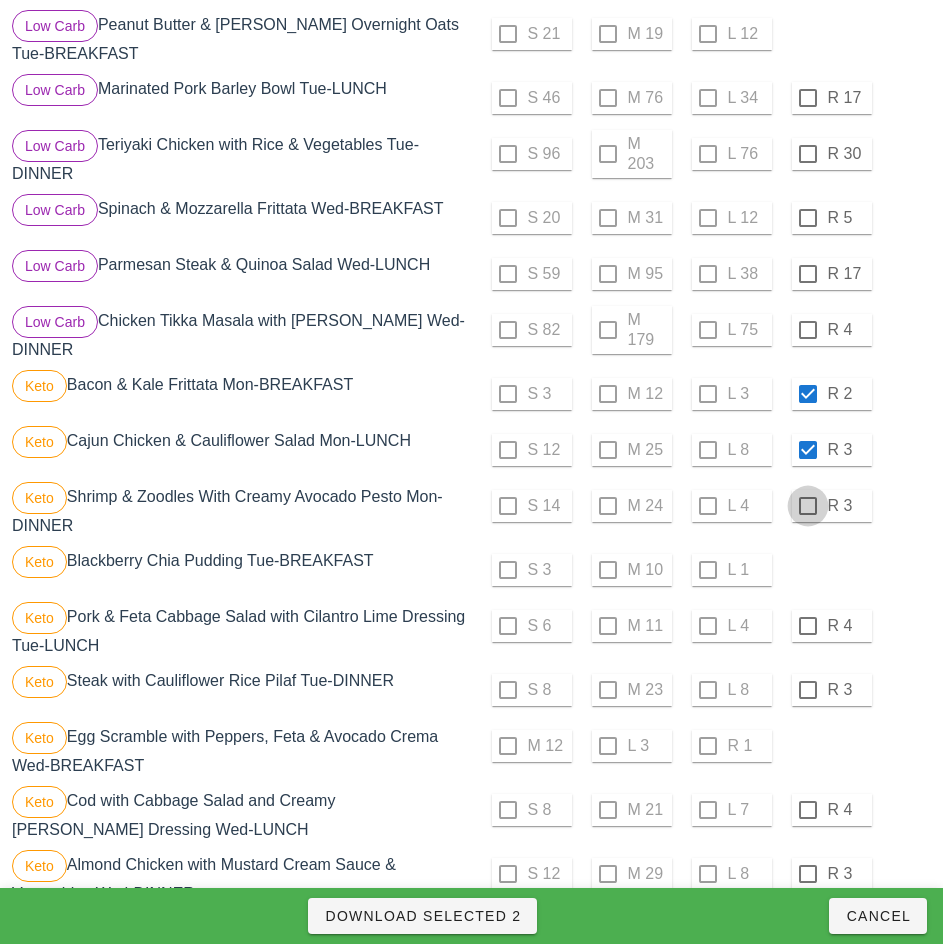click at bounding box center (808, 506) 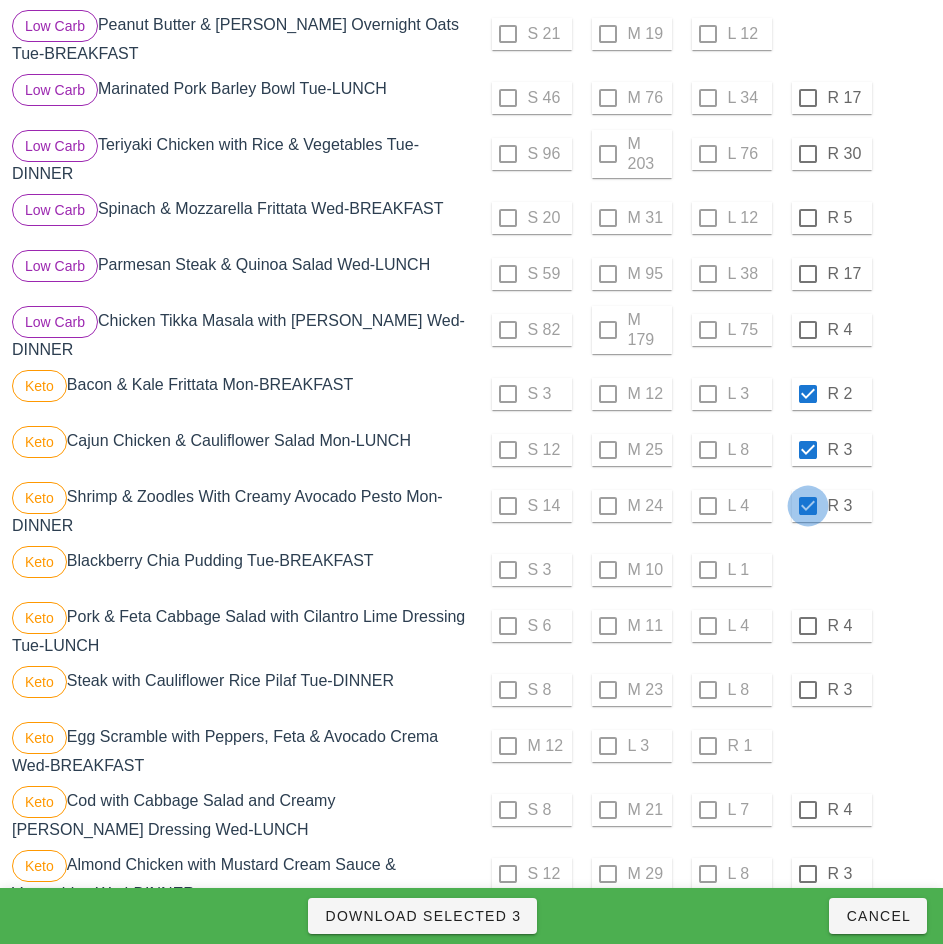 checkbox on "true" 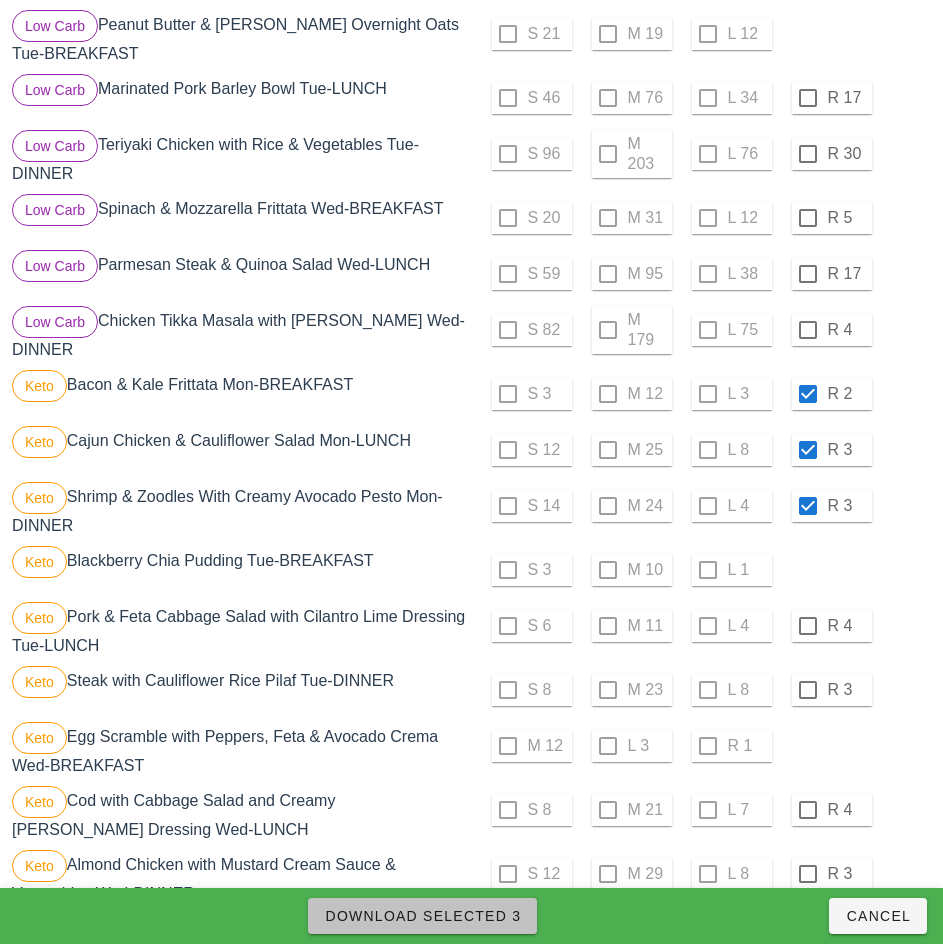 click on "Download Selected 3" at bounding box center (422, 916) 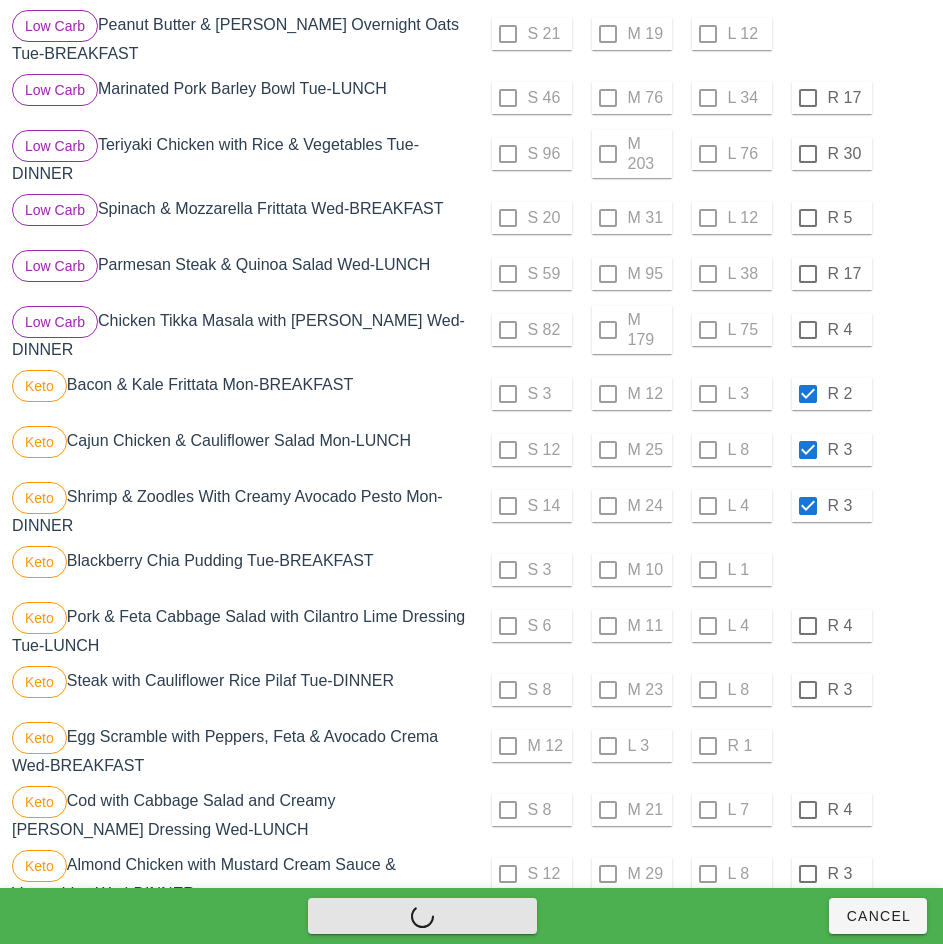 checkbox on "false" 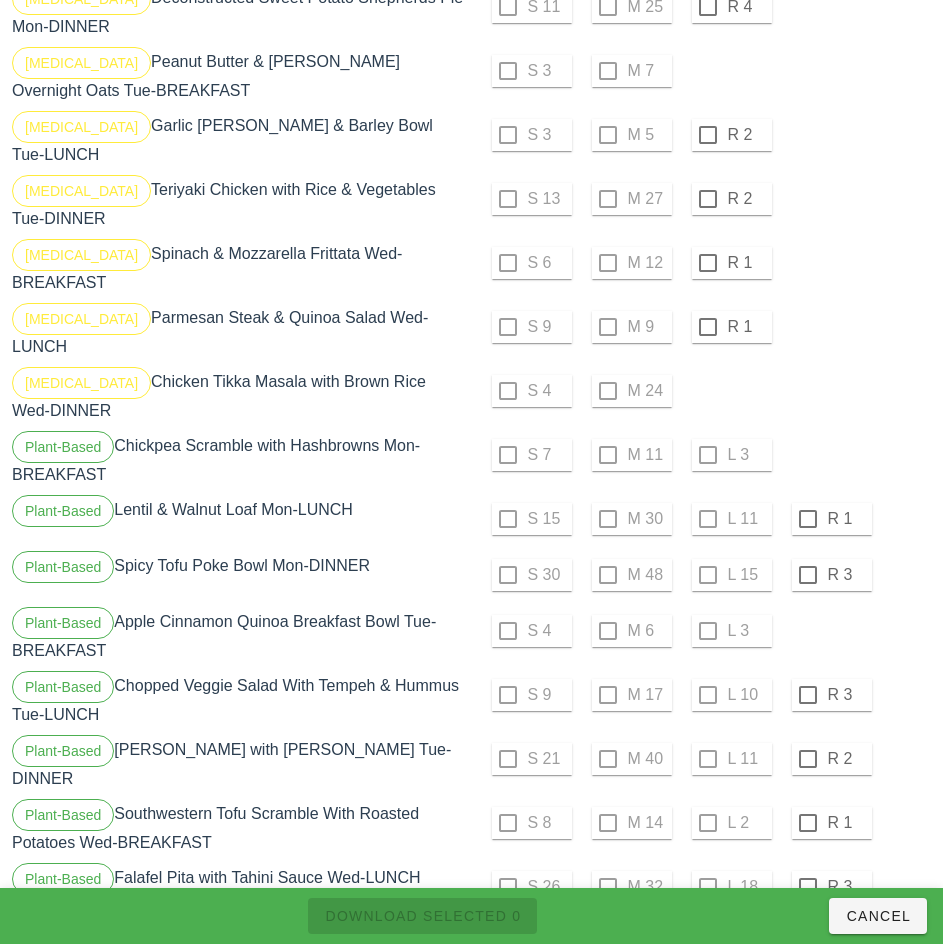 scroll, scrollTop: 2052, scrollLeft: 0, axis: vertical 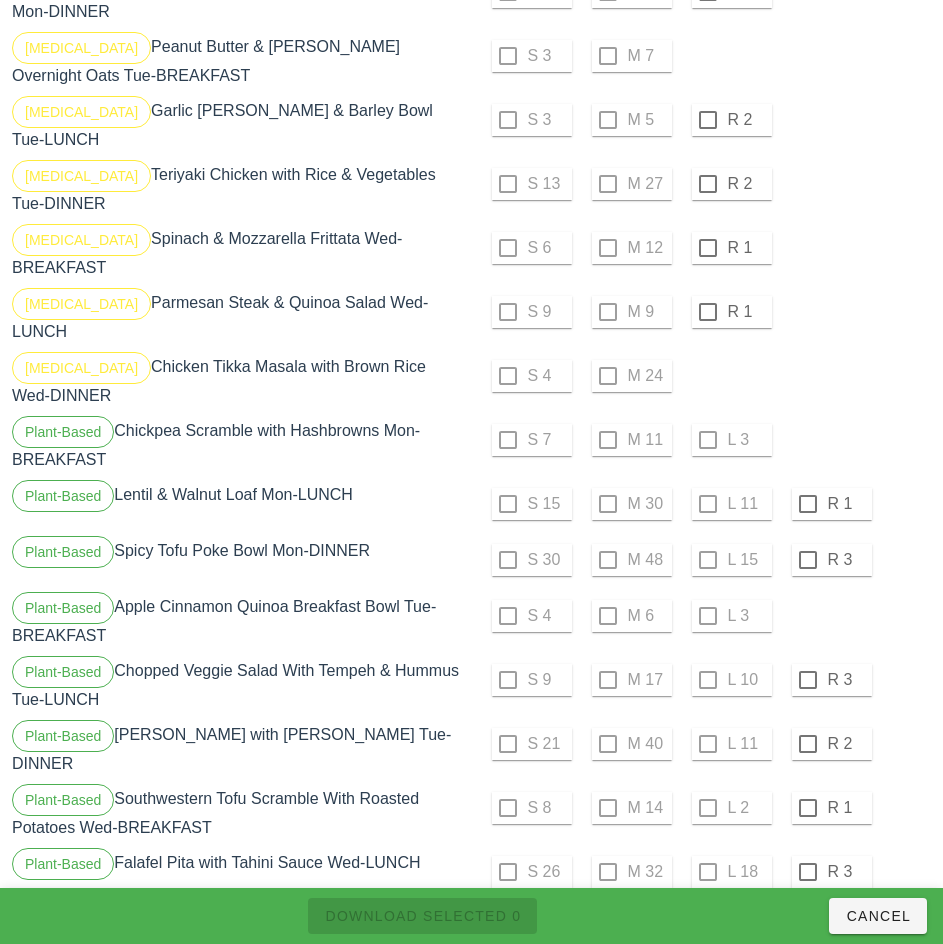 click at bounding box center (808, 504) 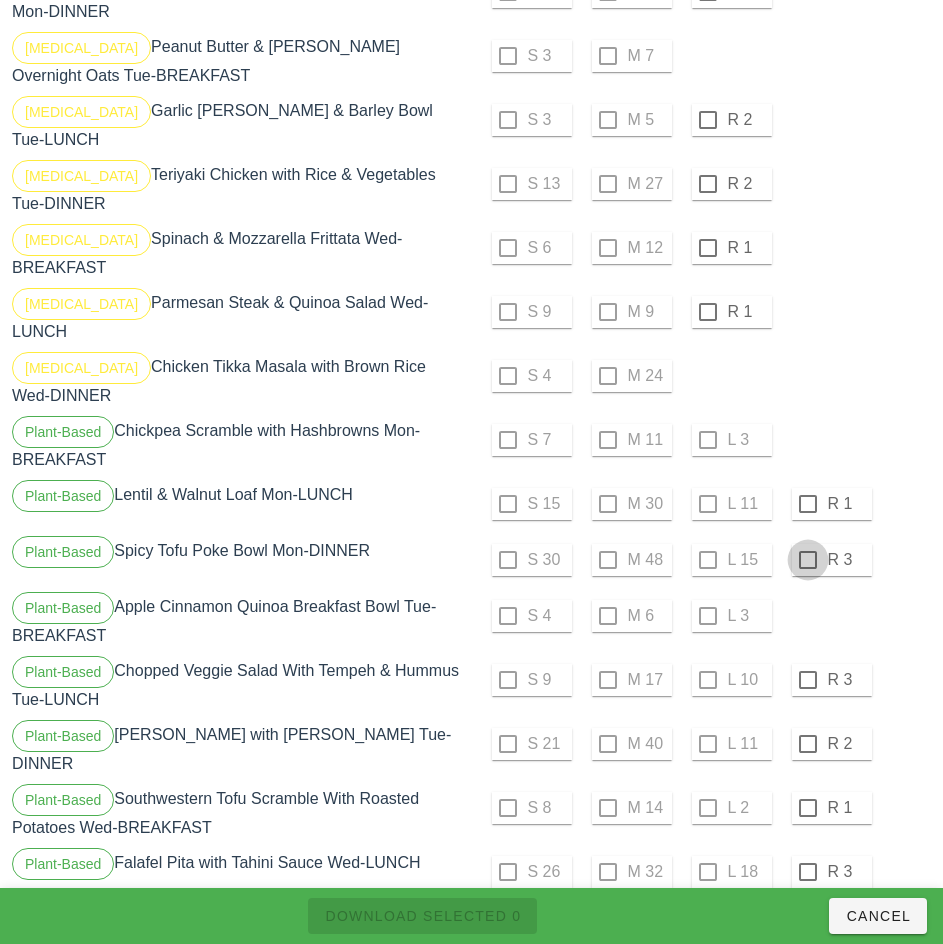 click at bounding box center [808, 560] 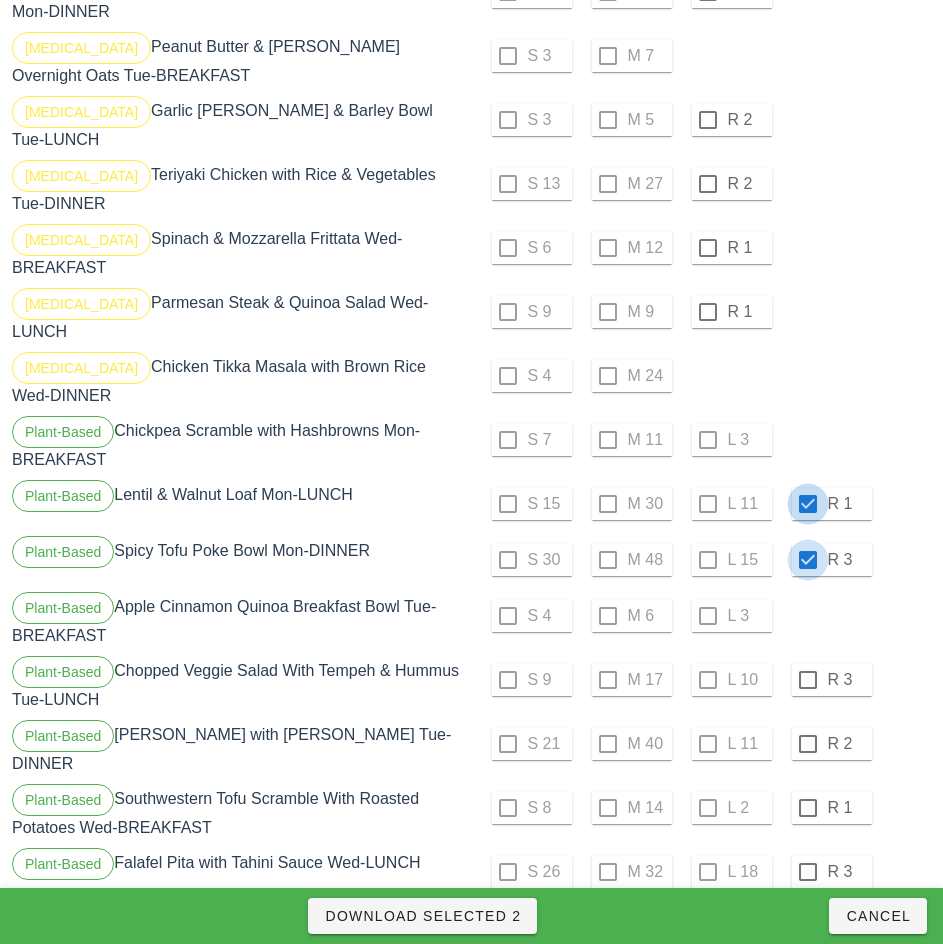 checkbox on "true" 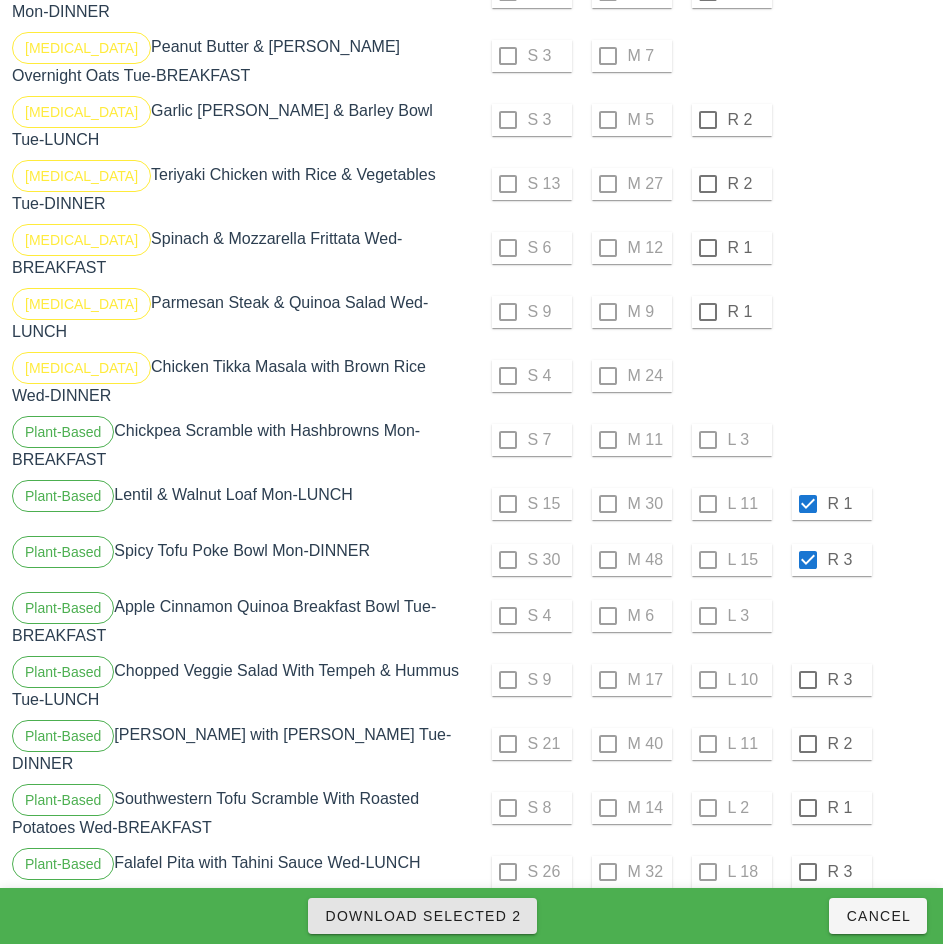 click on "Download Selected 2" at bounding box center [422, 916] 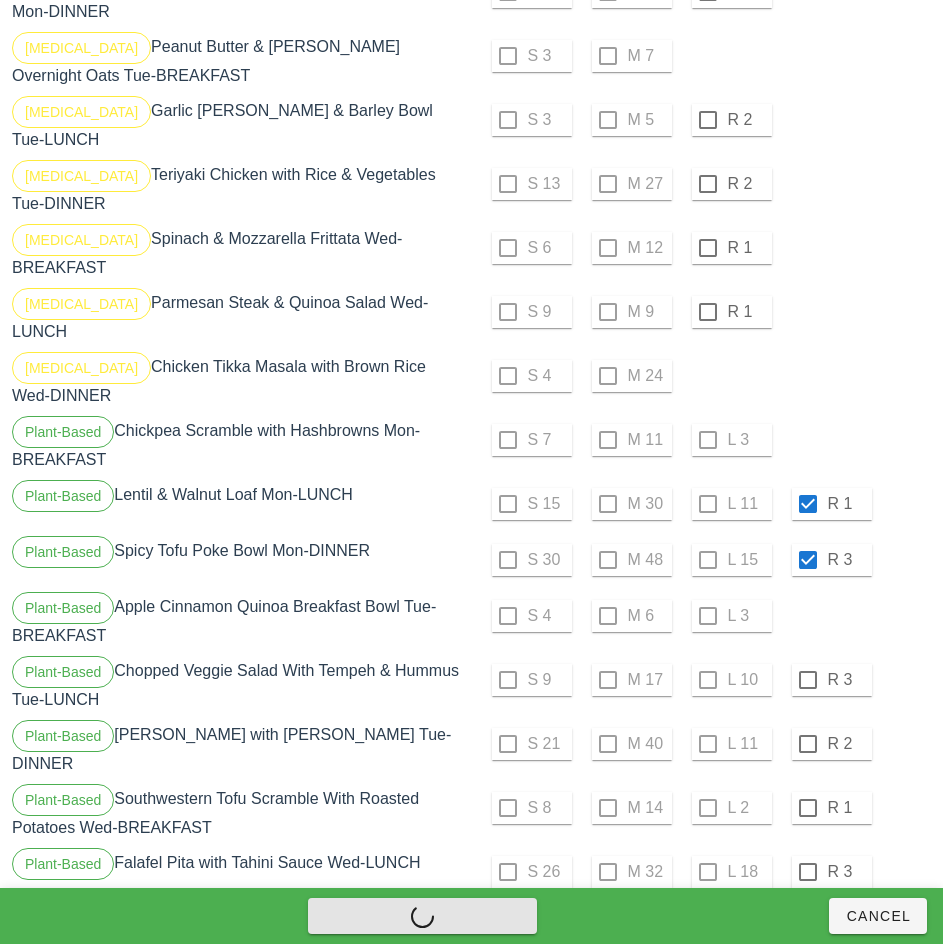 checkbox on "false" 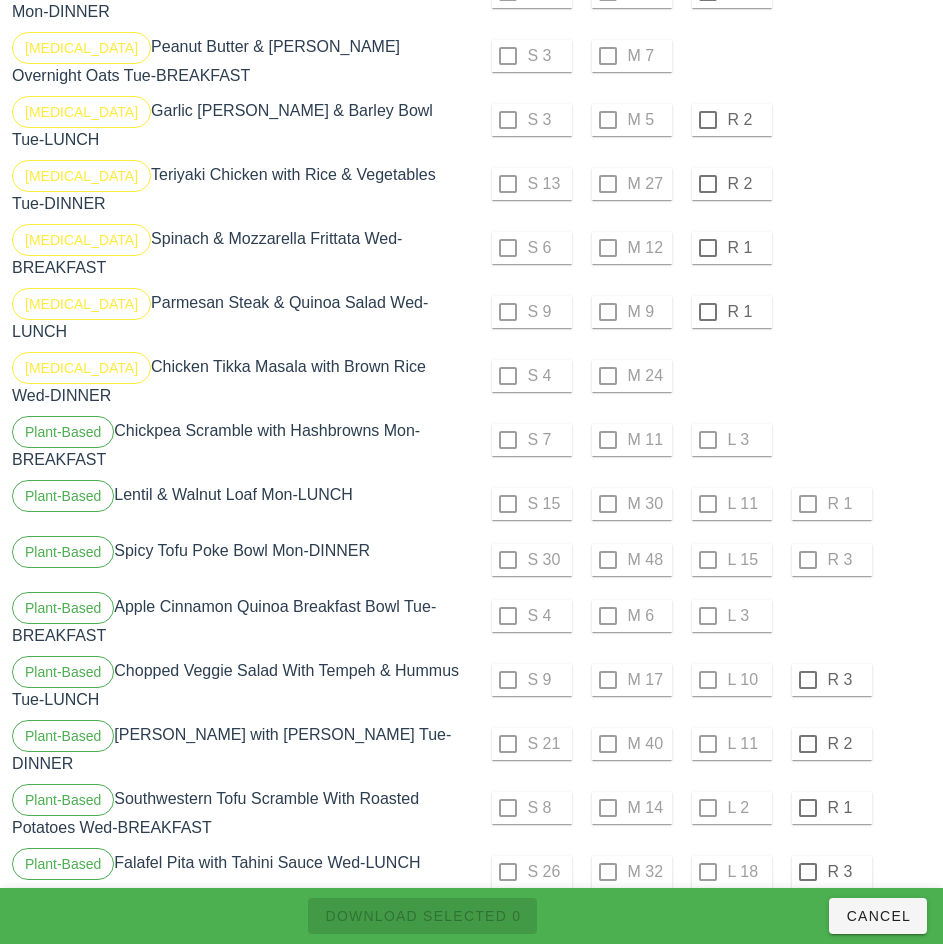 click on "Plant-Based  Lentil & Walnut Loaf  Mon-LUNCH" at bounding box center (240, 504) 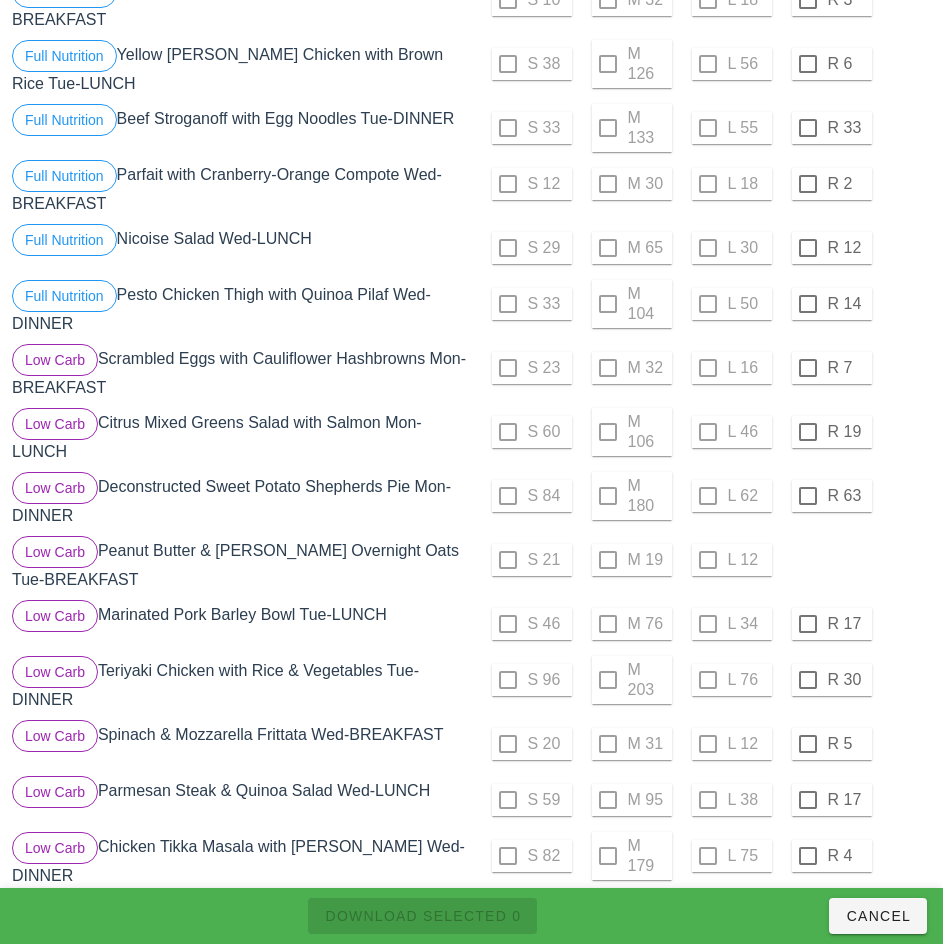scroll, scrollTop: 454, scrollLeft: 0, axis: vertical 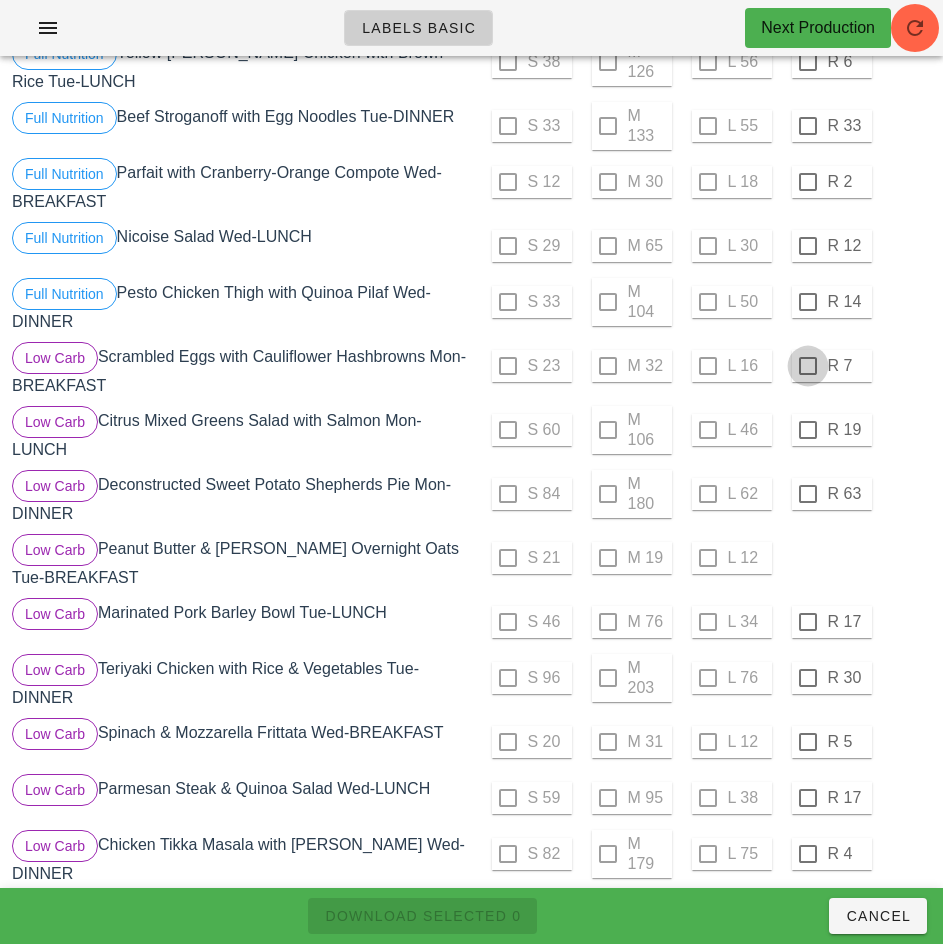 click at bounding box center (808, 366) 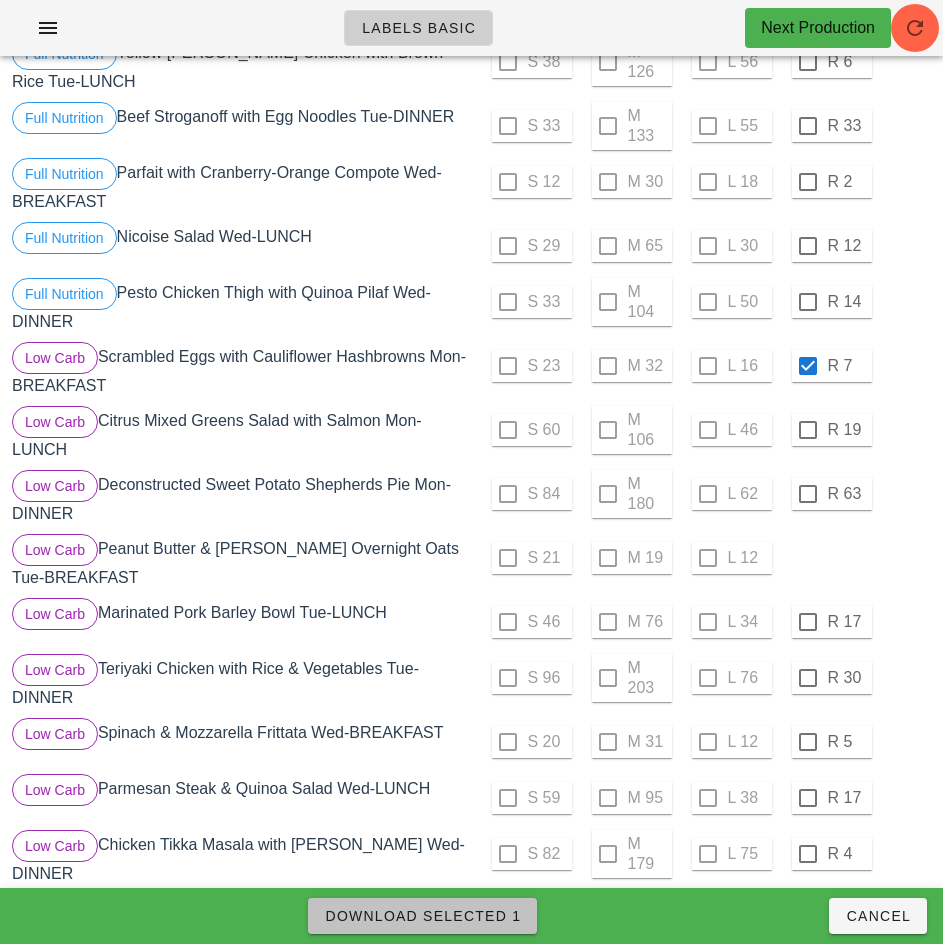 click on "Download Selected 1" at bounding box center [422, 916] 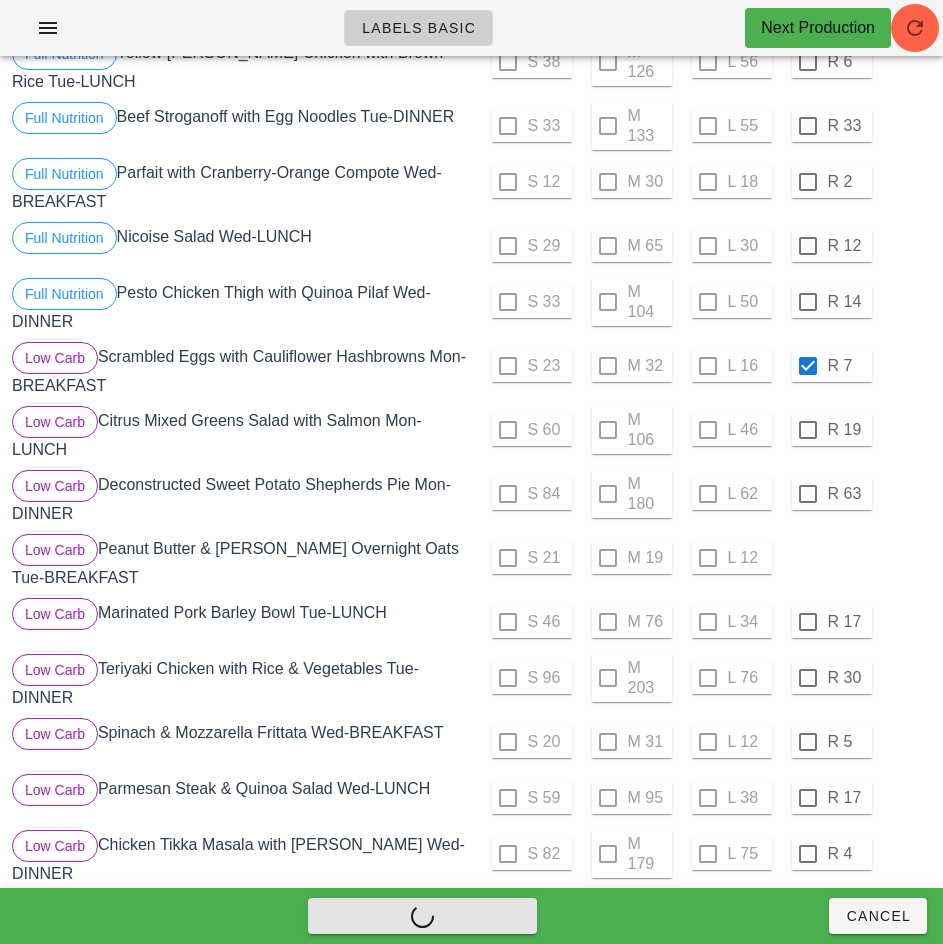 checkbox on "false" 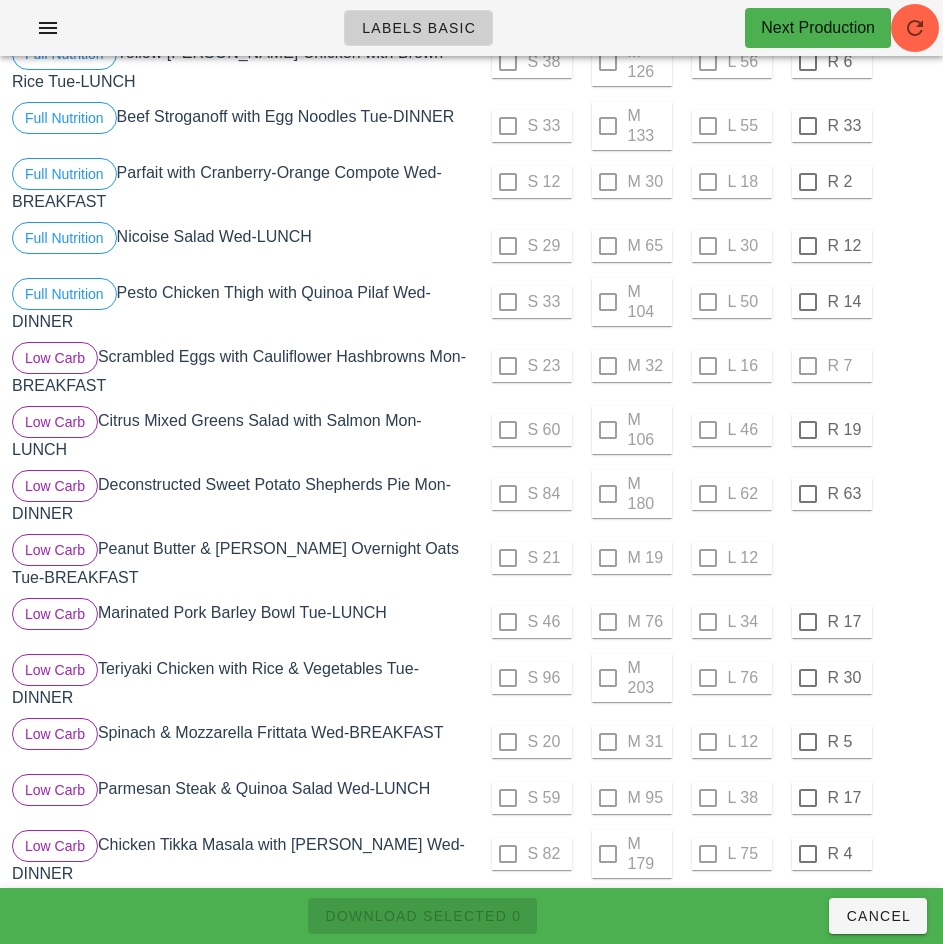 click on "Low Carb  Deconstructed Sweet Potato Shepherds Pie  Mon-DINNER" at bounding box center (240, 498) 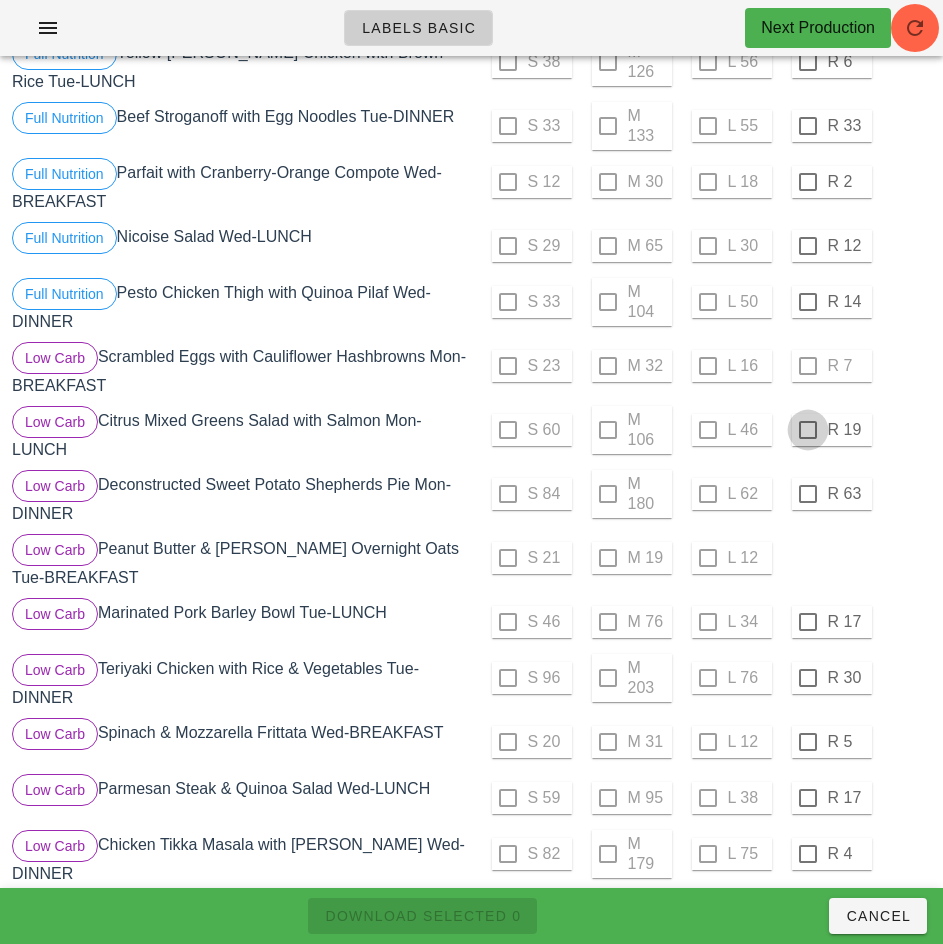 click at bounding box center (808, 430) 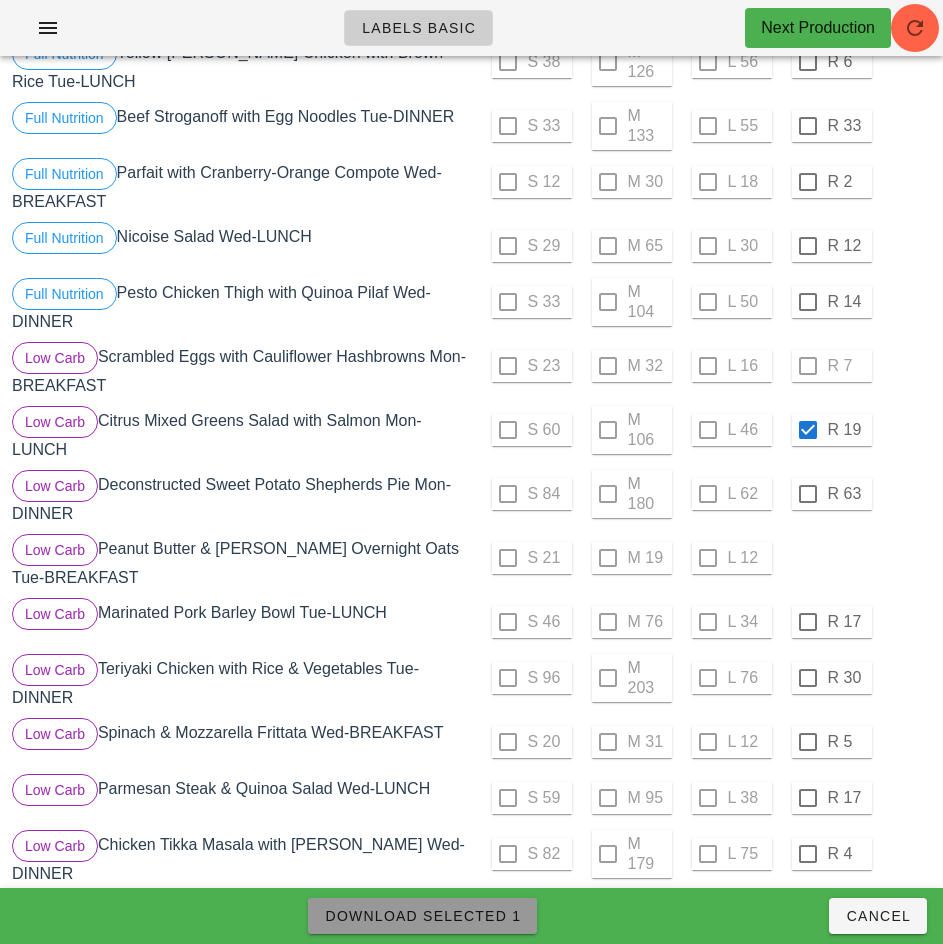 click on "Download Selected 1" at bounding box center (422, 916) 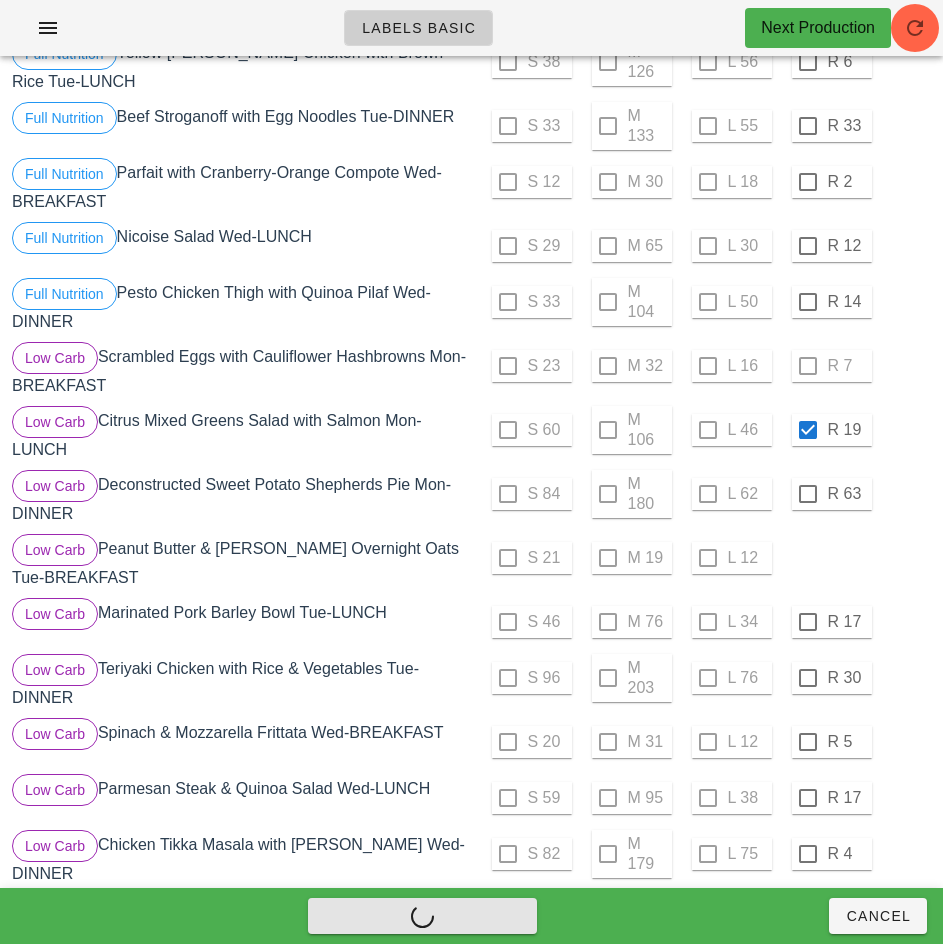 checkbox on "false" 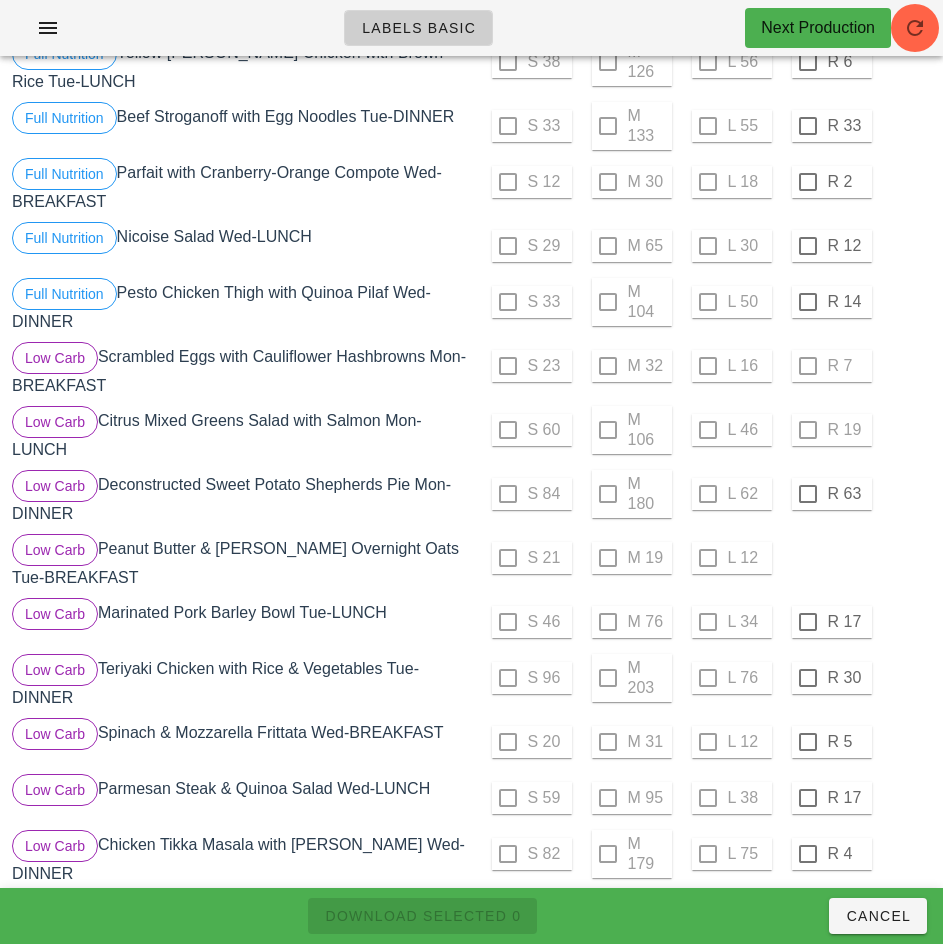 click on "S 21 M 19 L 12" at bounding box center (704, 558) 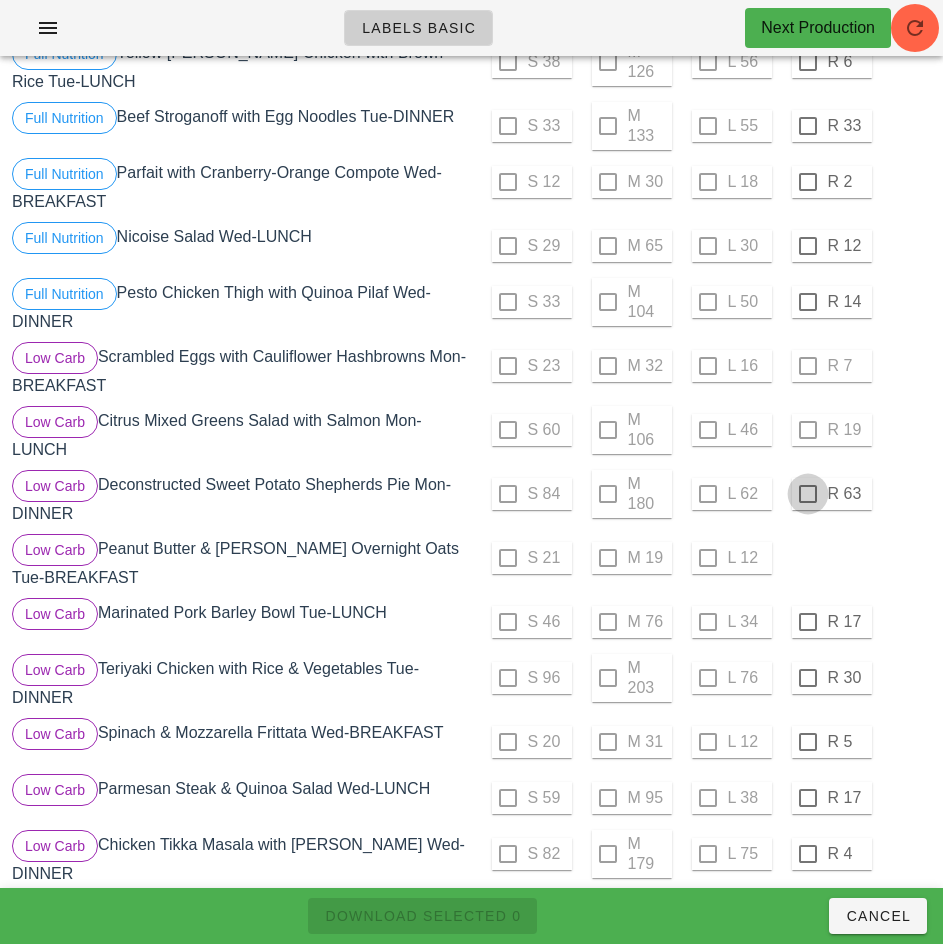 click at bounding box center (808, 494) 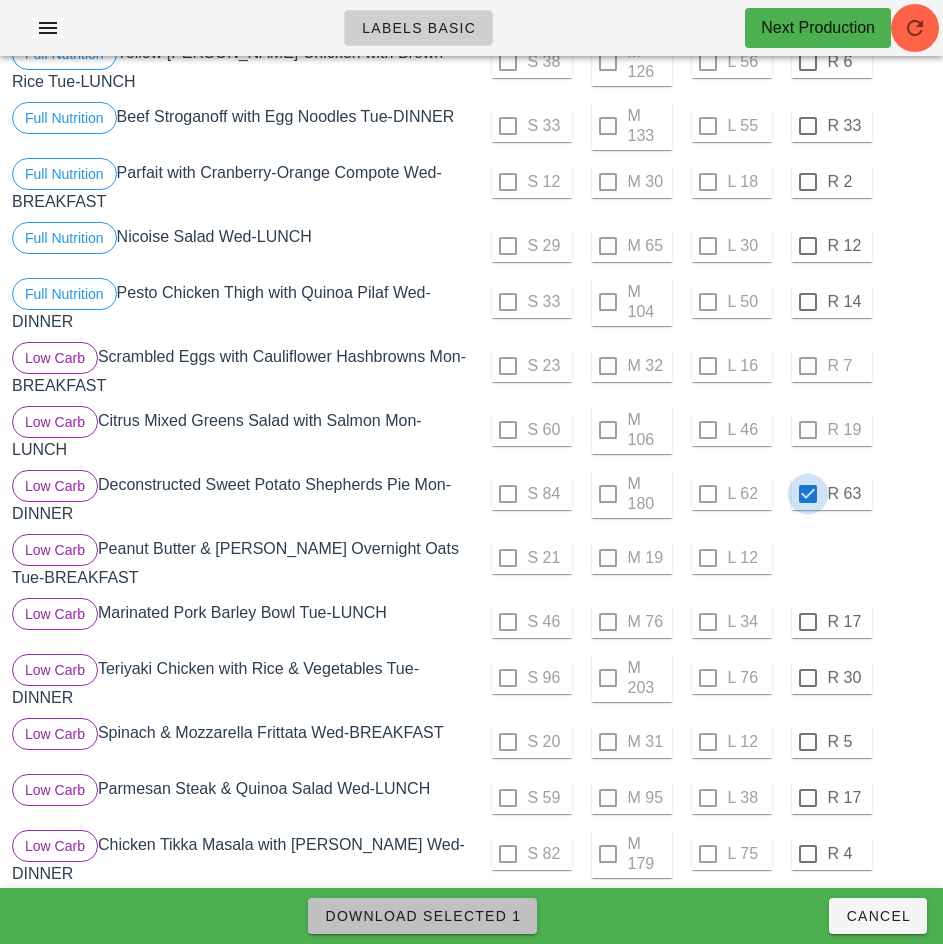 click on "Download Selected 1" at bounding box center (422, 916) 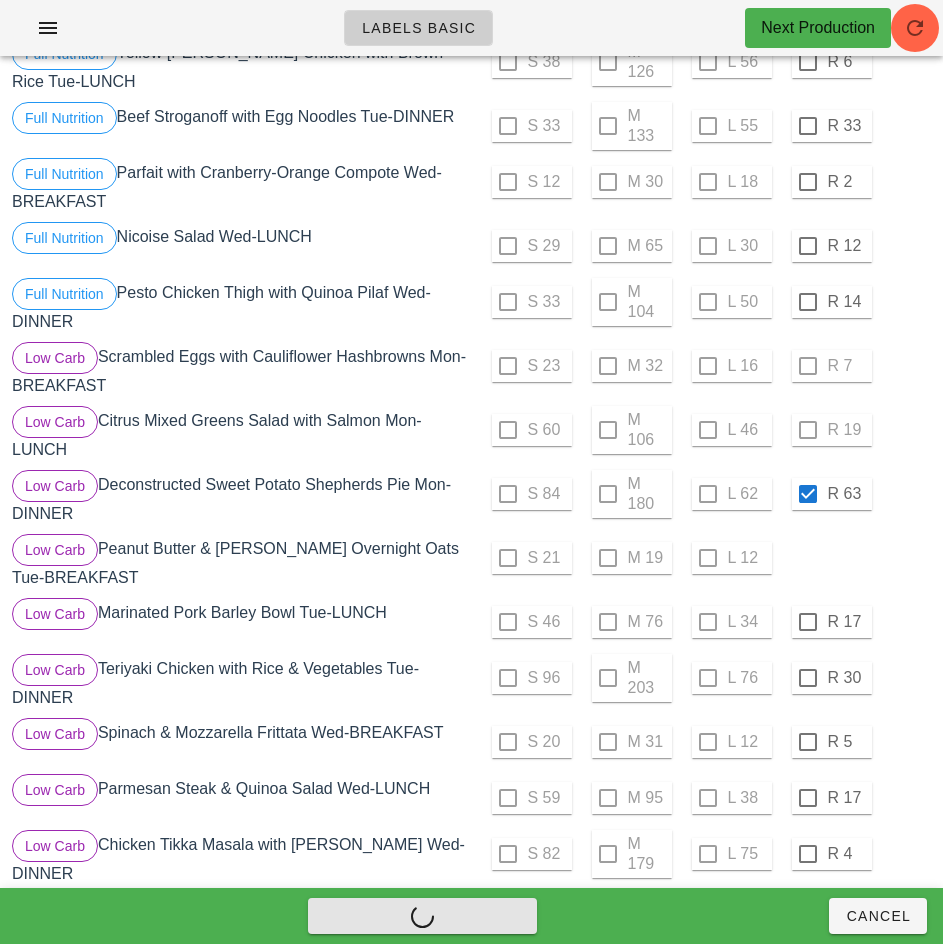 checkbox on "false" 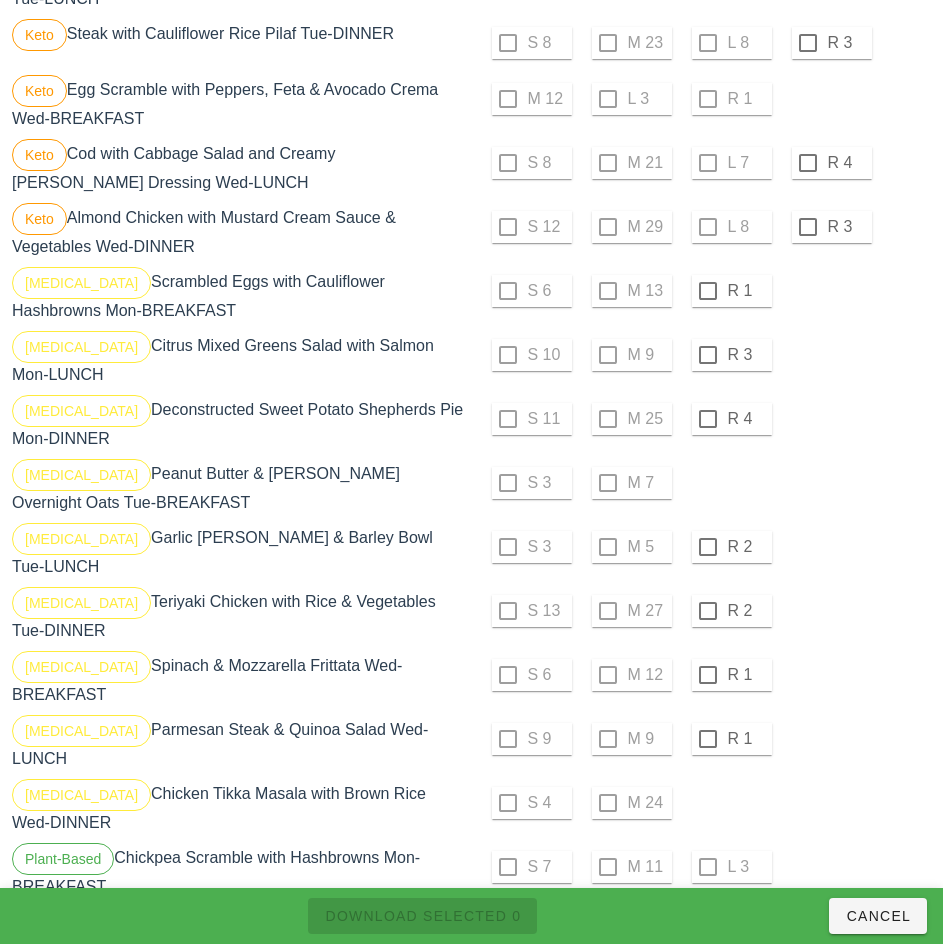 scroll, scrollTop: 1637, scrollLeft: 0, axis: vertical 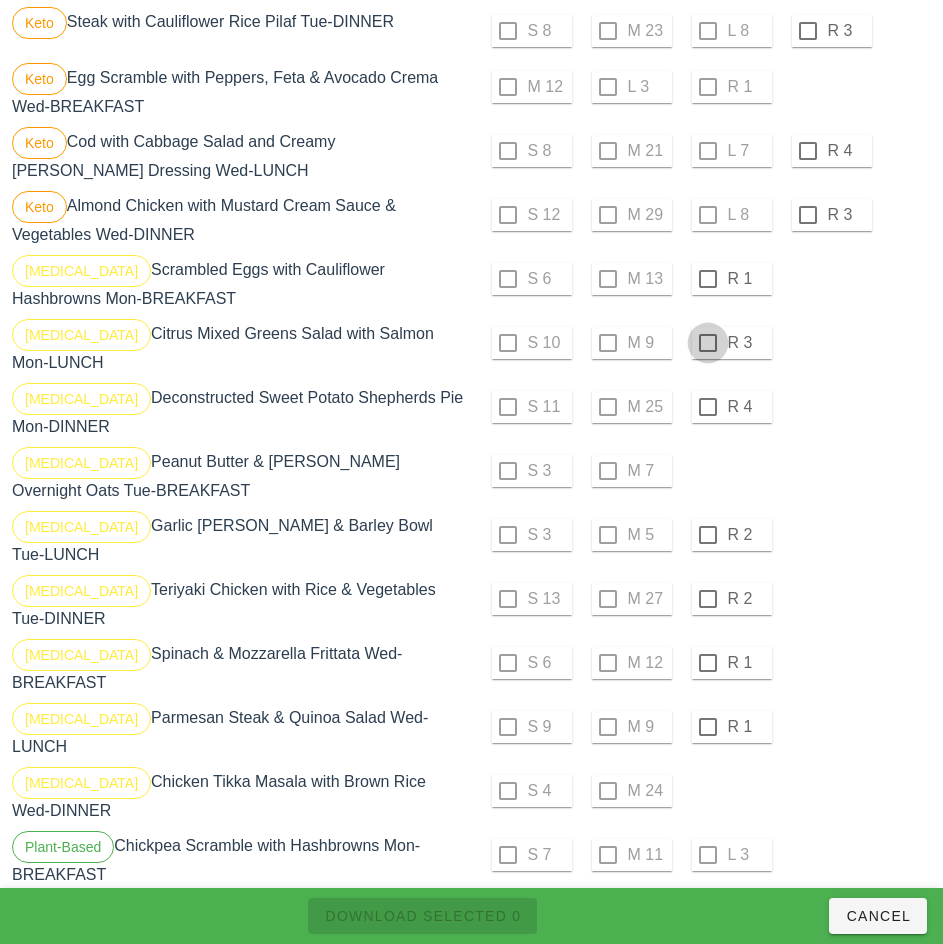 click at bounding box center [708, 279] 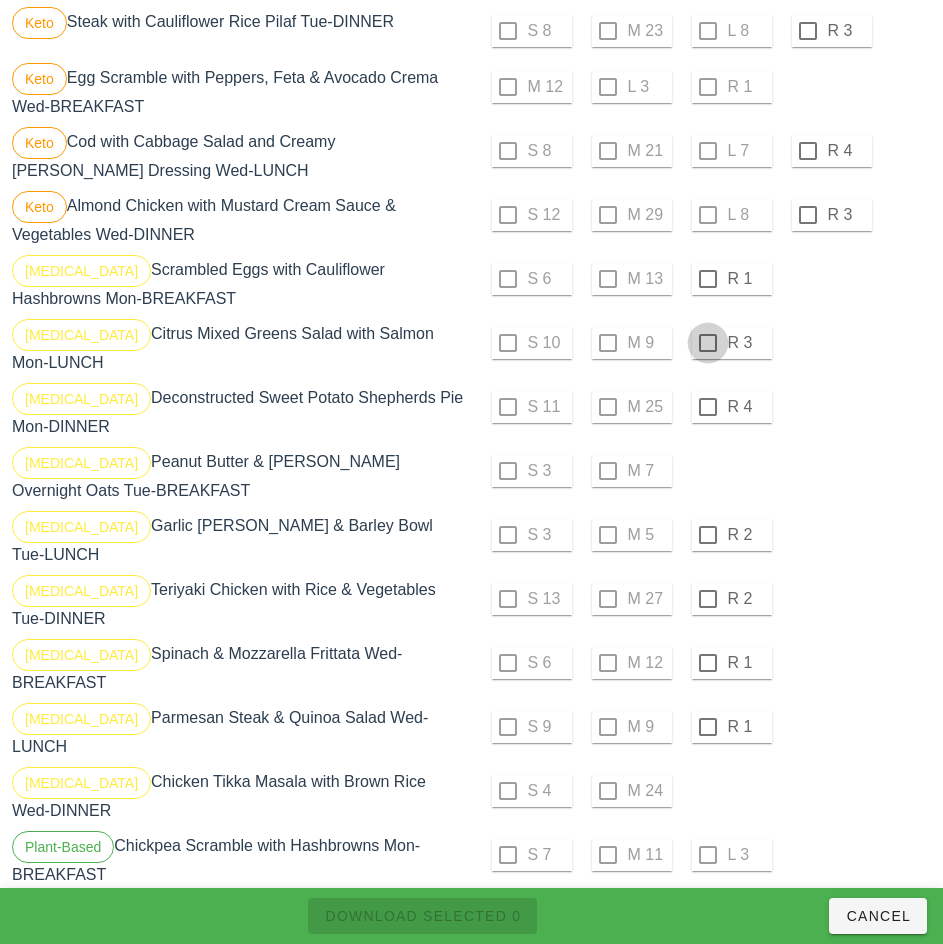 click at bounding box center (708, 343) 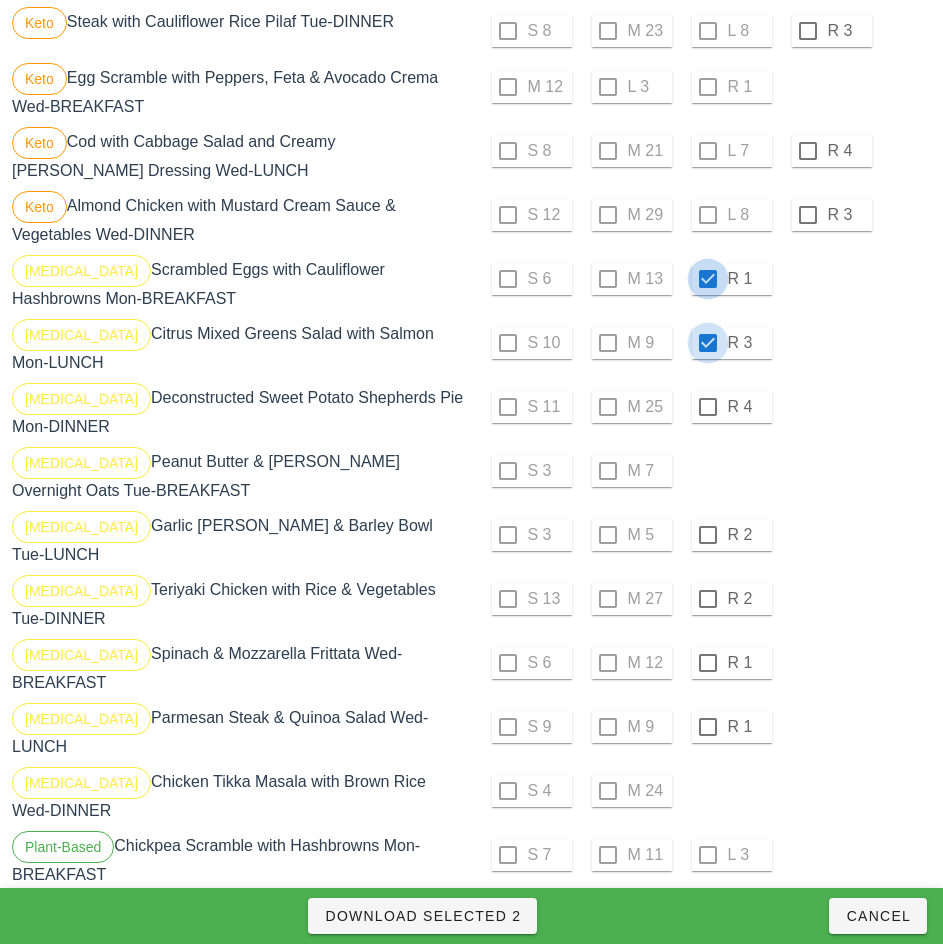 click at bounding box center (708, 407) 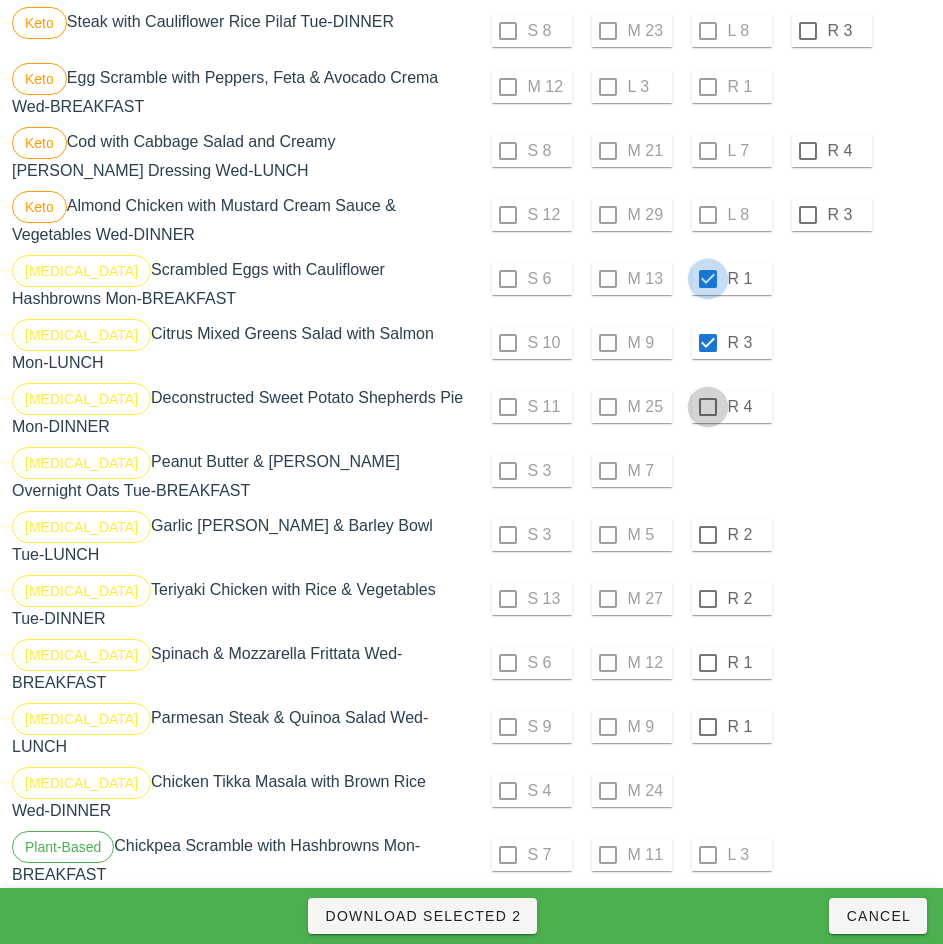 checkbox on "true" 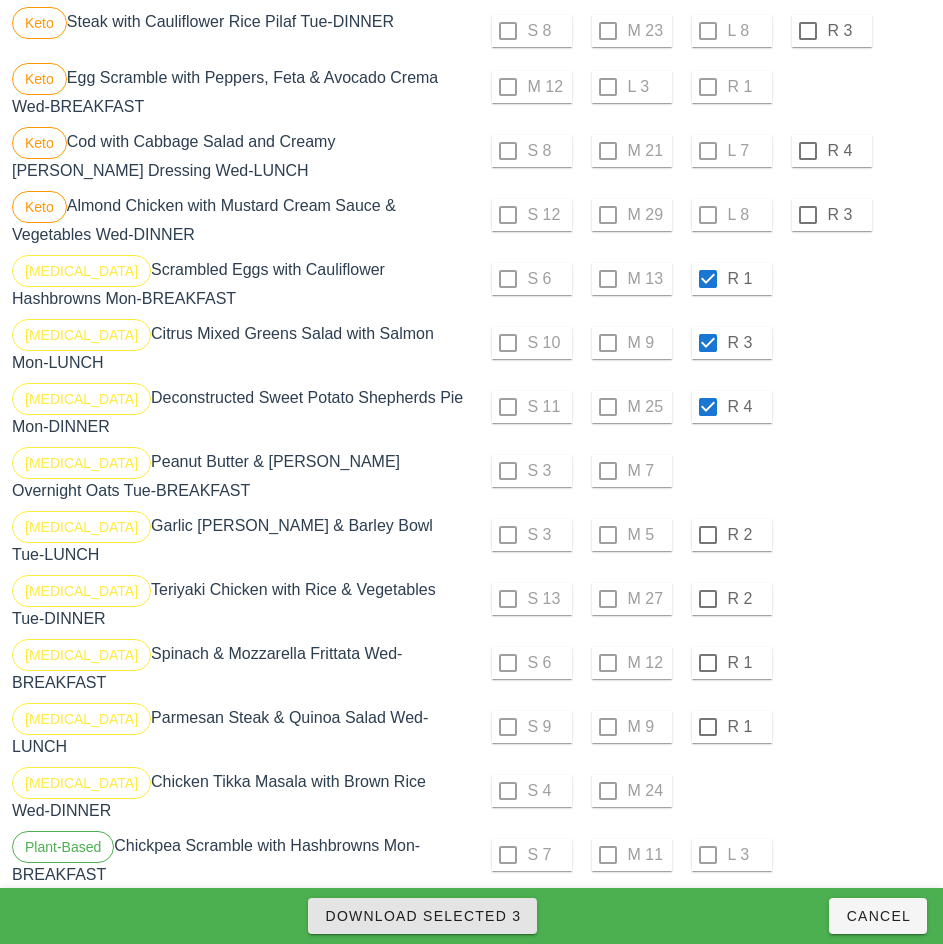 click on "Download Selected 3" at bounding box center [422, 916] 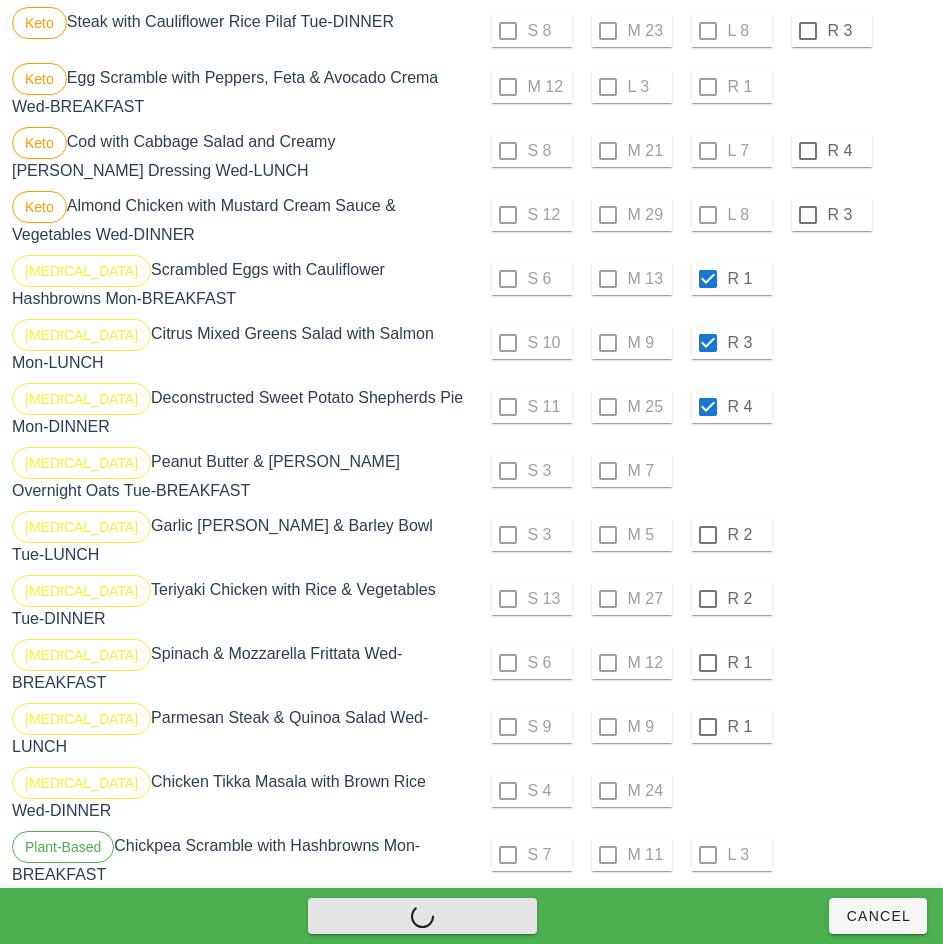 checkbox on "false" 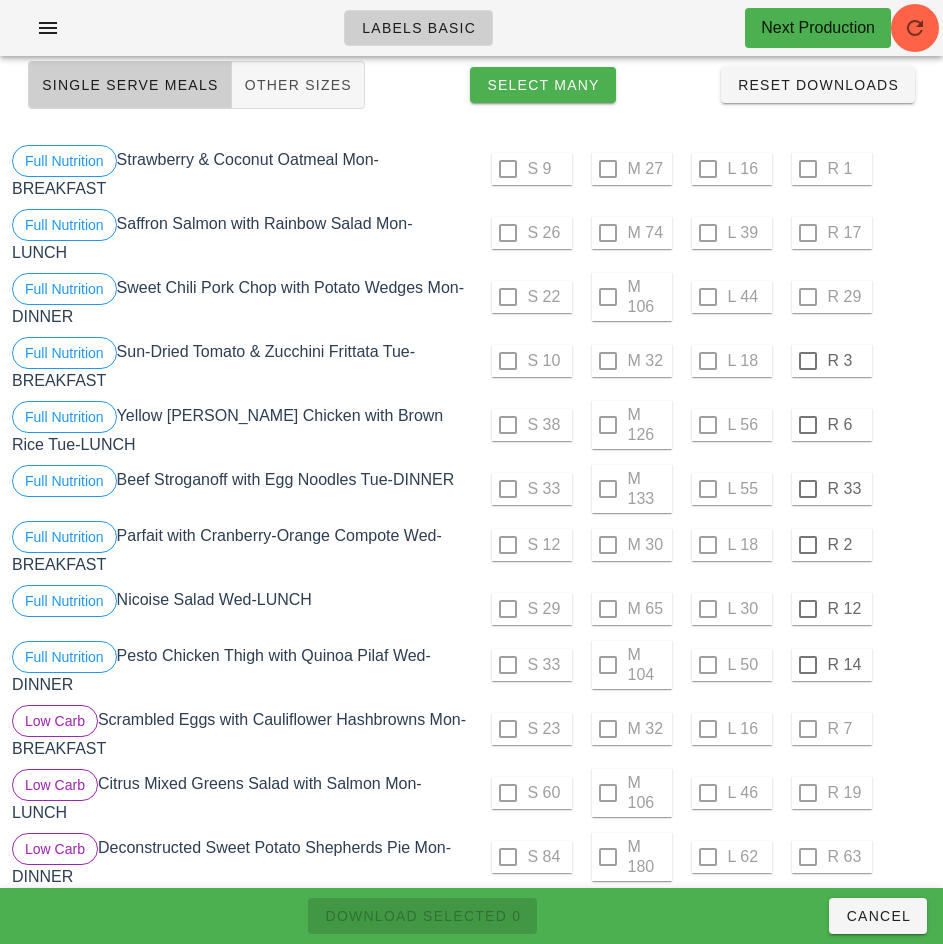 scroll, scrollTop: 90, scrollLeft: 0, axis: vertical 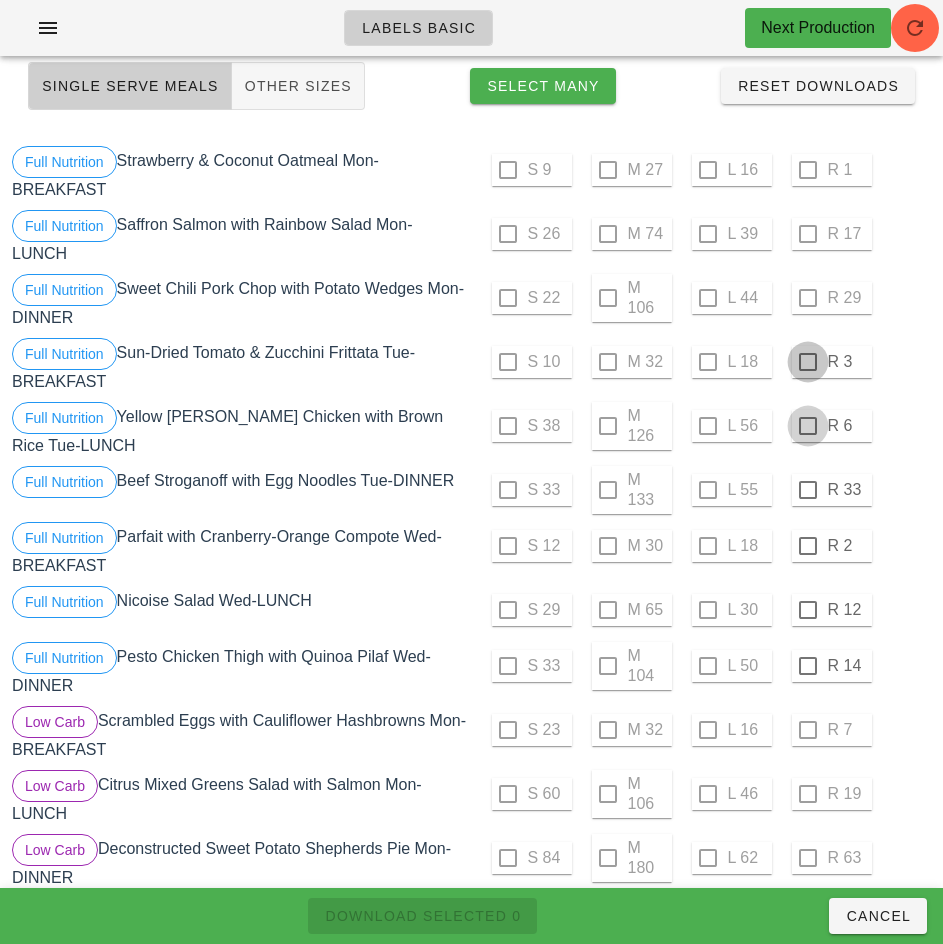 click at bounding box center [808, 362] 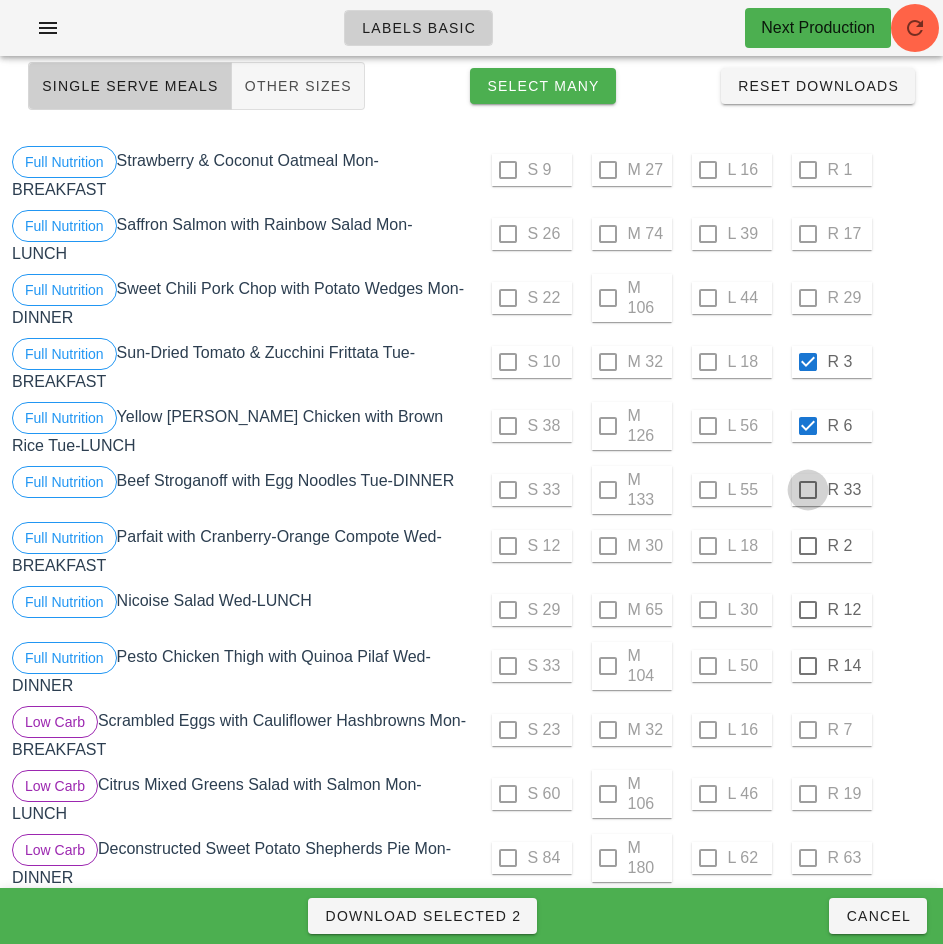 click at bounding box center (808, 490) 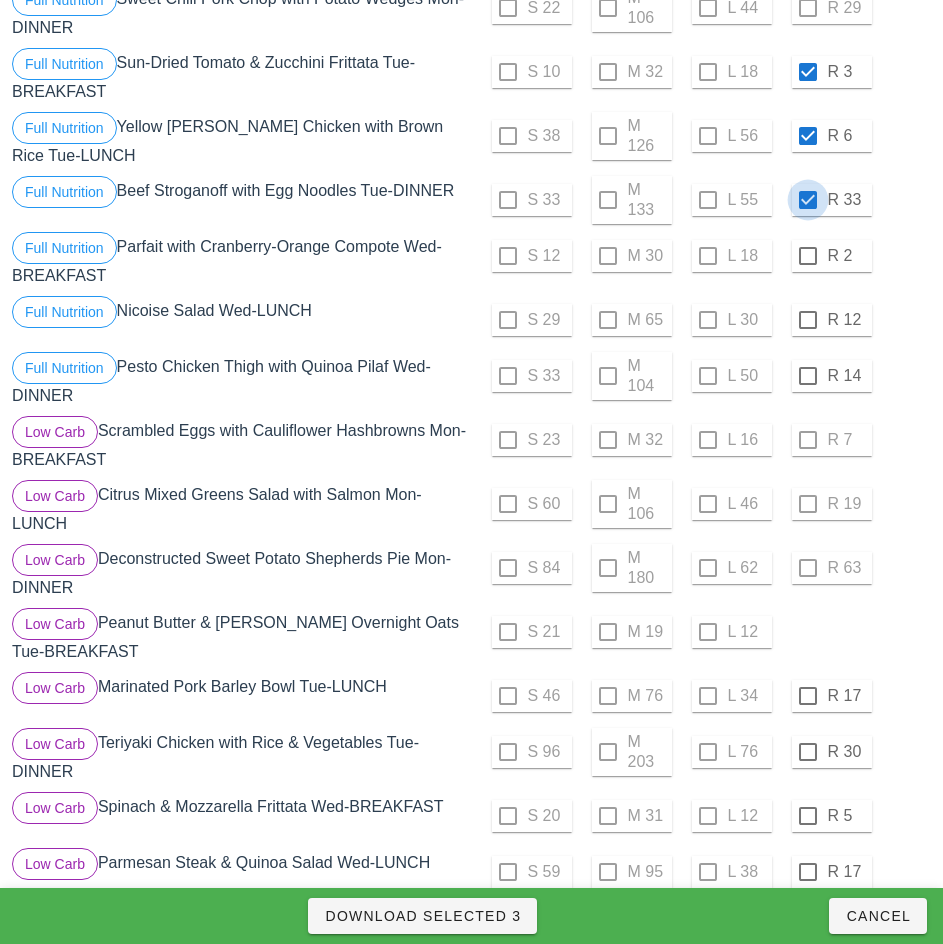 scroll, scrollTop: 381, scrollLeft: 0, axis: vertical 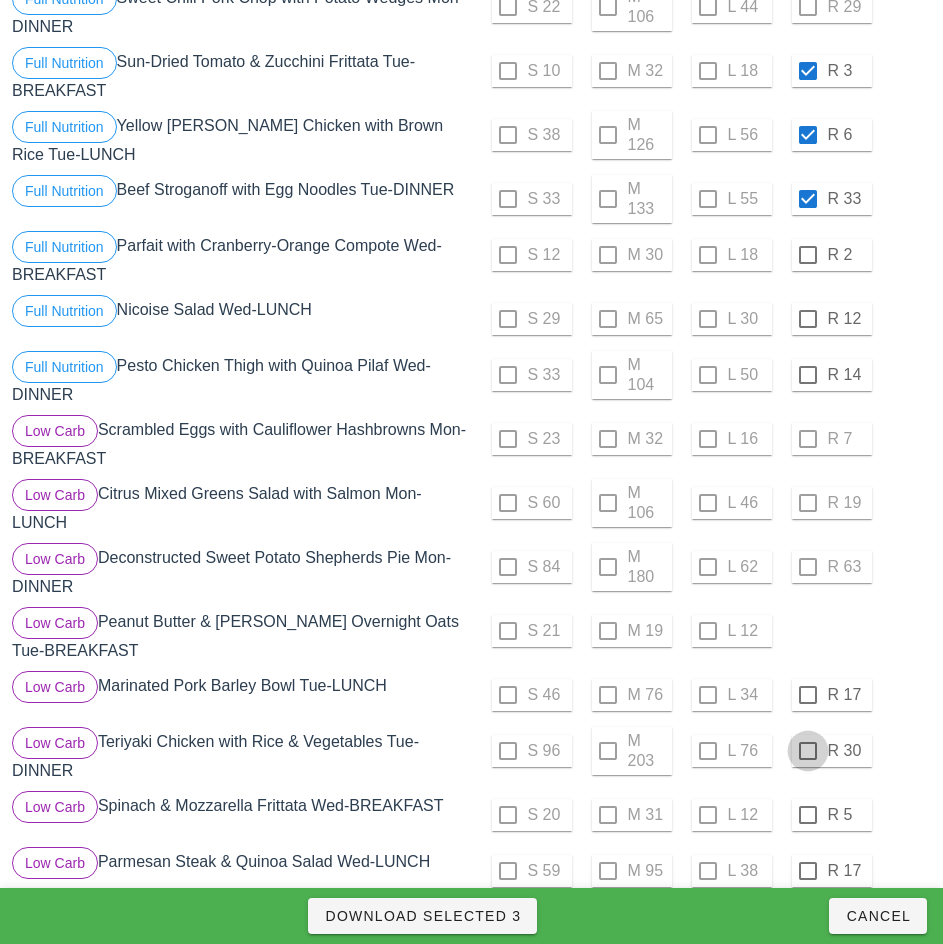 click at bounding box center (808, 695) 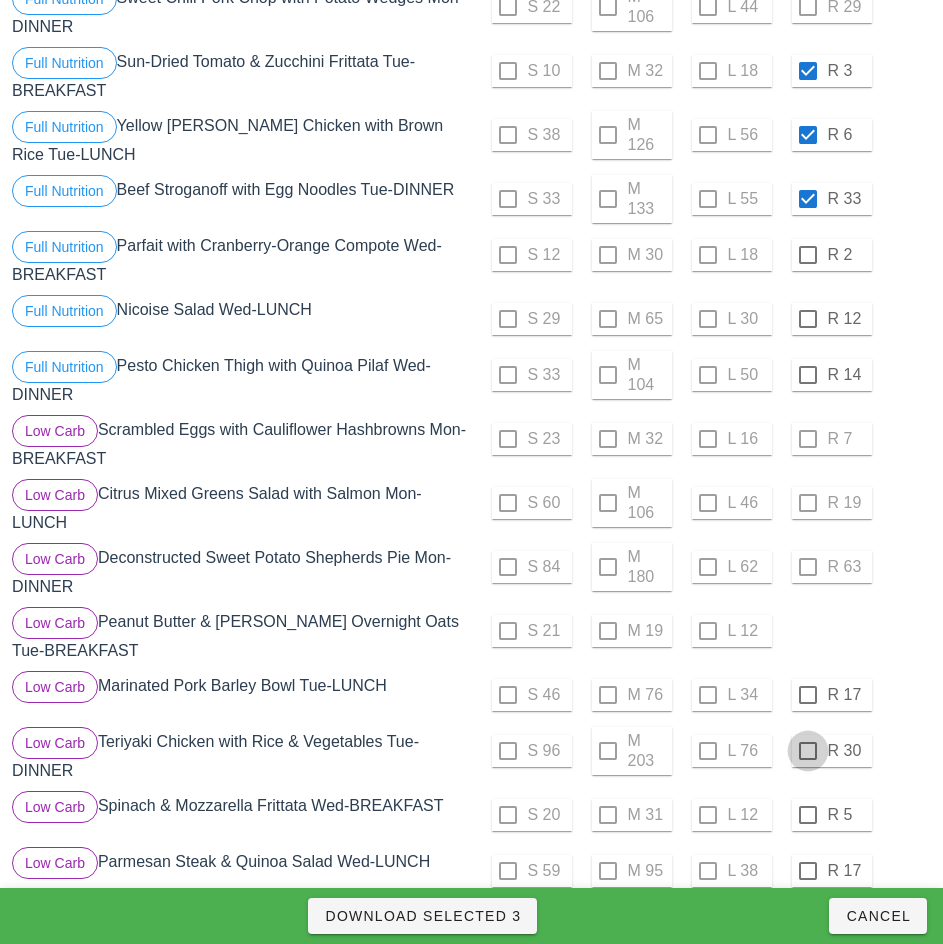 click at bounding box center [808, 751] 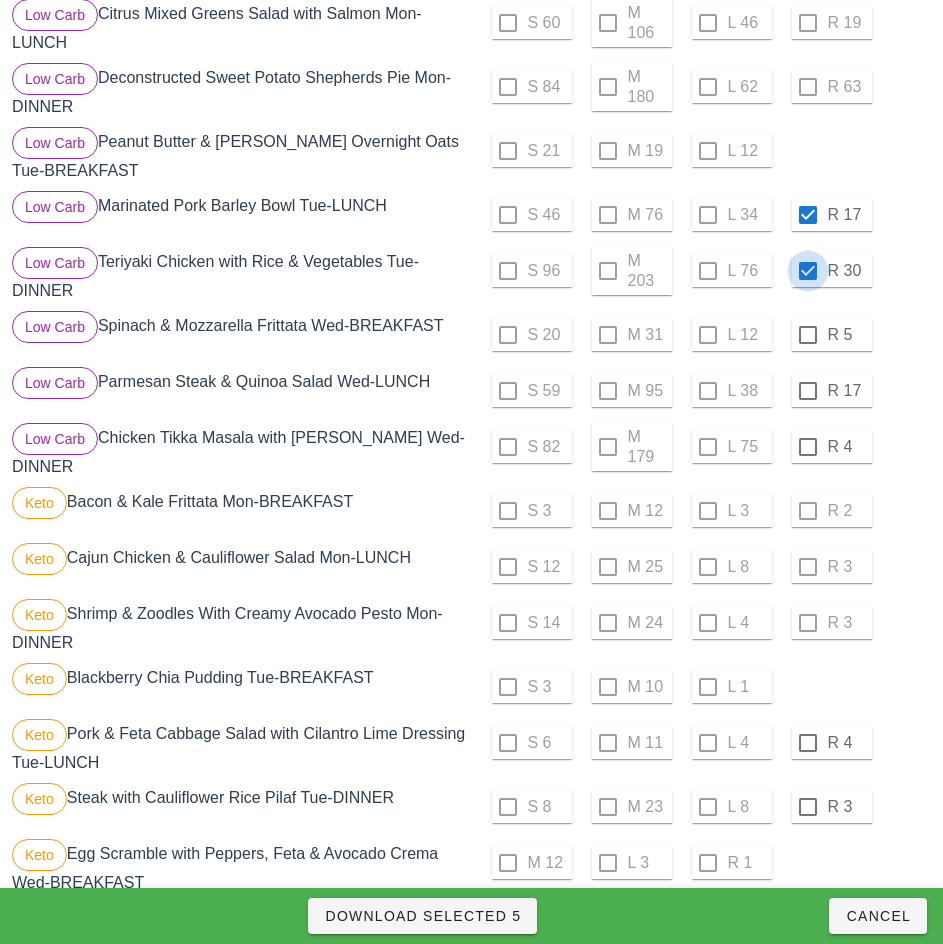 scroll, scrollTop: 917, scrollLeft: 0, axis: vertical 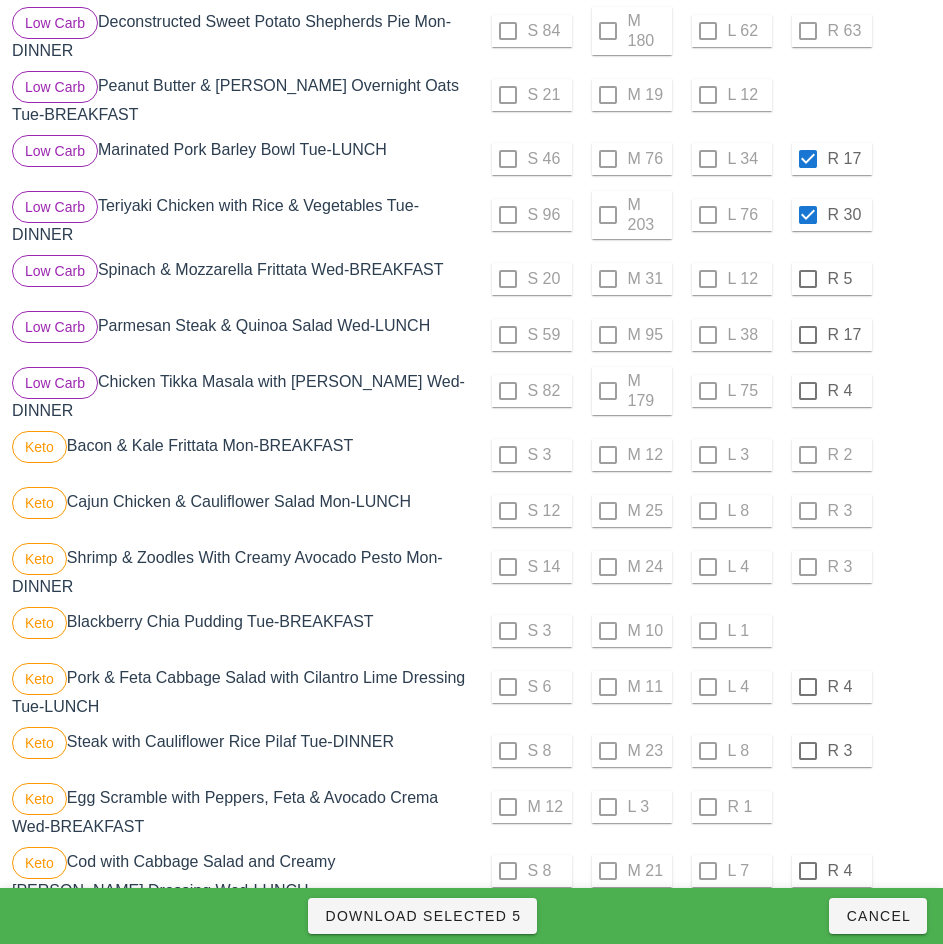 click on "M 12 L 3 R 1" at bounding box center (704, 811) 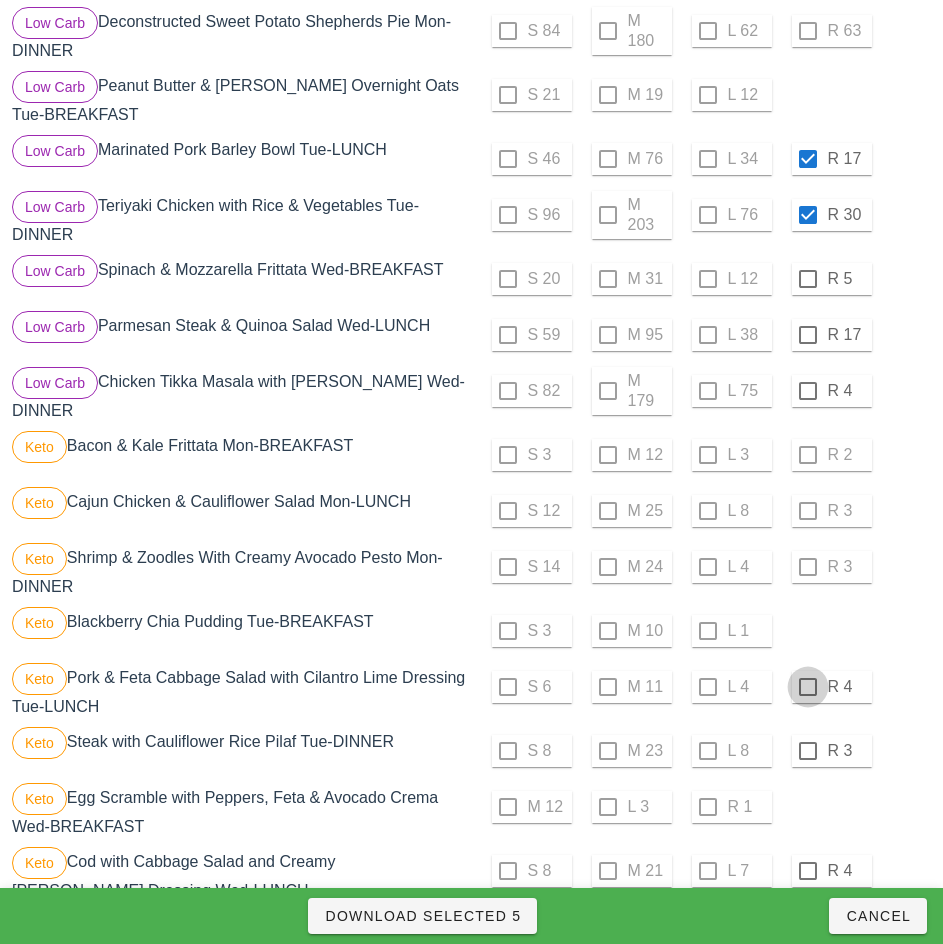 click at bounding box center [808, 687] 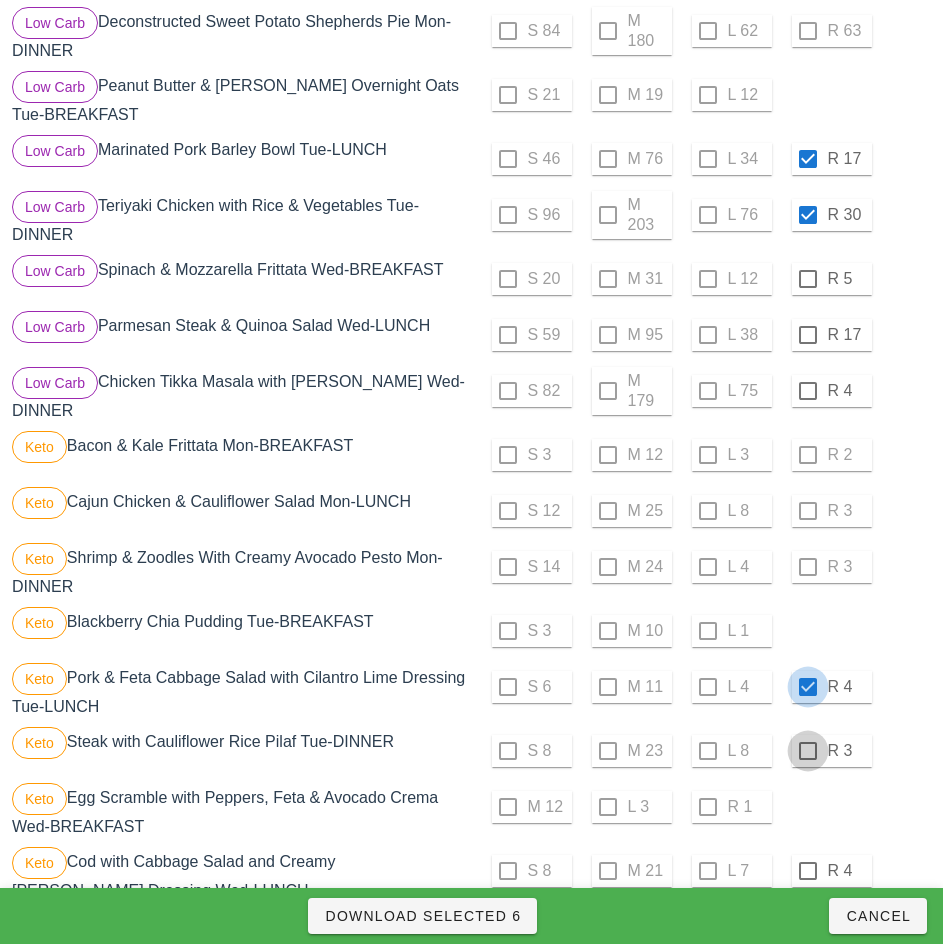 click at bounding box center [808, 751] 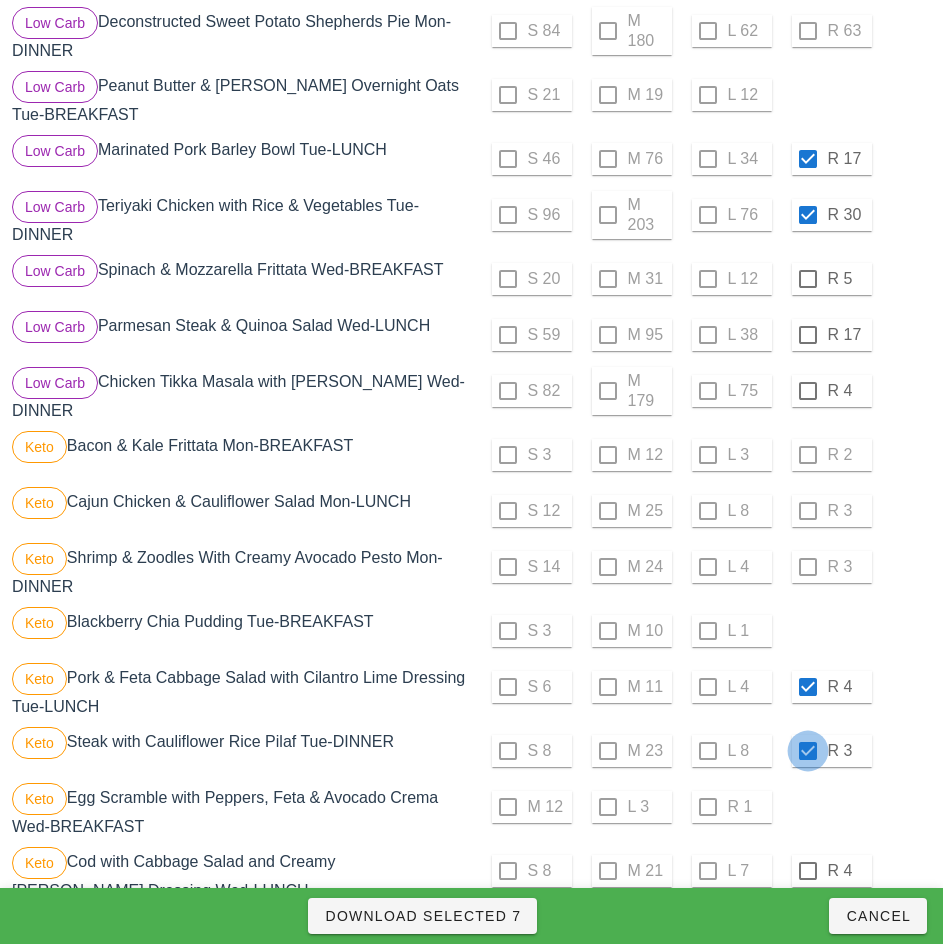 checkbox on "true" 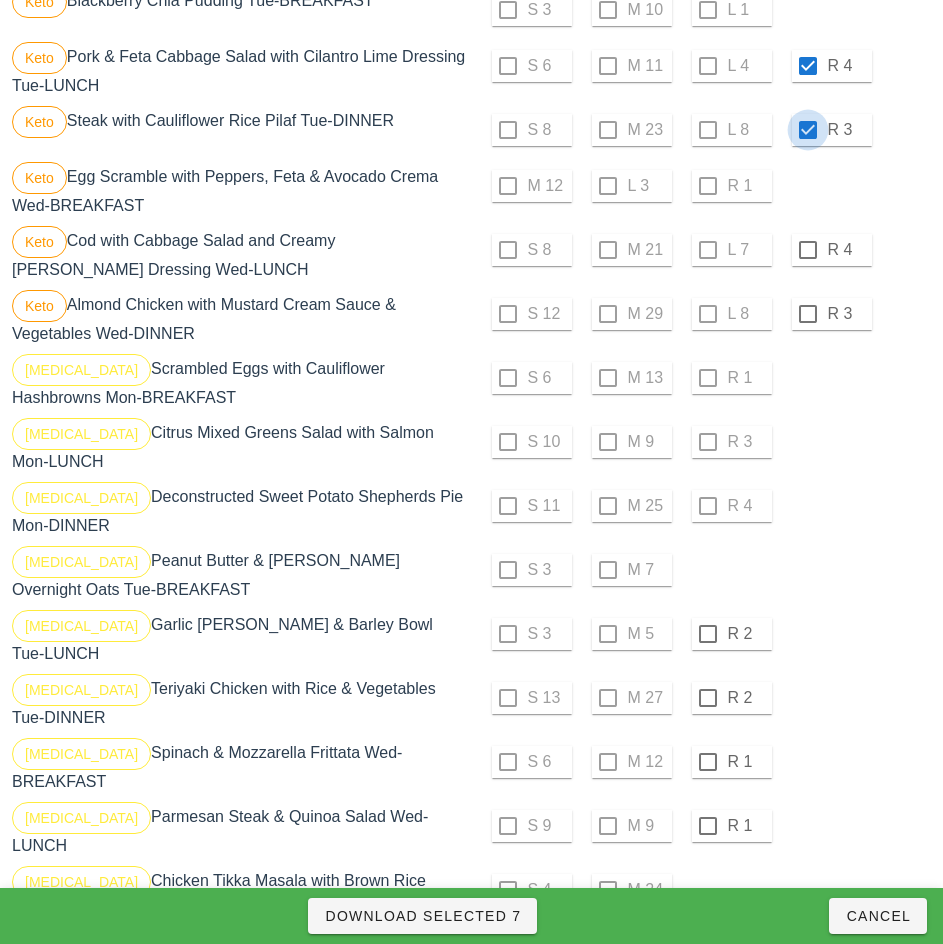 scroll, scrollTop: 1540, scrollLeft: 0, axis: vertical 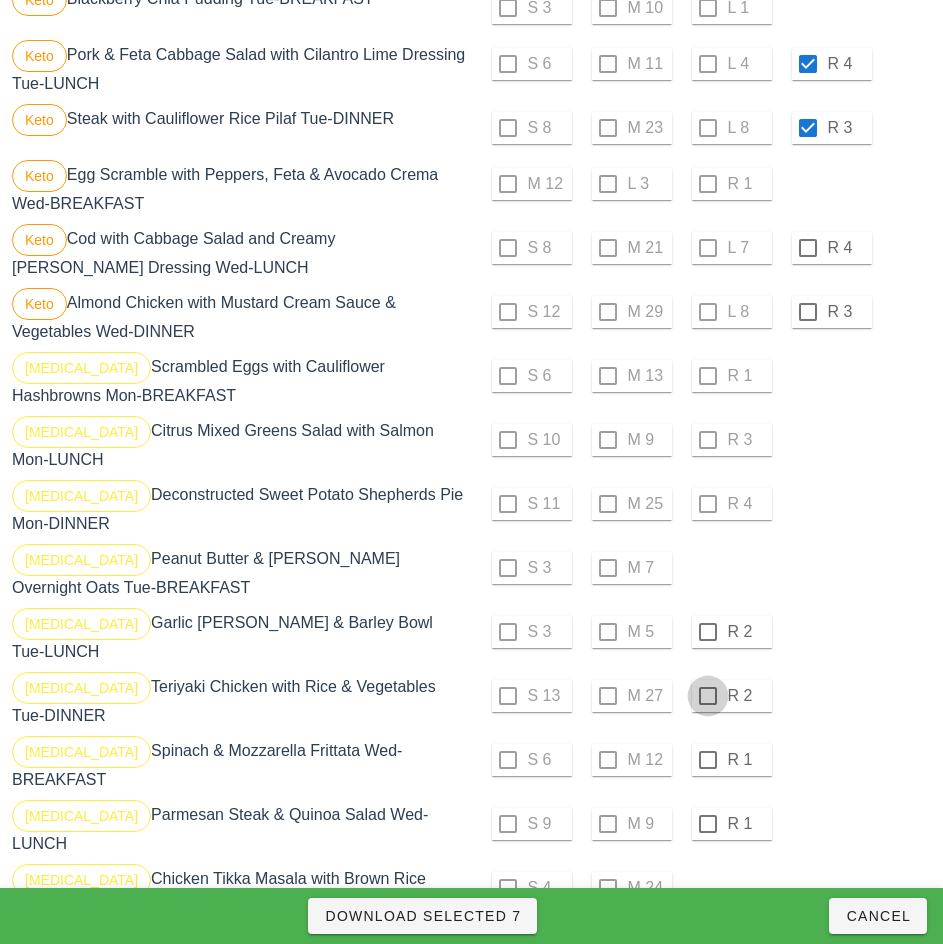 click on "R 2" at bounding box center [748, 632] 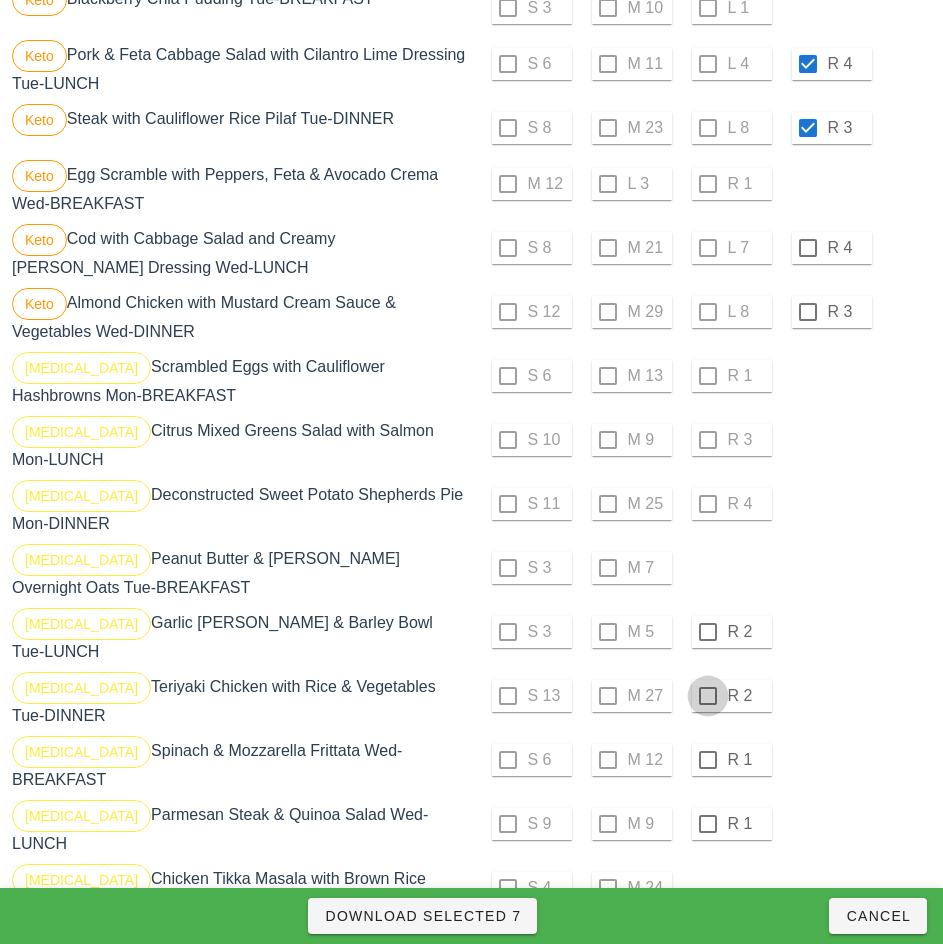 click at bounding box center [708, 632] 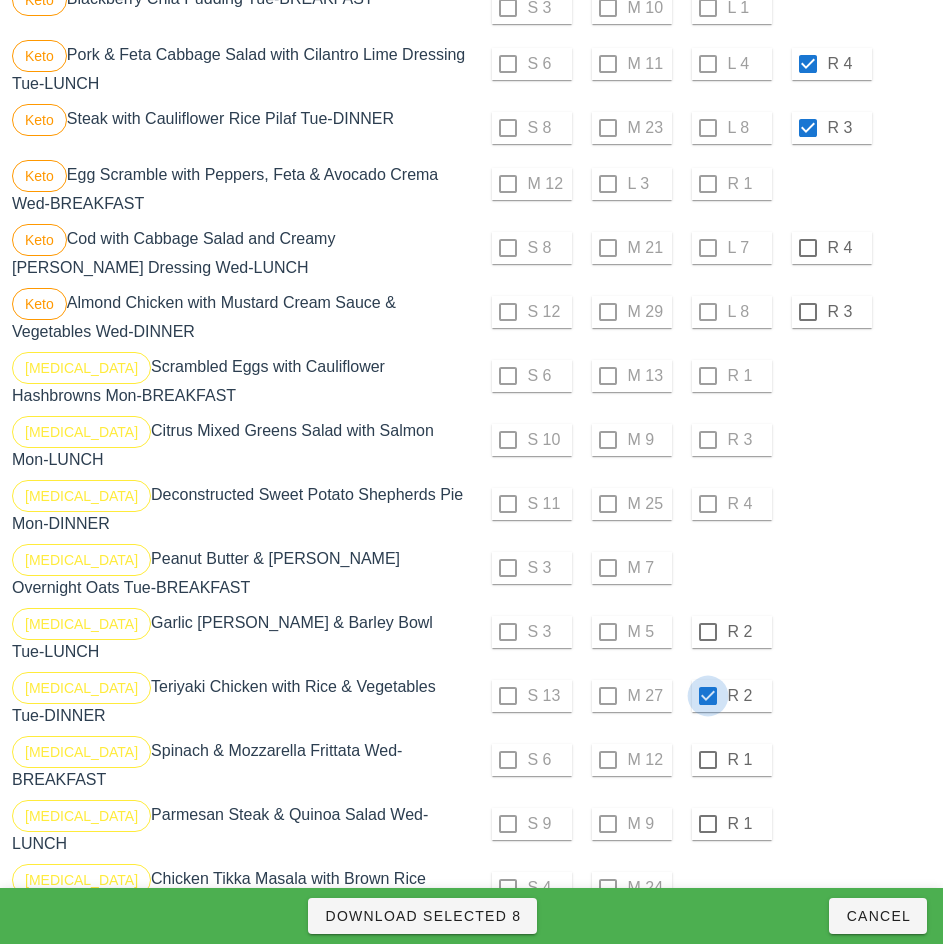 checkbox on "false" 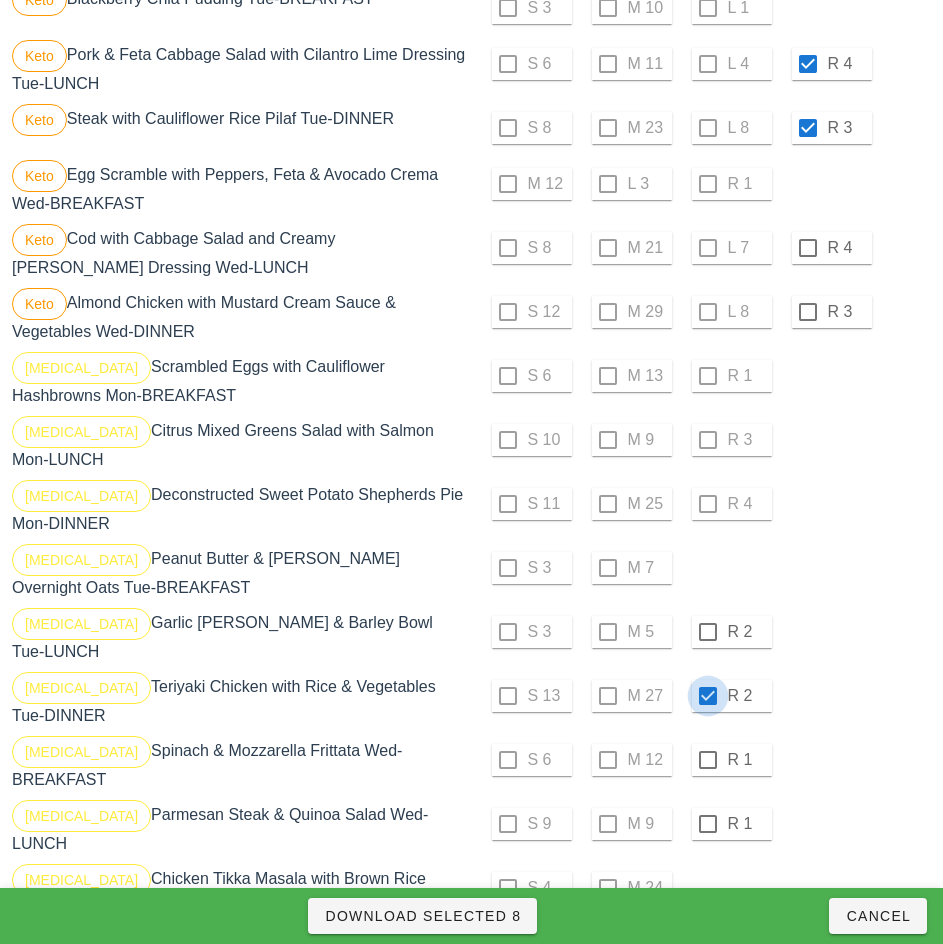 click at bounding box center [708, 632] 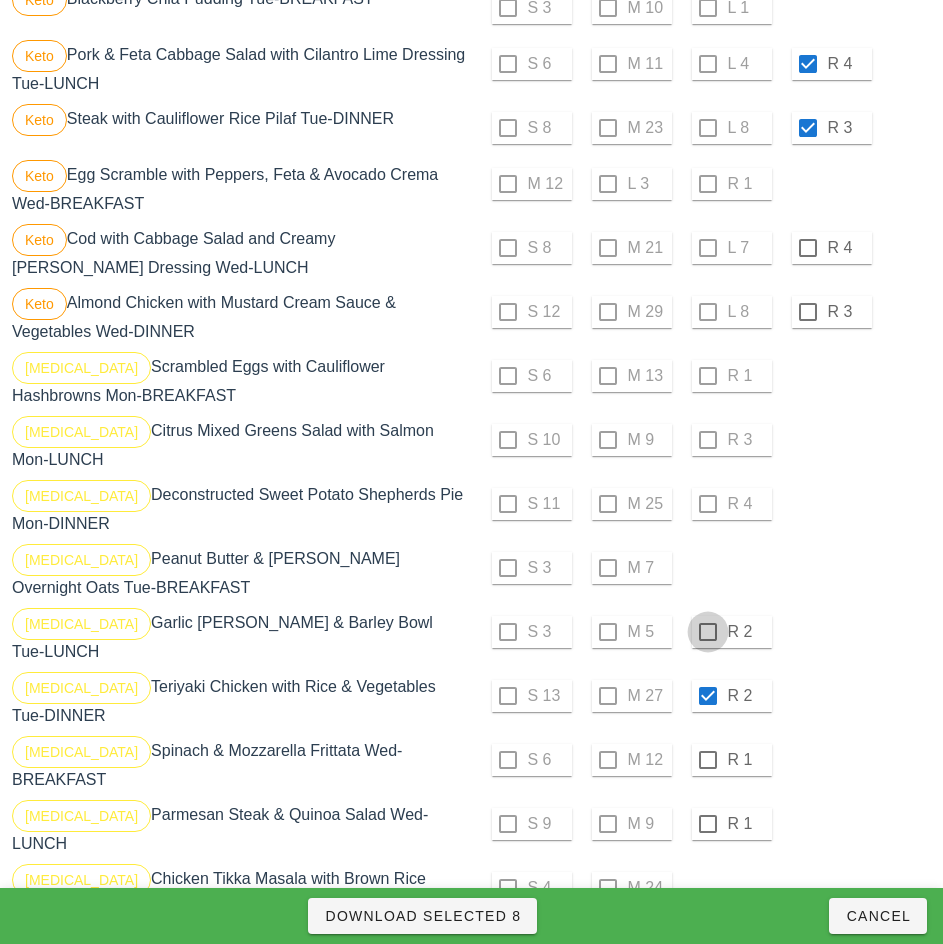 checkbox on "true" 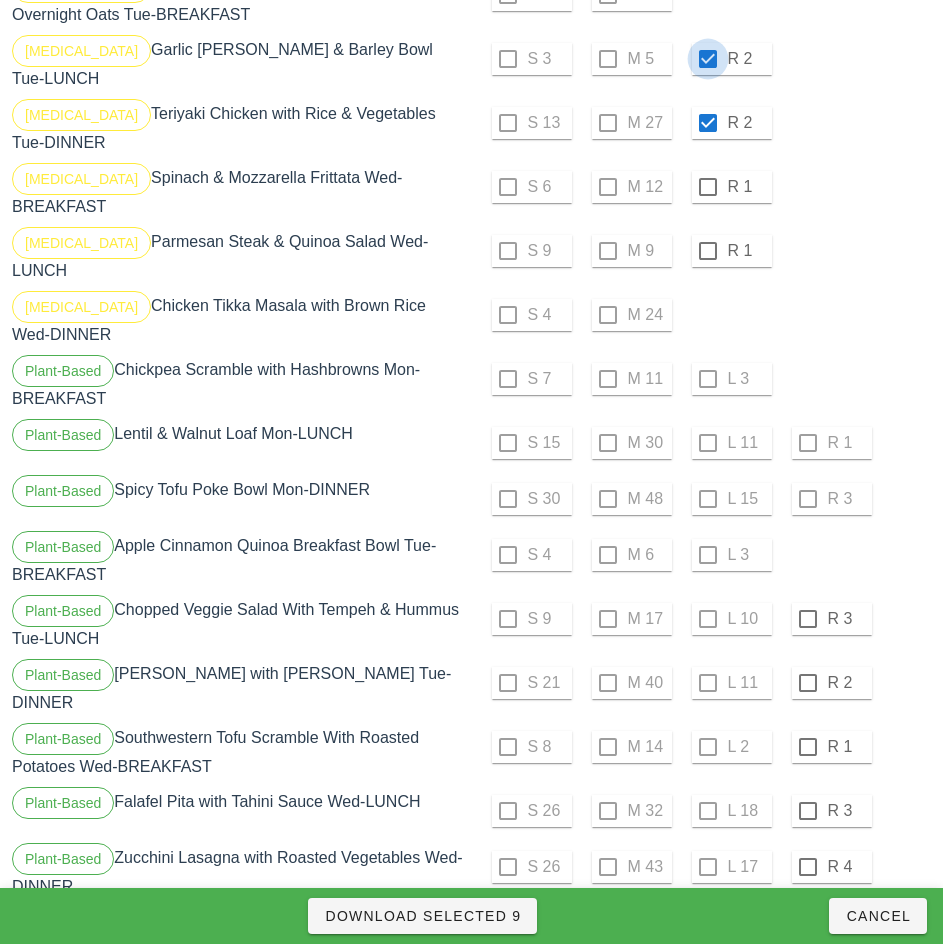 scroll, scrollTop: 2120, scrollLeft: 0, axis: vertical 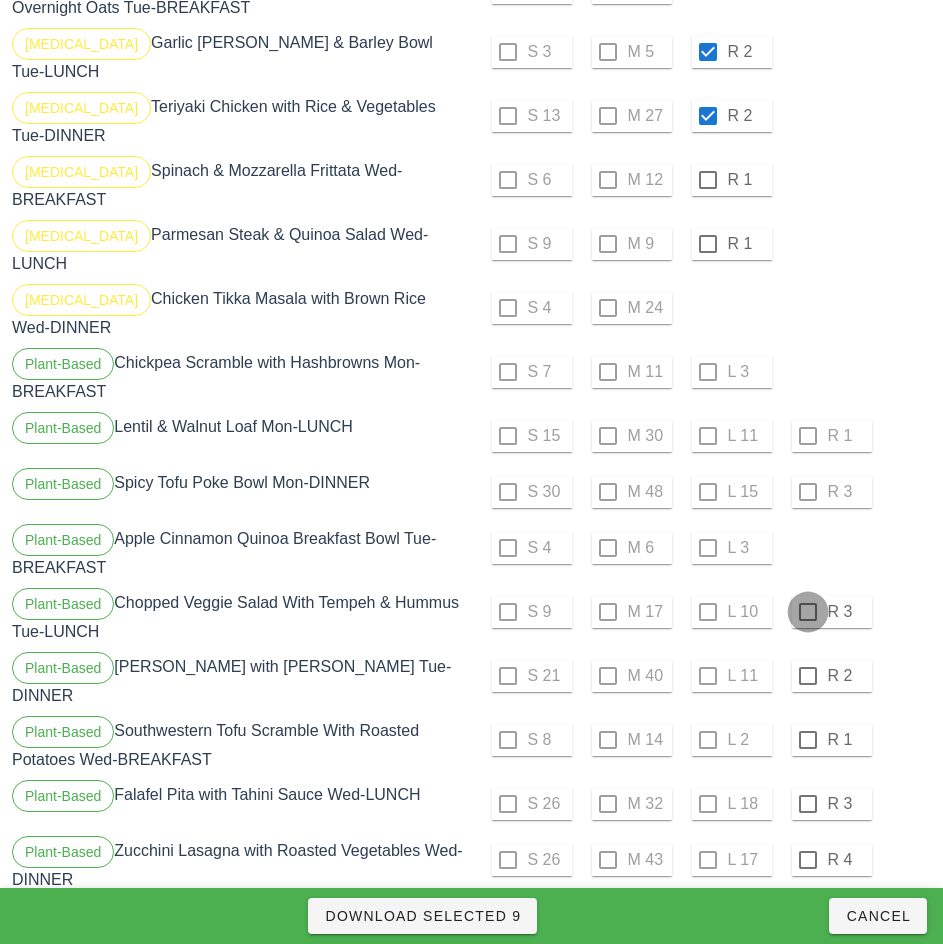 click at bounding box center [808, 612] 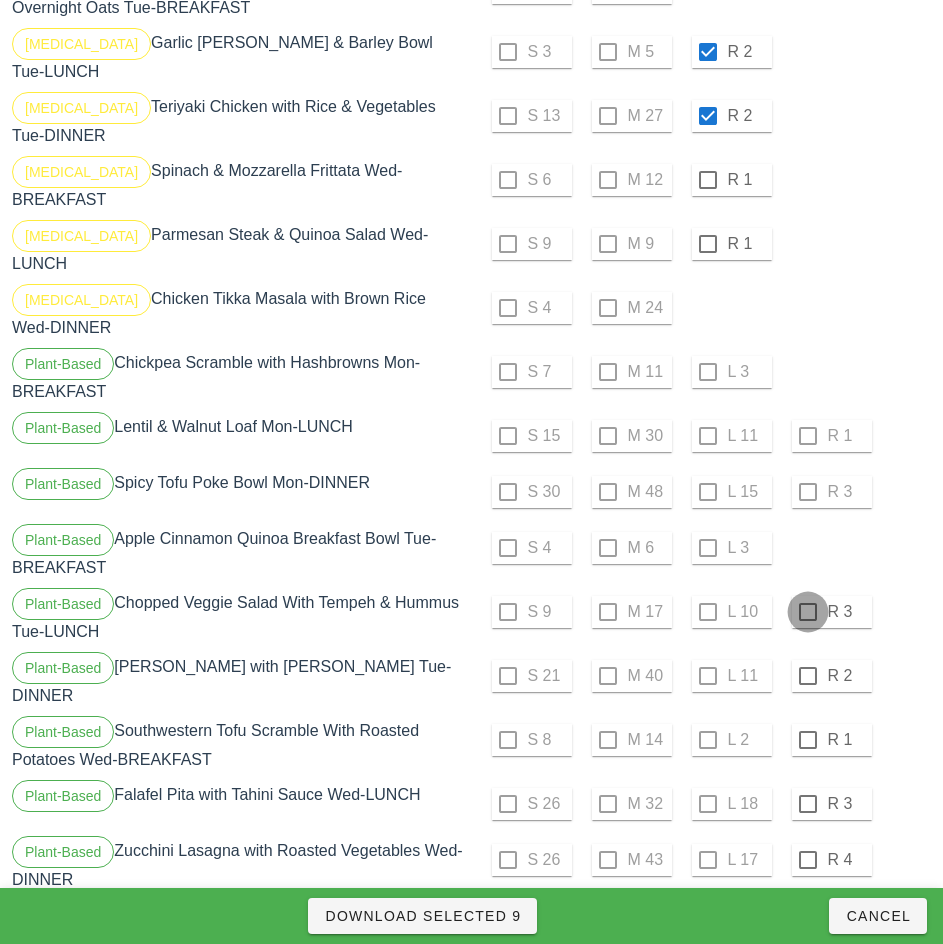 checkbox on "true" 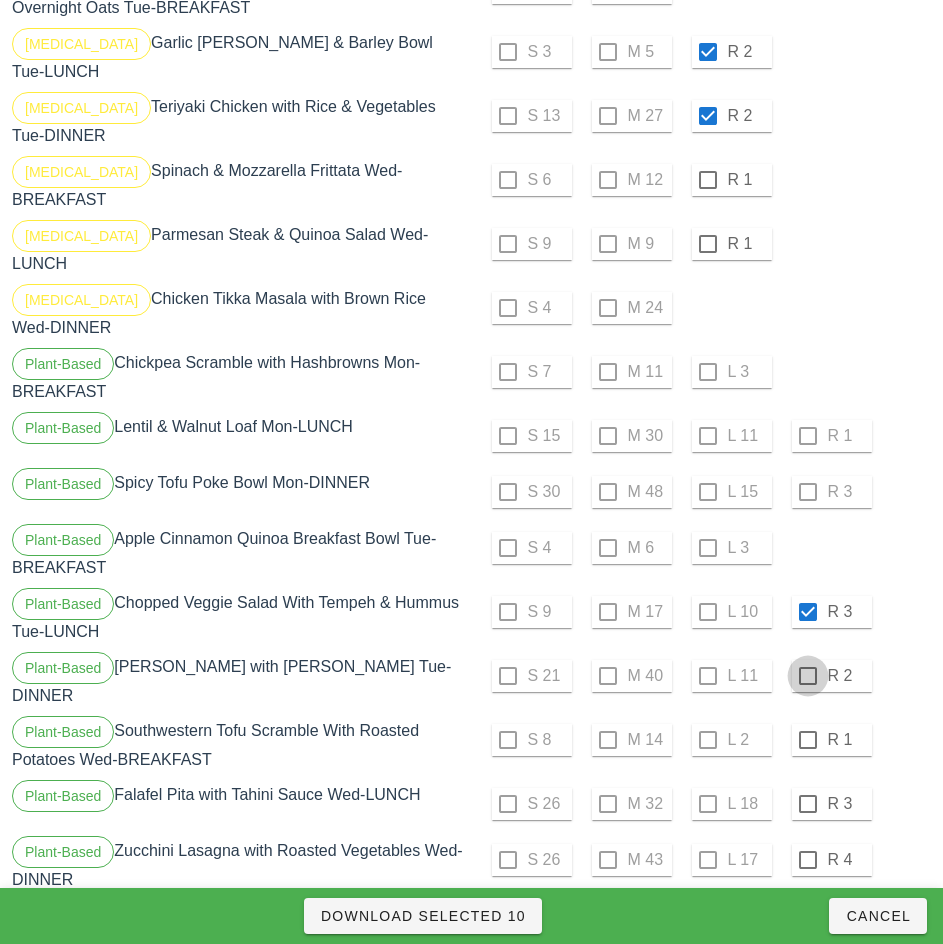 click at bounding box center (808, 676) 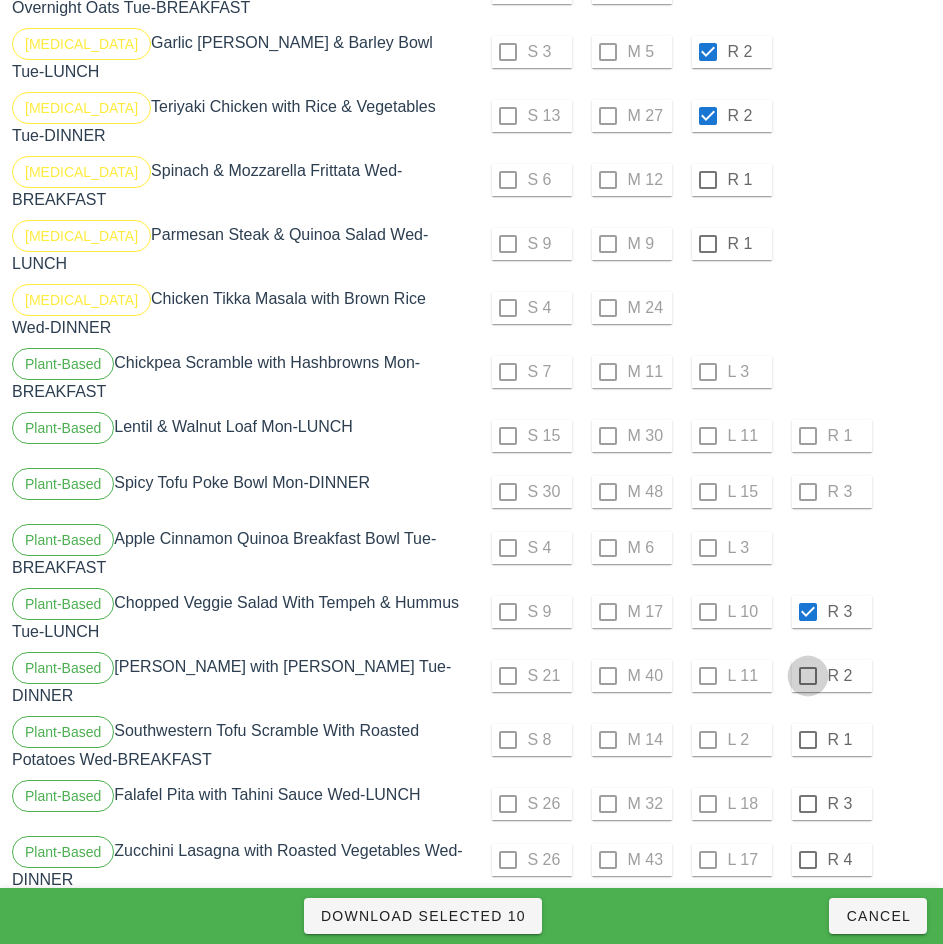 checkbox on "true" 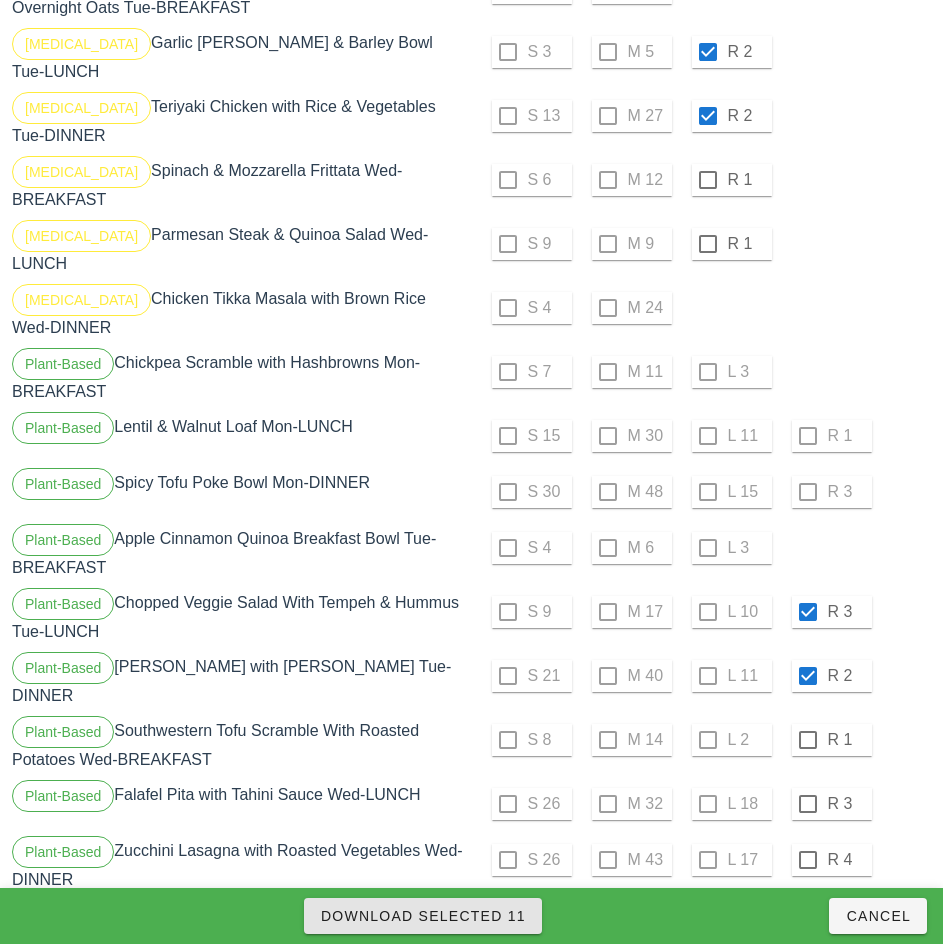 click on "Download Selected 11" at bounding box center [423, 916] 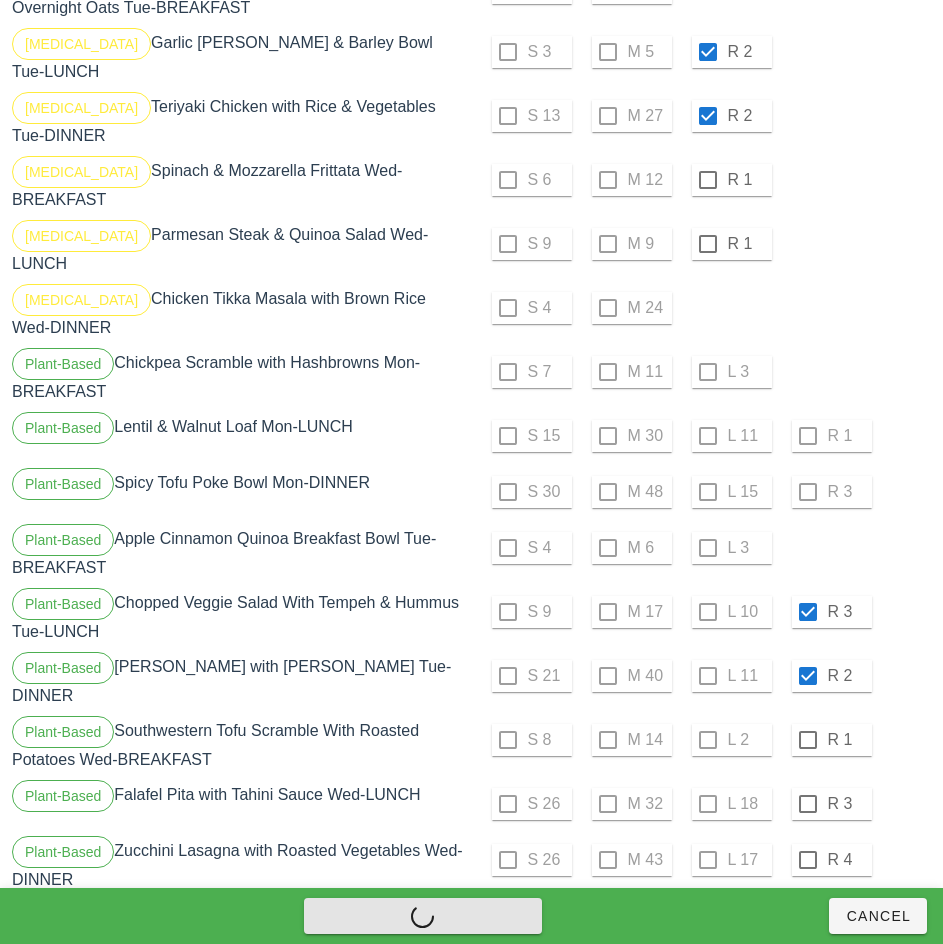 checkbox on "false" 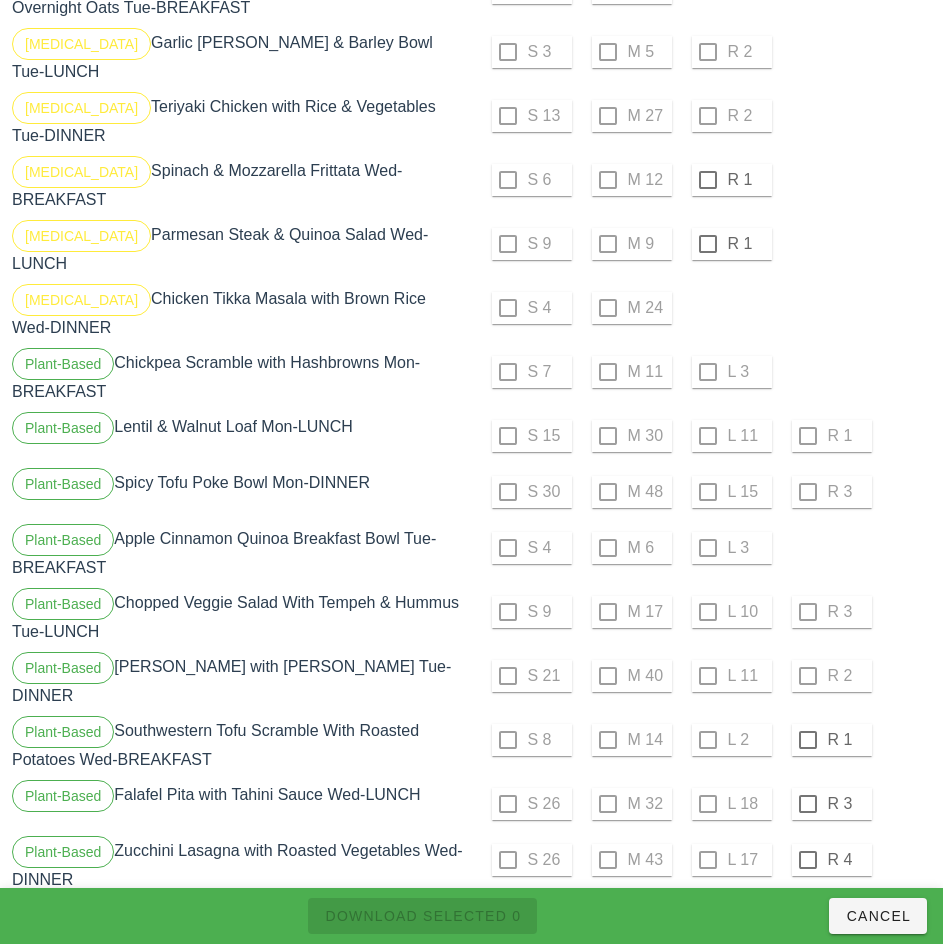 click on "Plant-Based  Spicy Tofu Poke Bowl  Mon-DINNER" at bounding box center (240, 492) 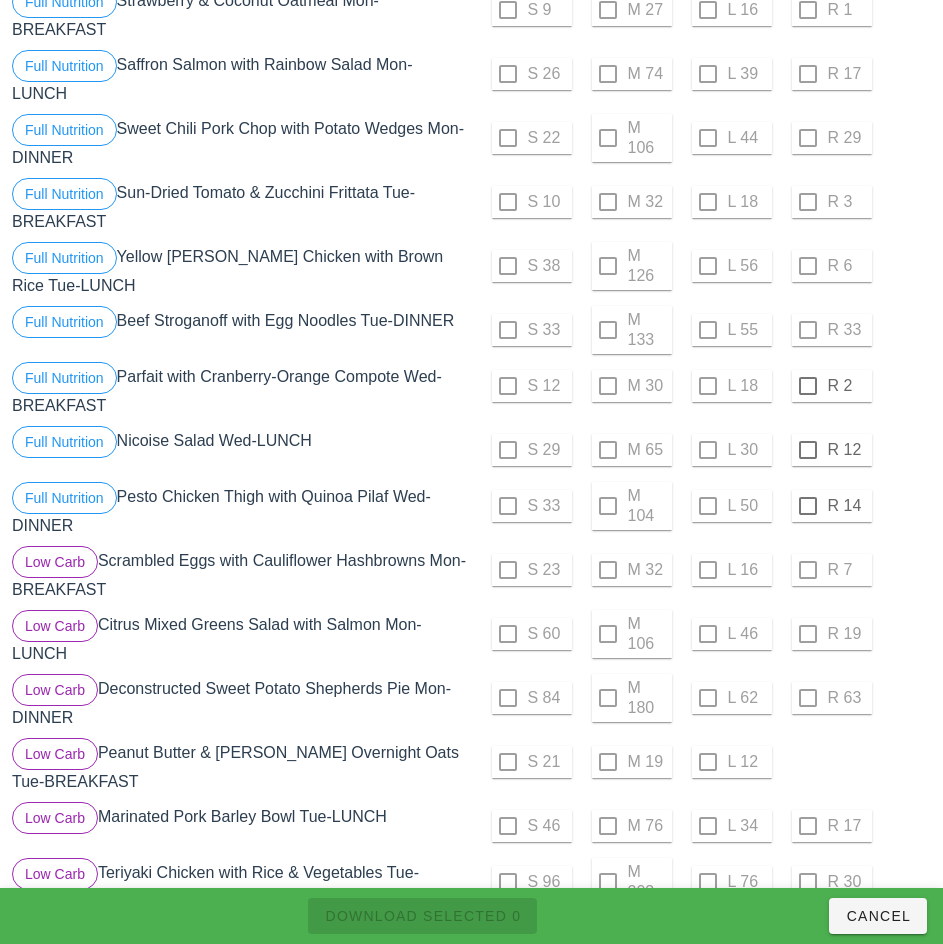 scroll, scrollTop: 257, scrollLeft: 0, axis: vertical 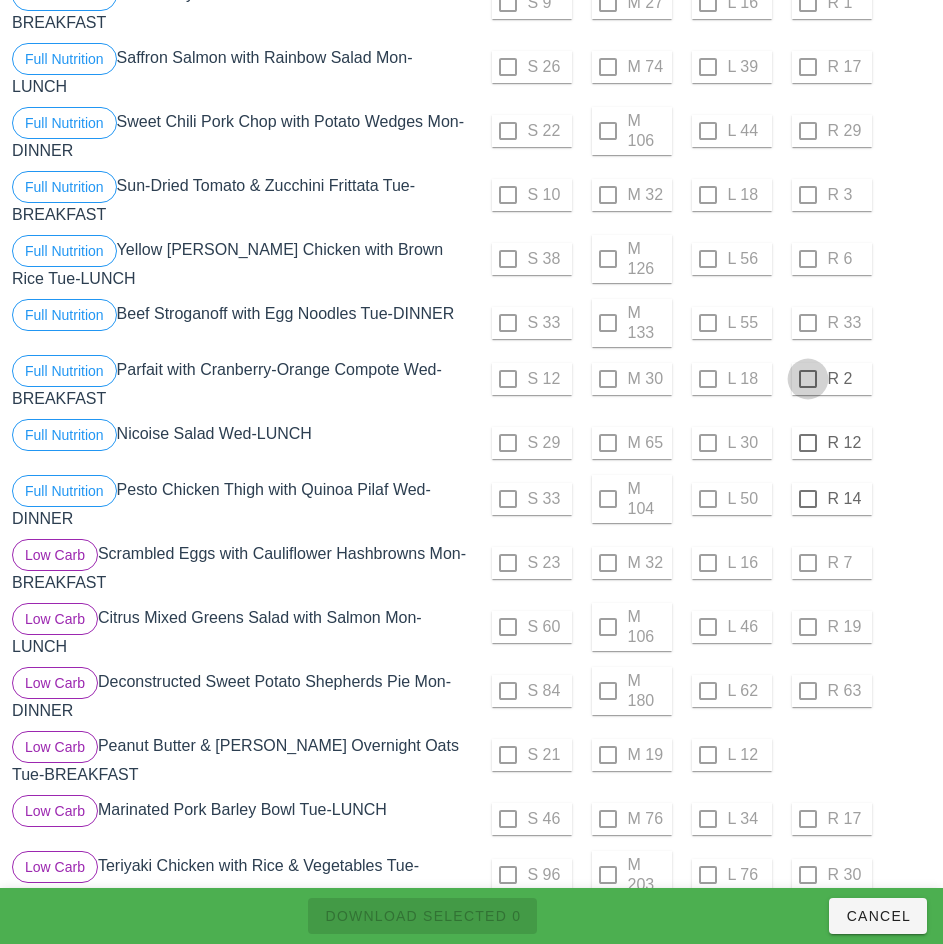 click at bounding box center [808, 379] 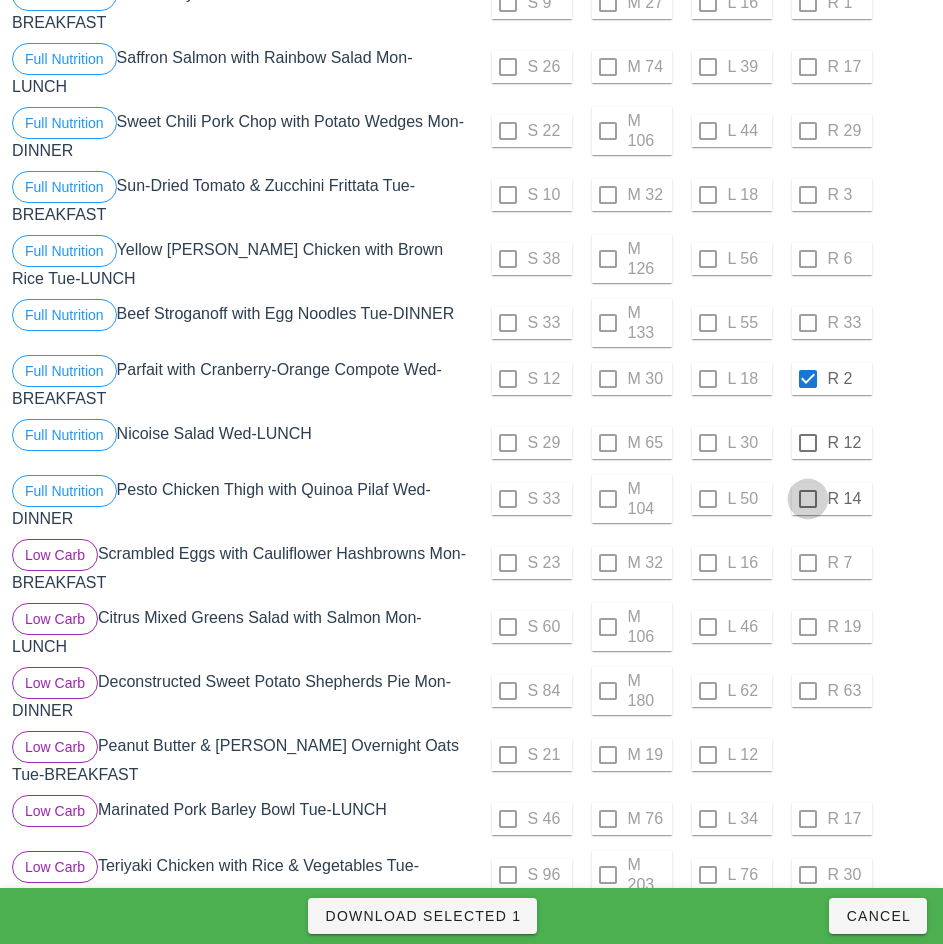 click at bounding box center [808, 443] 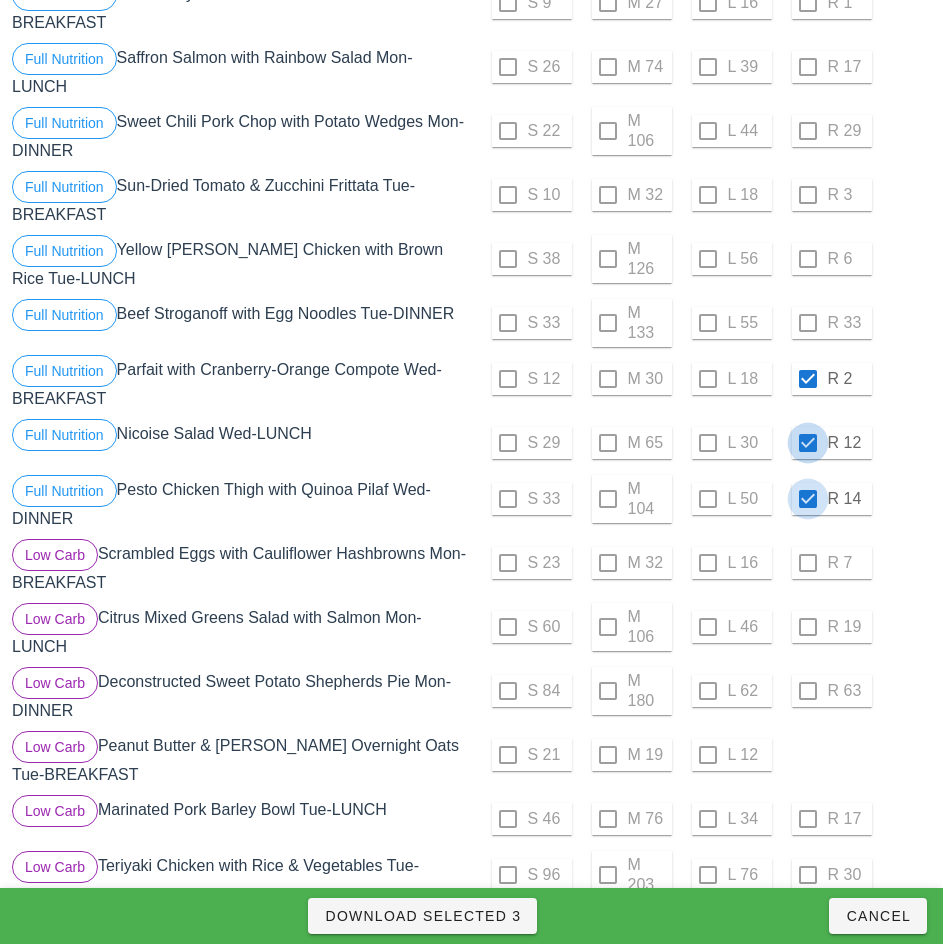 checkbox on "true" 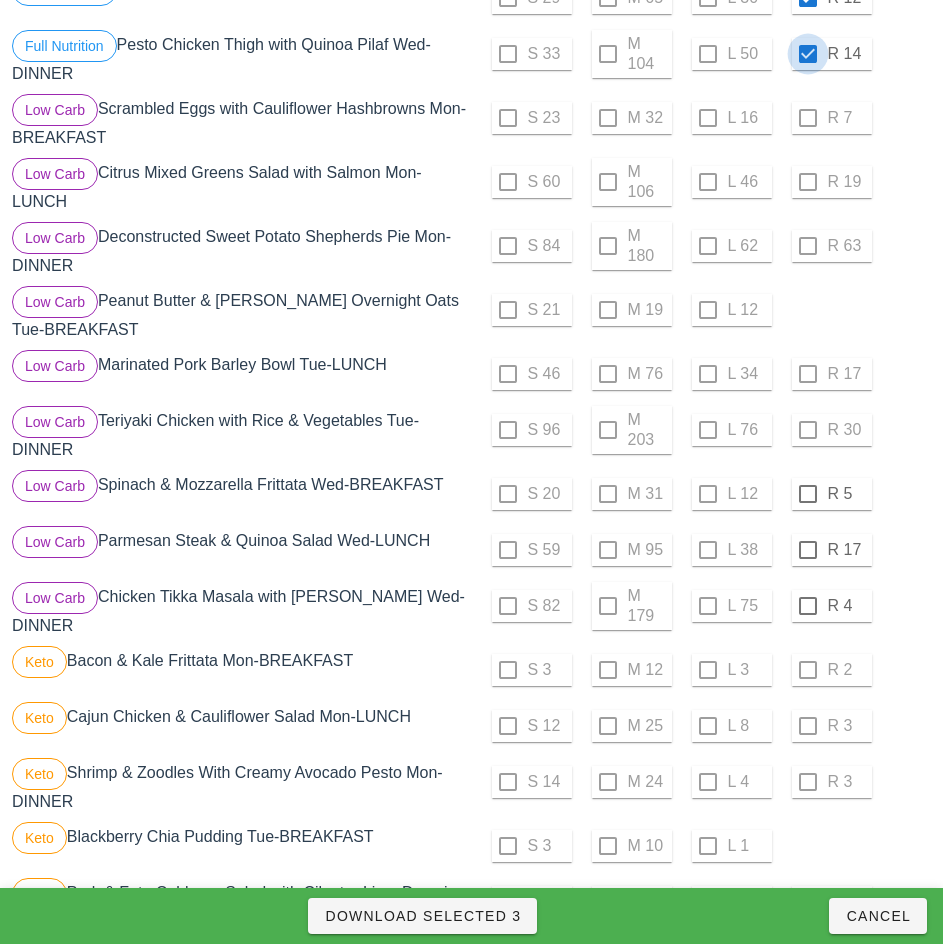 scroll, scrollTop: 716, scrollLeft: 0, axis: vertical 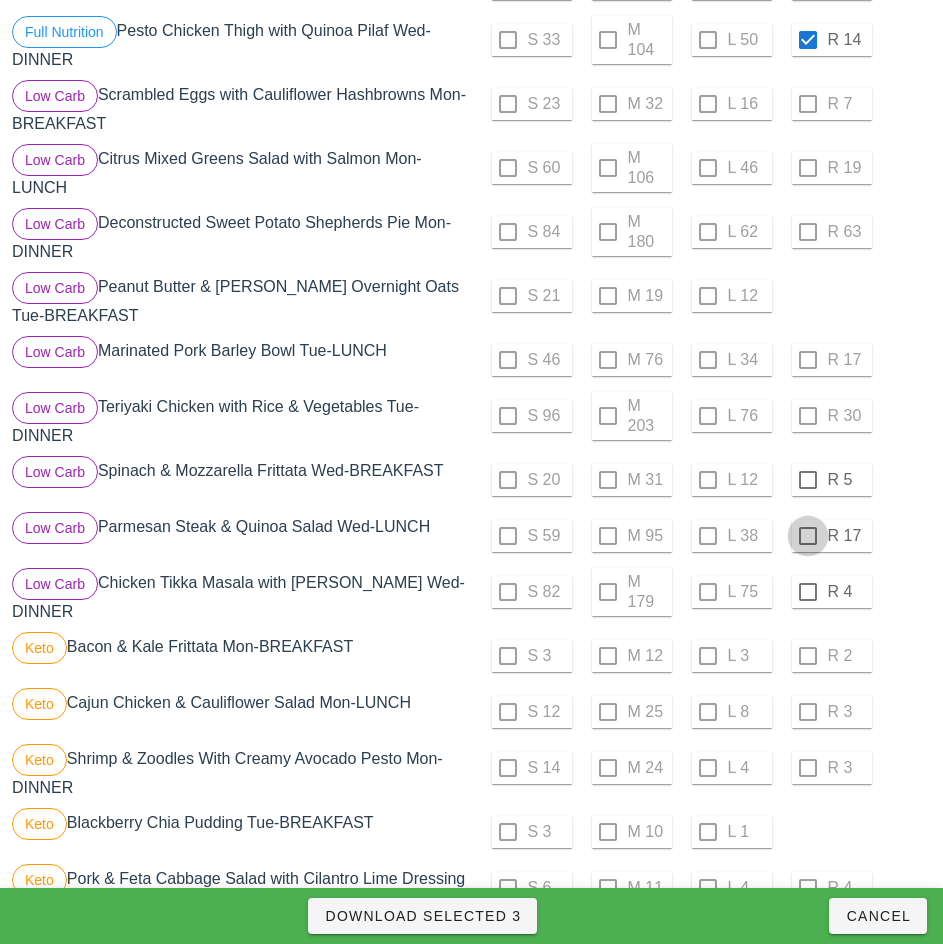 click at bounding box center [808, 480] 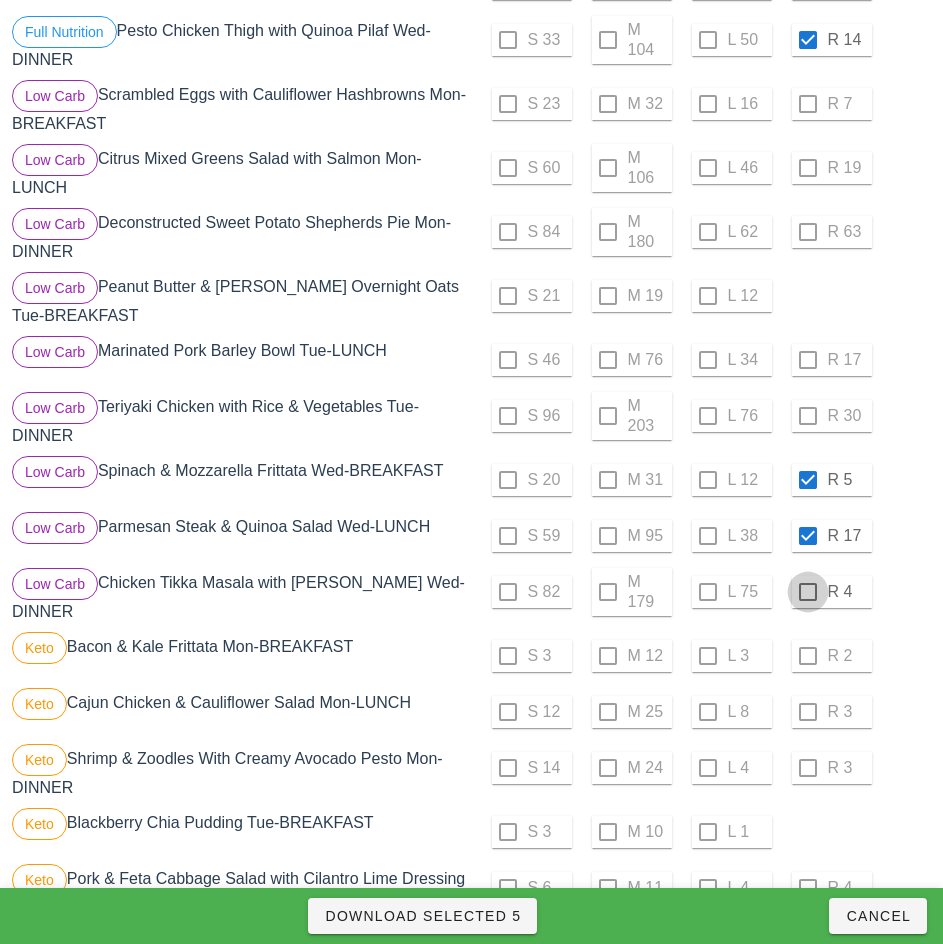 click at bounding box center [808, 592] 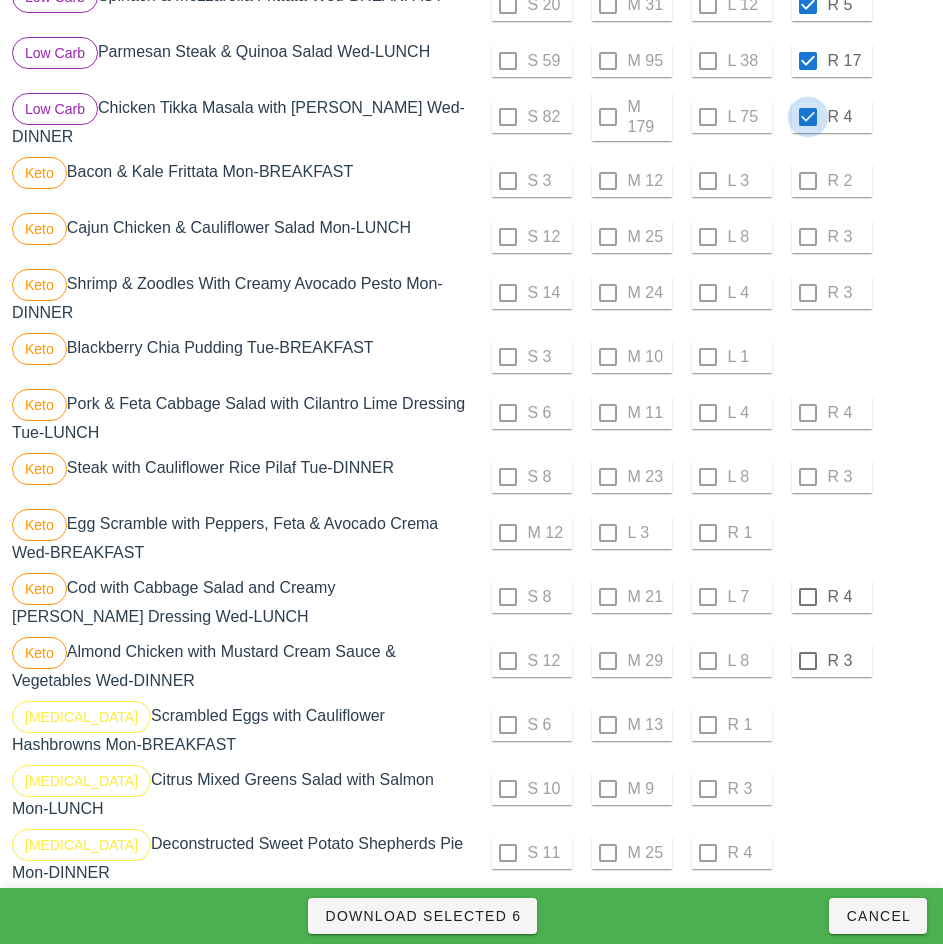 scroll, scrollTop: 1199, scrollLeft: 0, axis: vertical 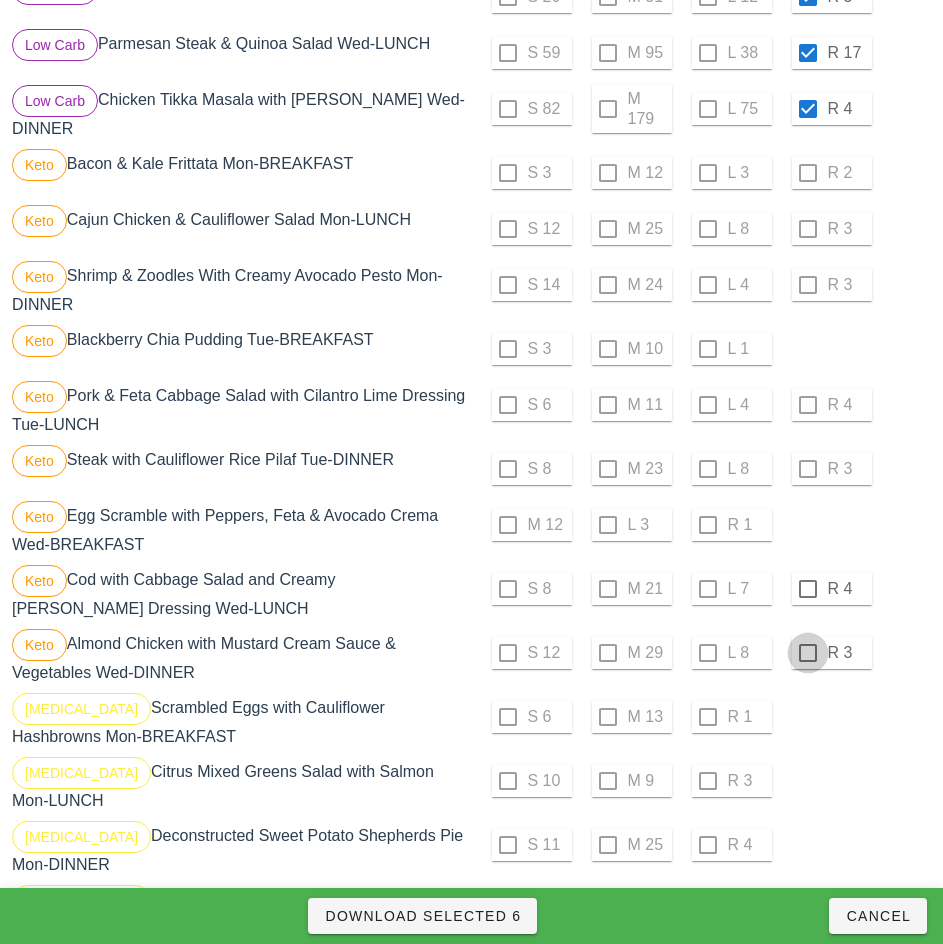 click at bounding box center (808, 589) 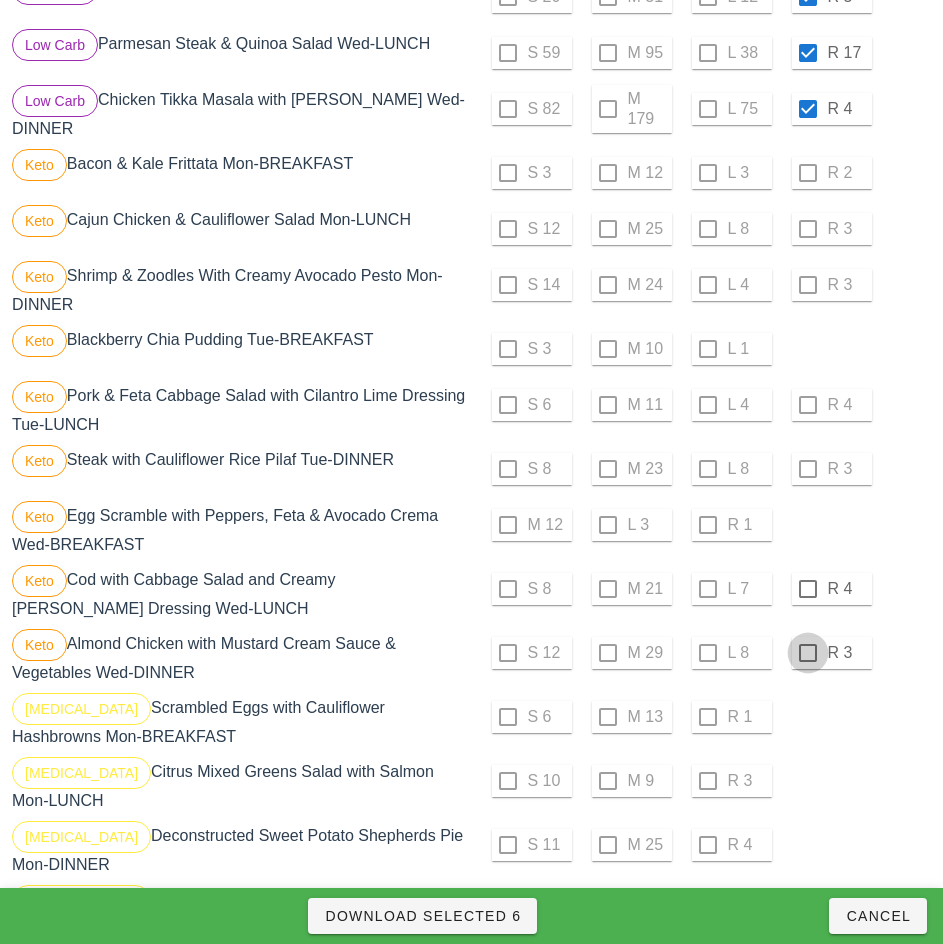 click at bounding box center (808, 653) 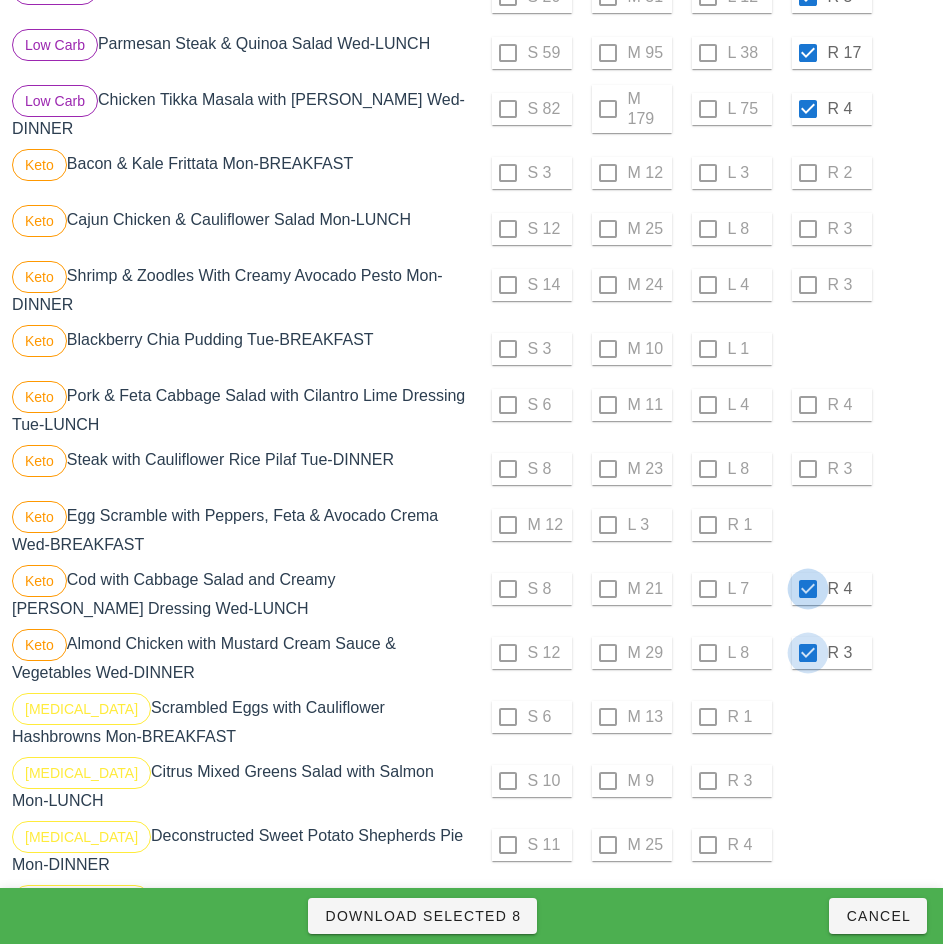 checkbox on "true" 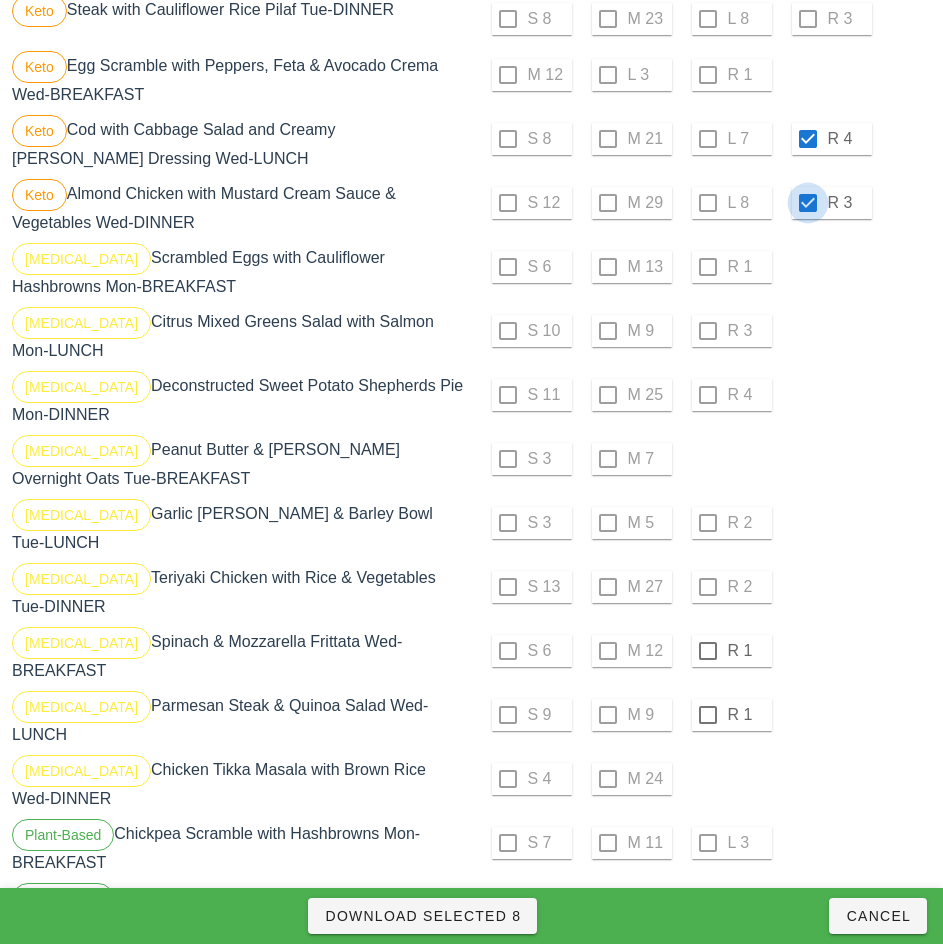 scroll, scrollTop: 1697, scrollLeft: 0, axis: vertical 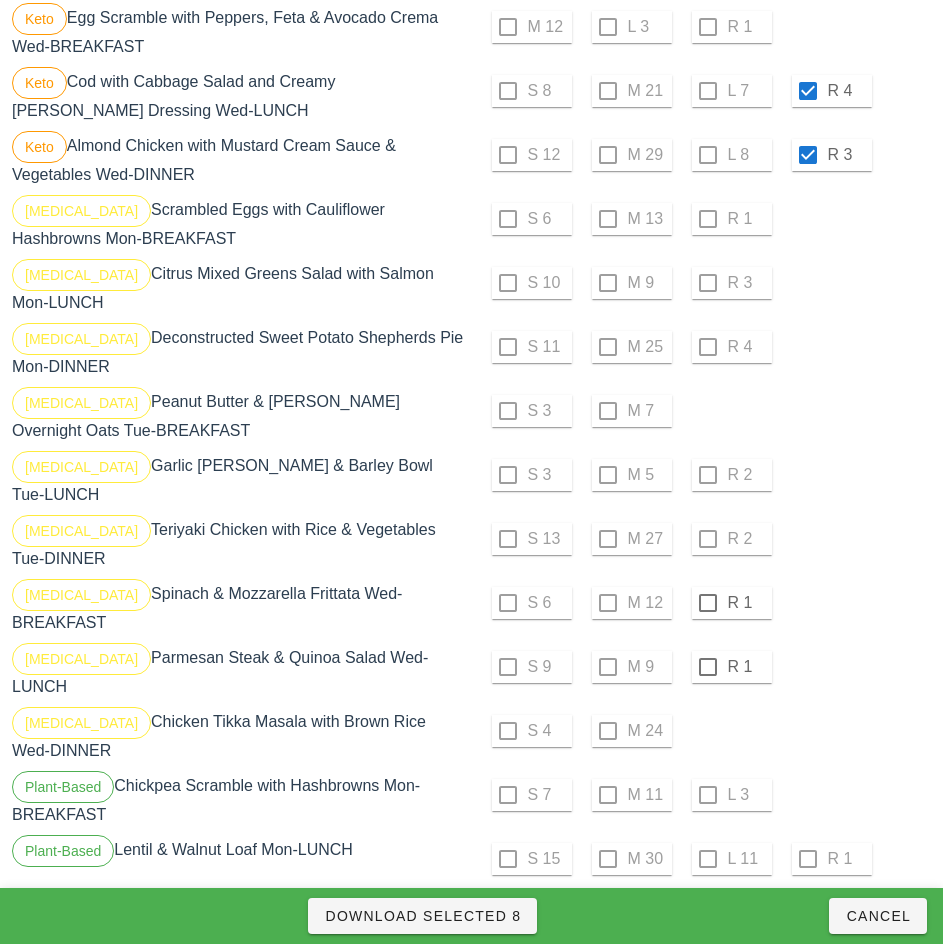 click on "S 11 M 25 R 4" at bounding box center [704, 347] 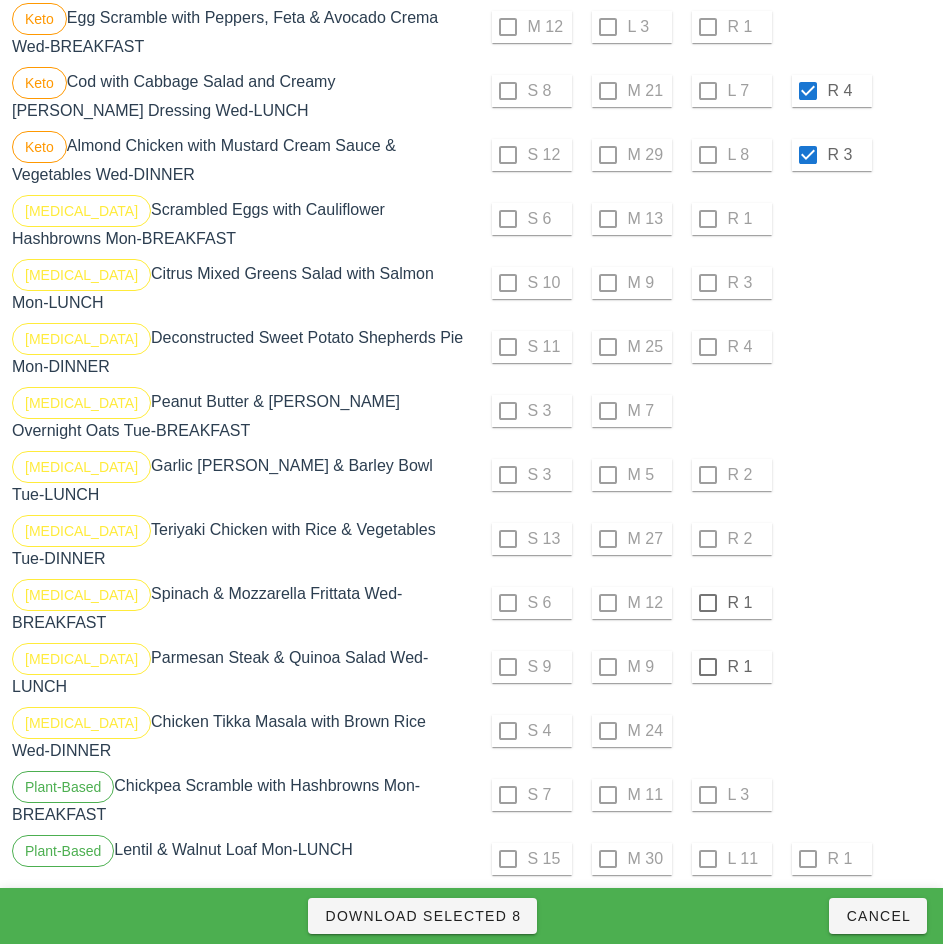 click on "S 10 M 9 R 3" at bounding box center [704, 283] 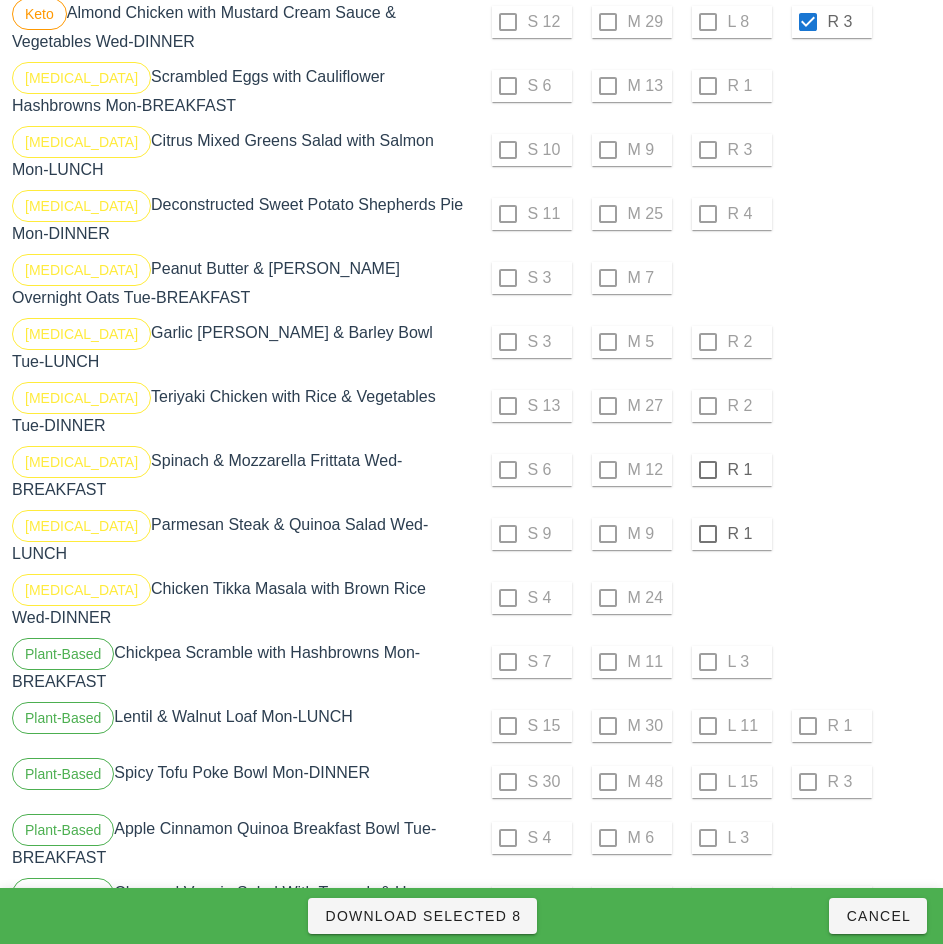 scroll, scrollTop: 1831, scrollLeft: 0, axis: vertical 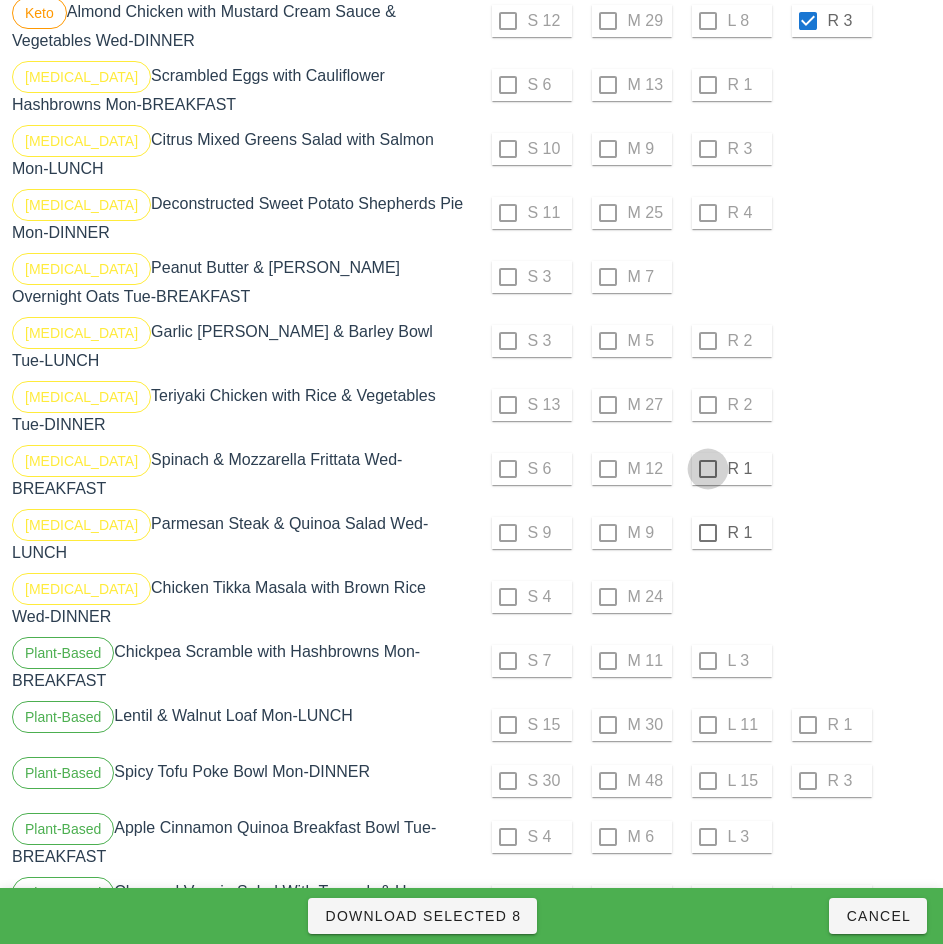 click at bounding box center (708, 469) 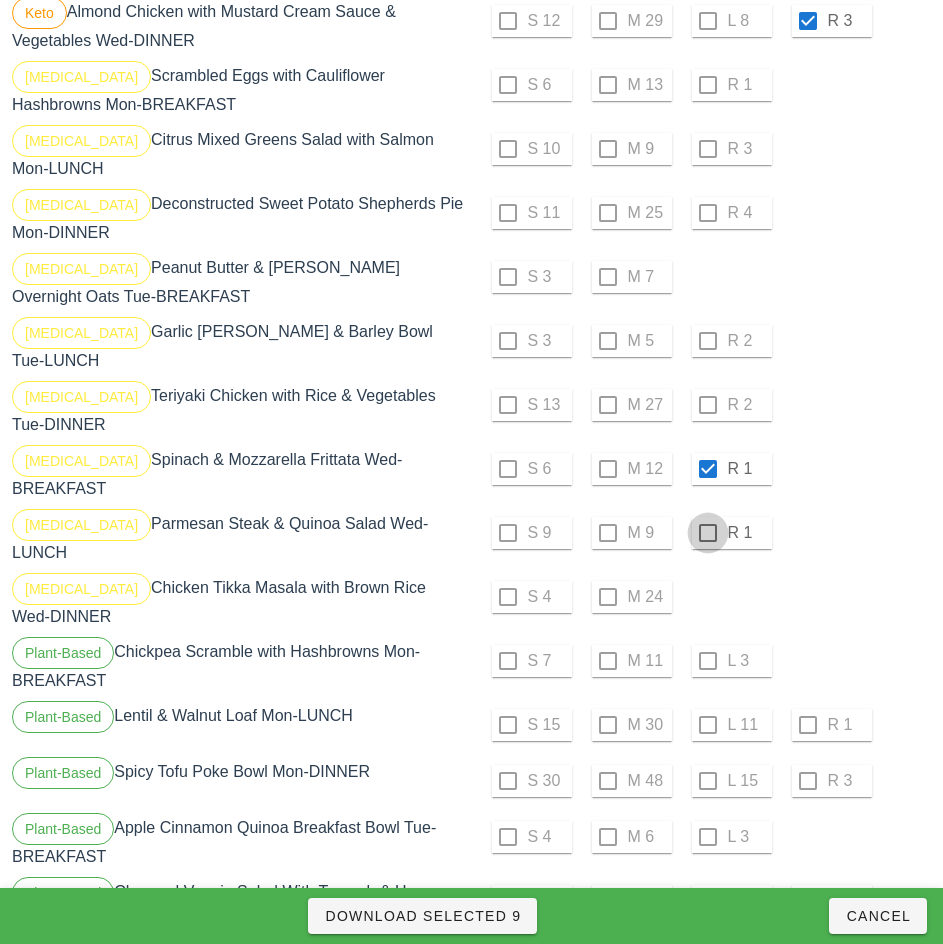 click at bounding box center [708, 533] 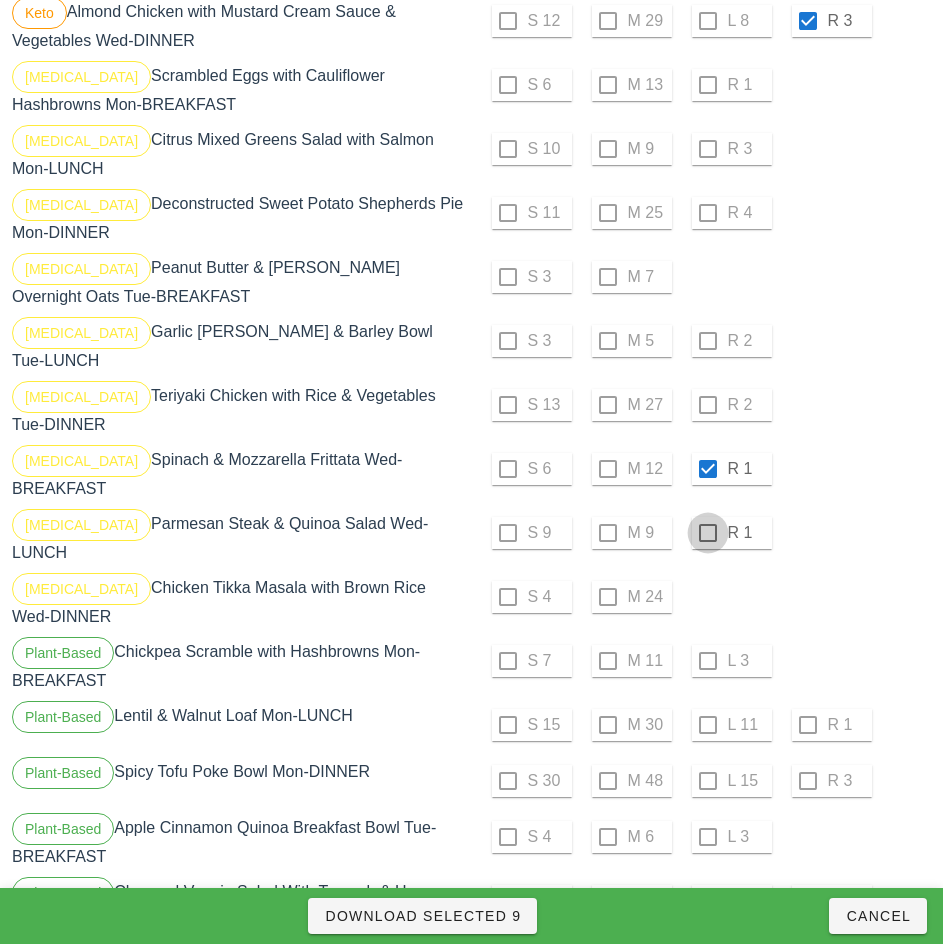 checkbox on "true" 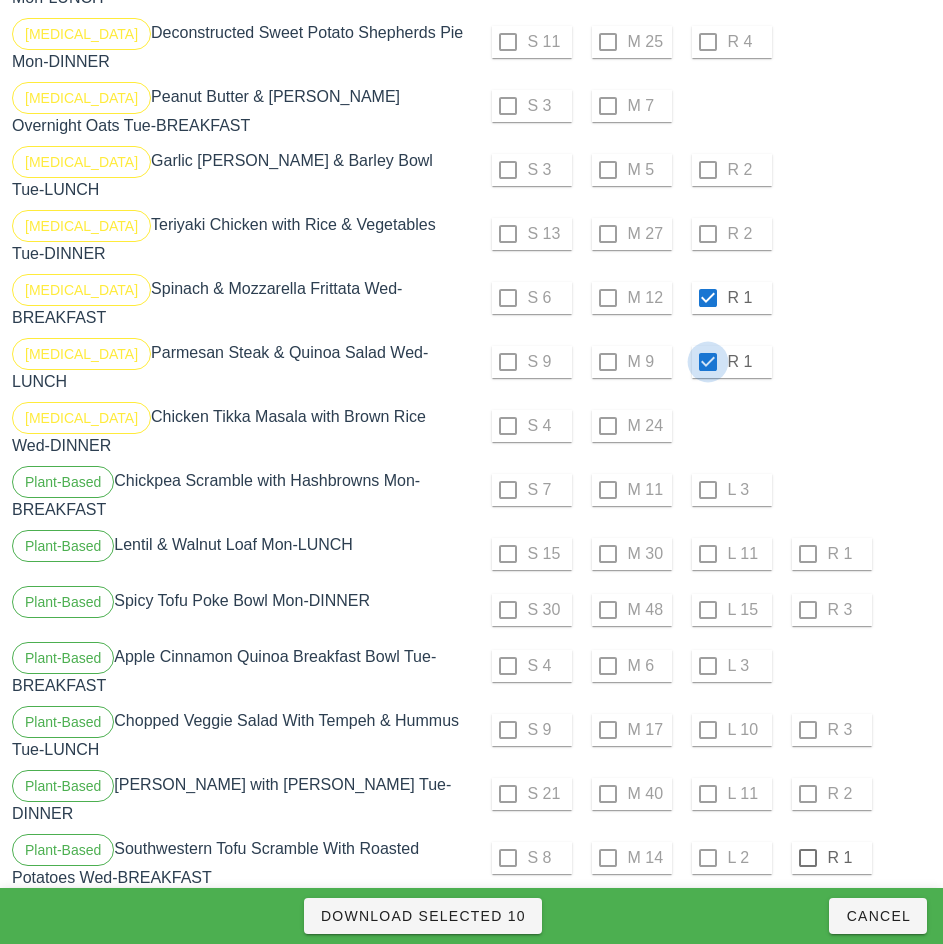 scroll, scrollTop: 2027, scrollLeft: 0, axis: vertical 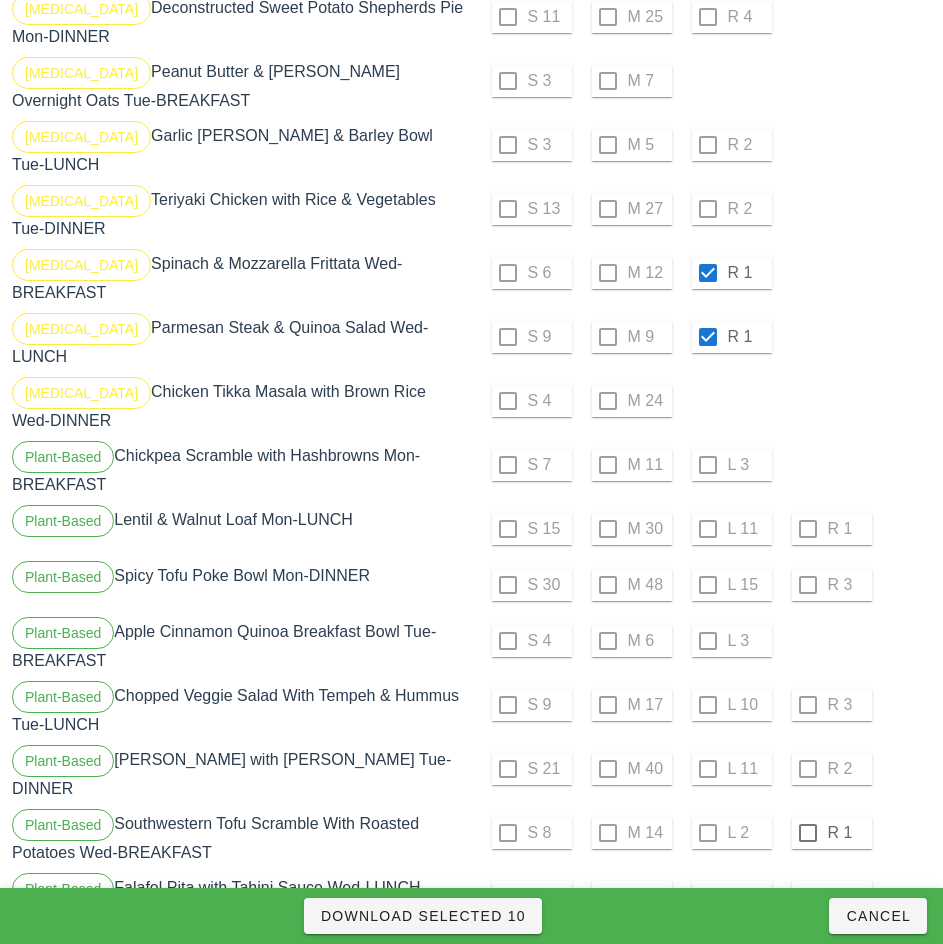 click on "S 15 M 30 L 11 R 1" at bounding box center [704, 529] 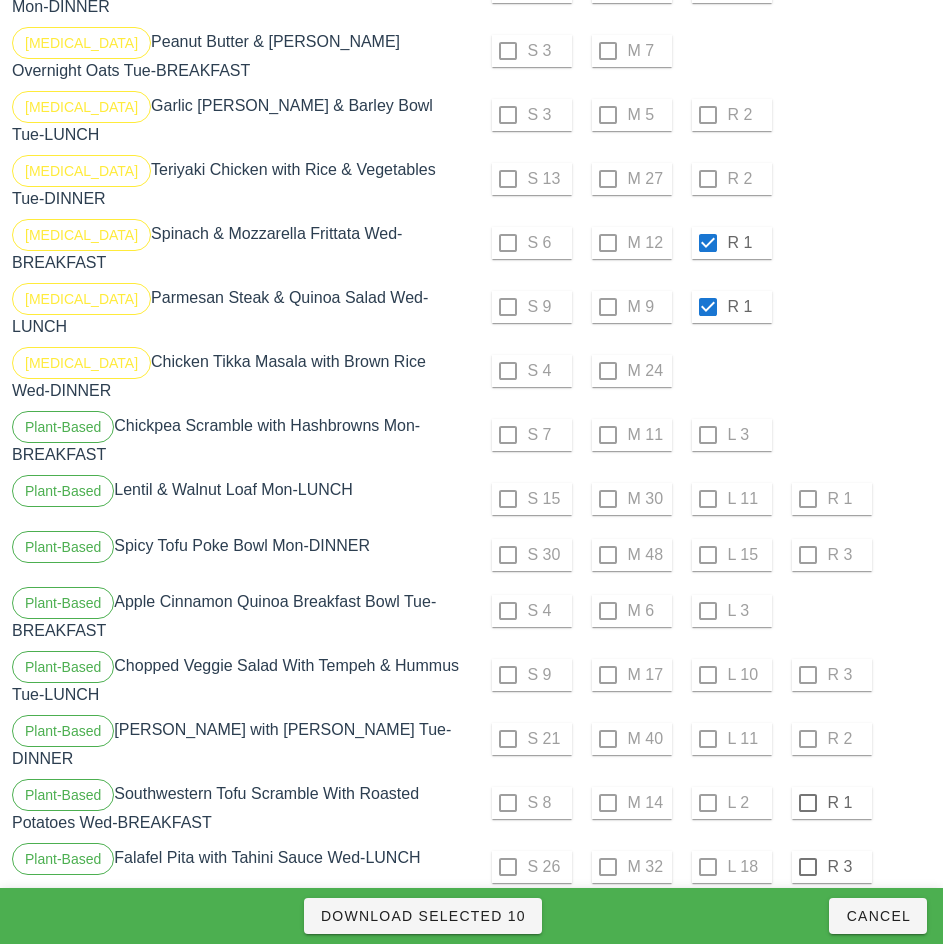 scroll, scrollTop: 2128, scrollLeft: 0, axis: vertical 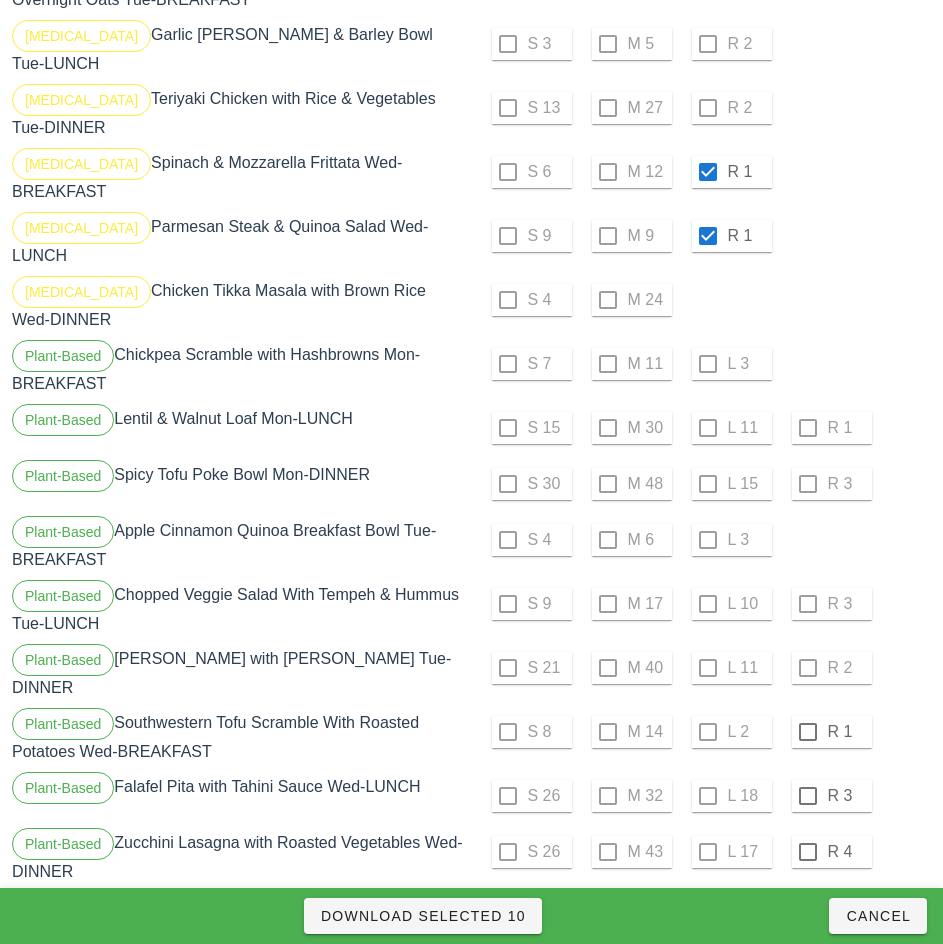 click on "S 30 M 48 L 15 R 3" at bounding box center (704, 484) 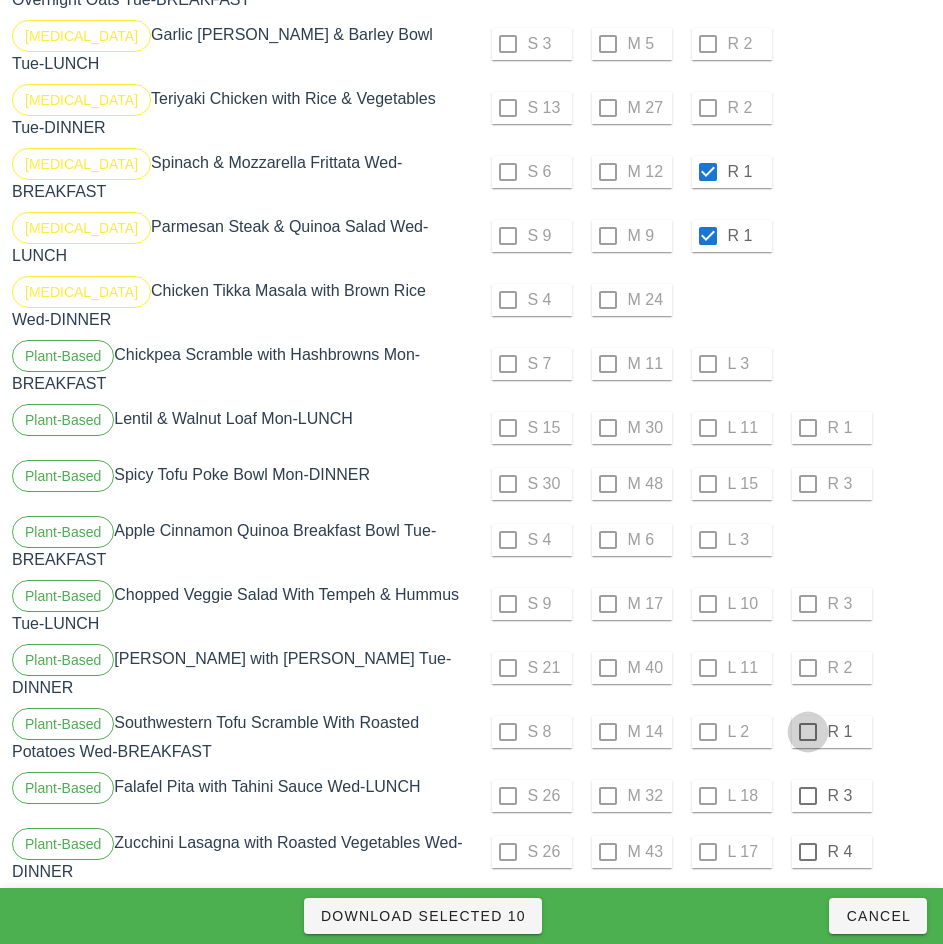 checkbox on "true" 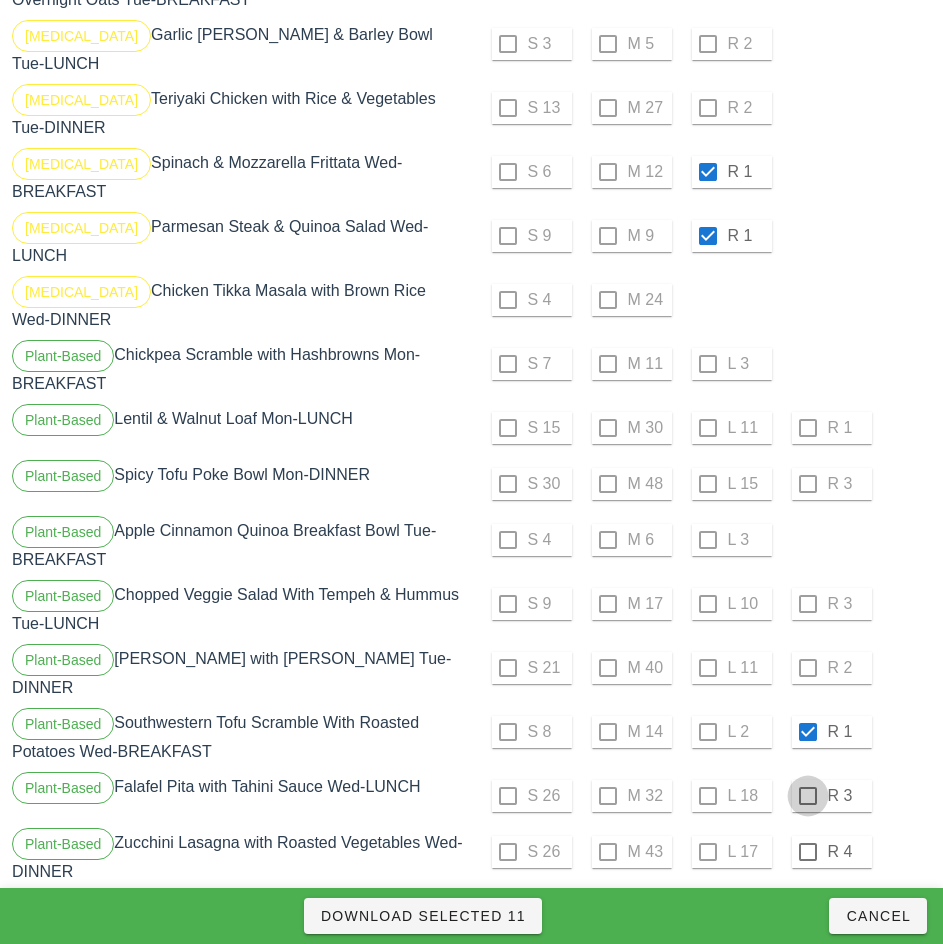 click at bounding box center [808, 796] 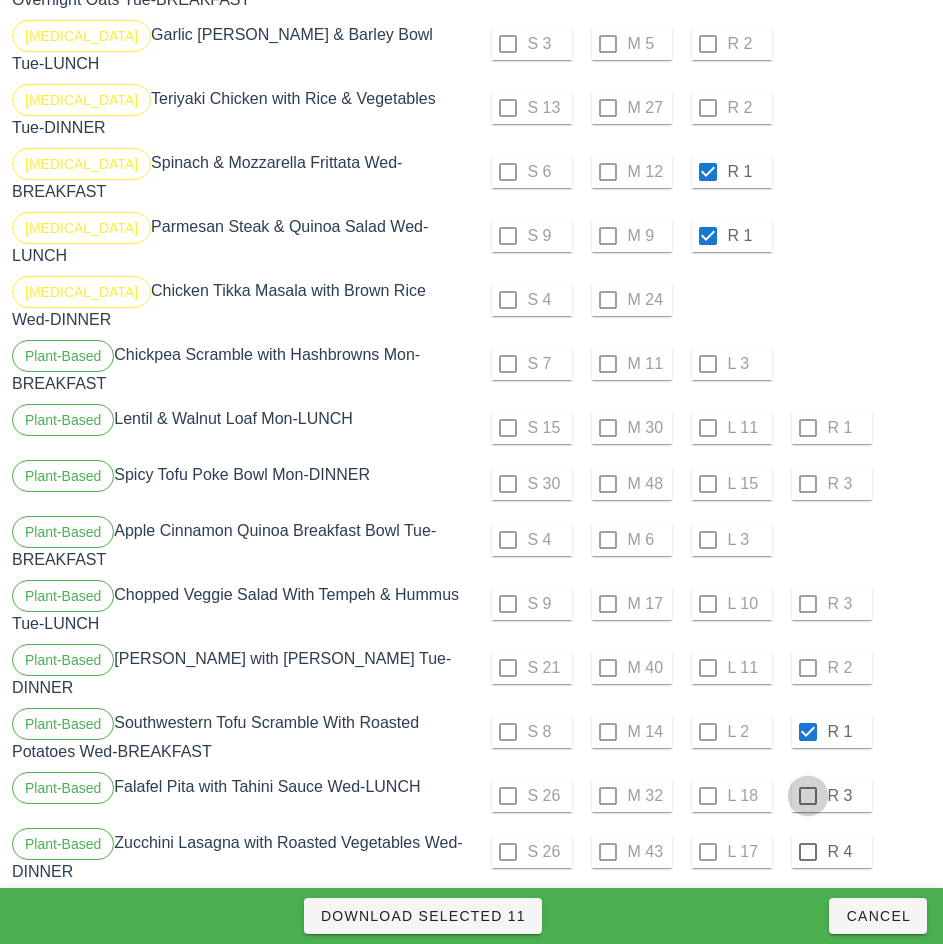 checkbox on "true" 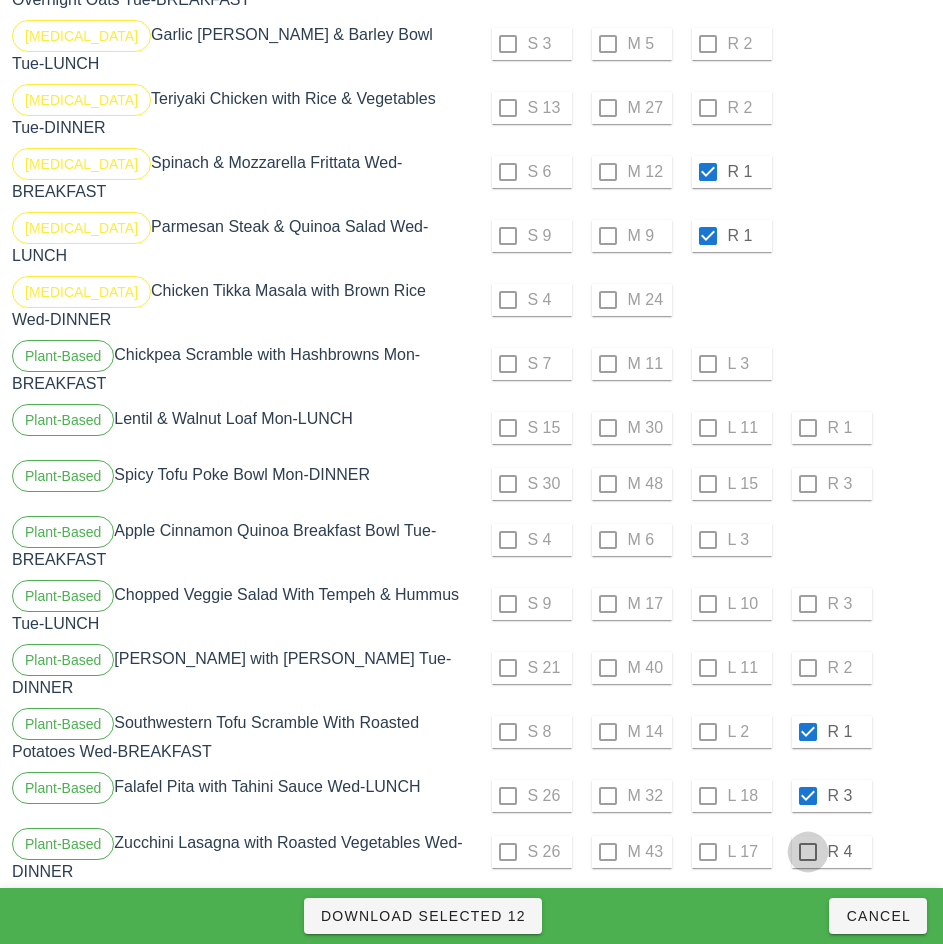 click at bounding box center [808, 852] 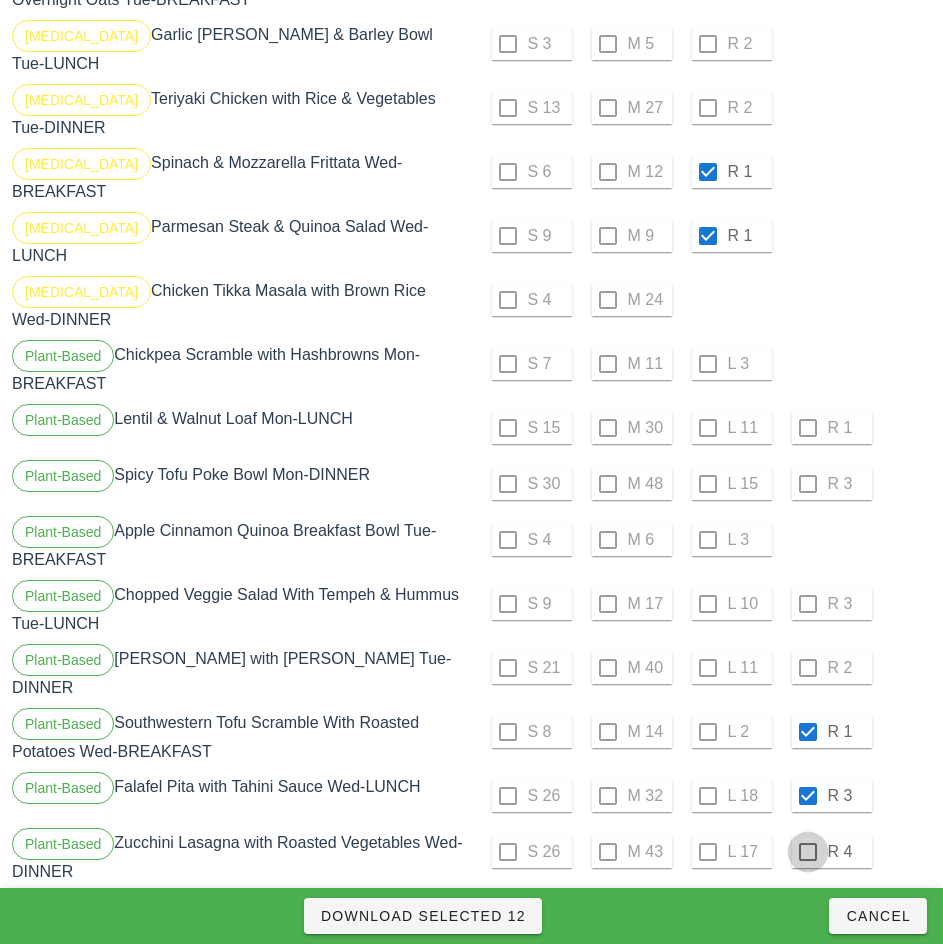checkbox on "true" 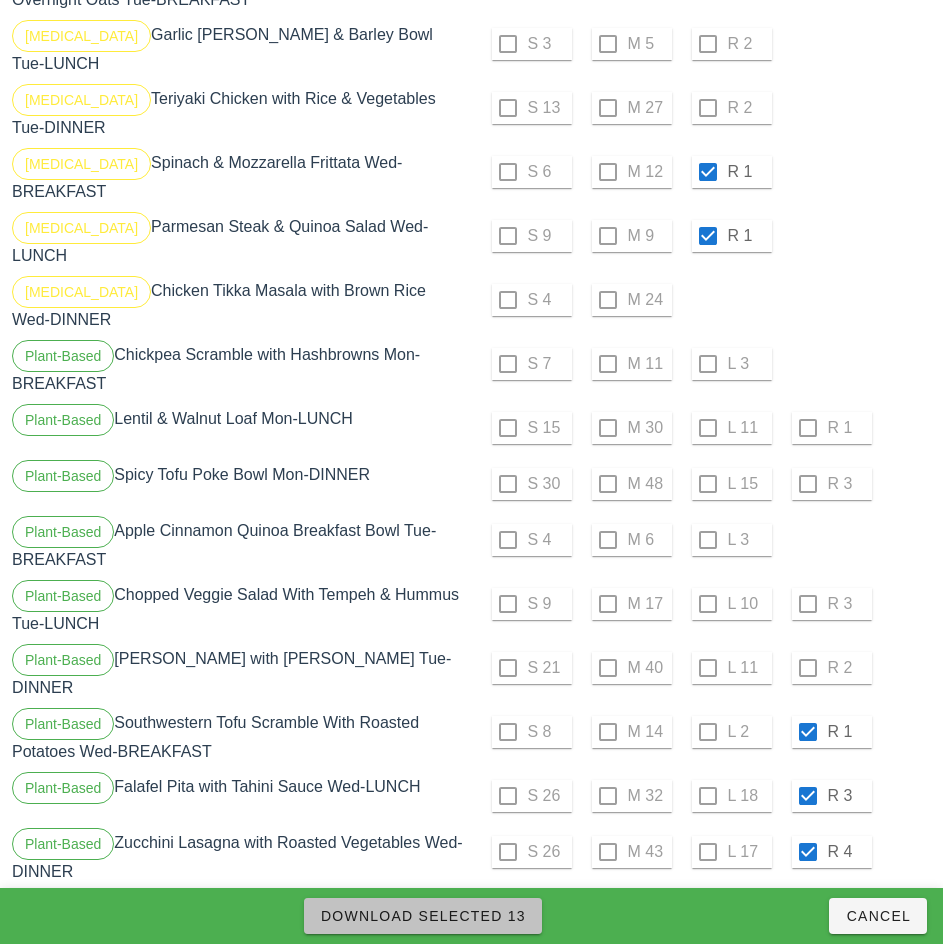 click on "Download Selected 13" at bounding box center (423, 916) 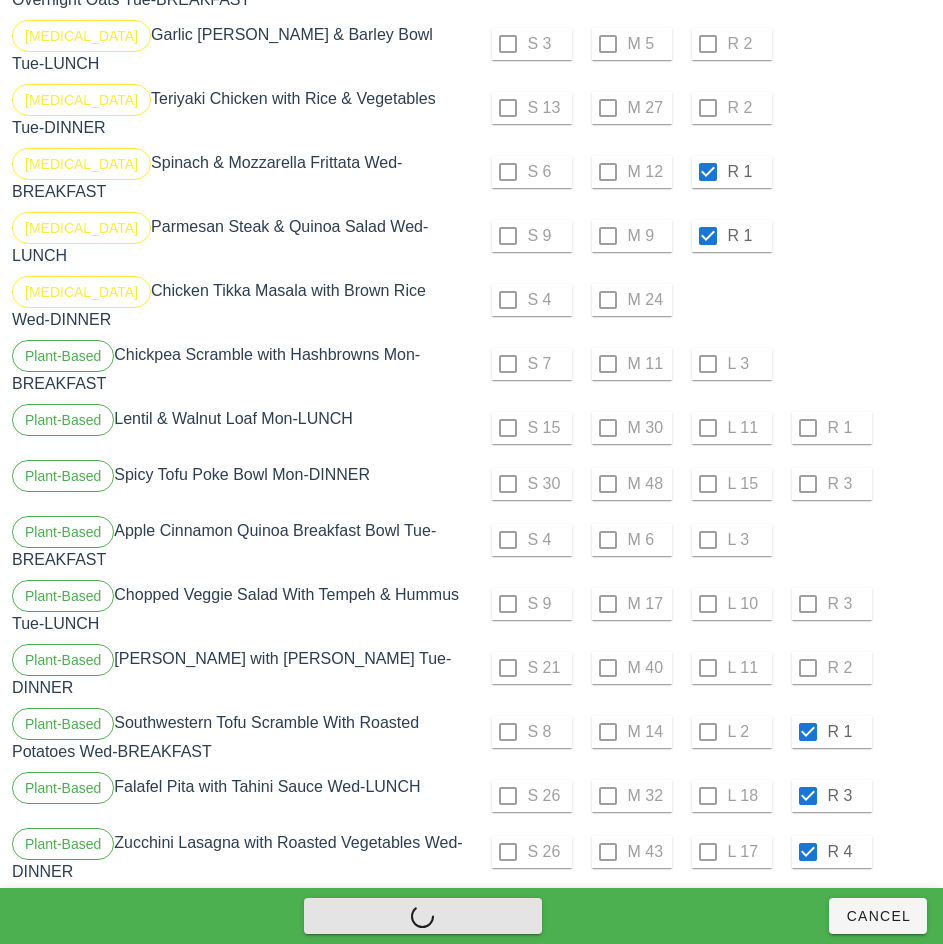 checkbox on "false" 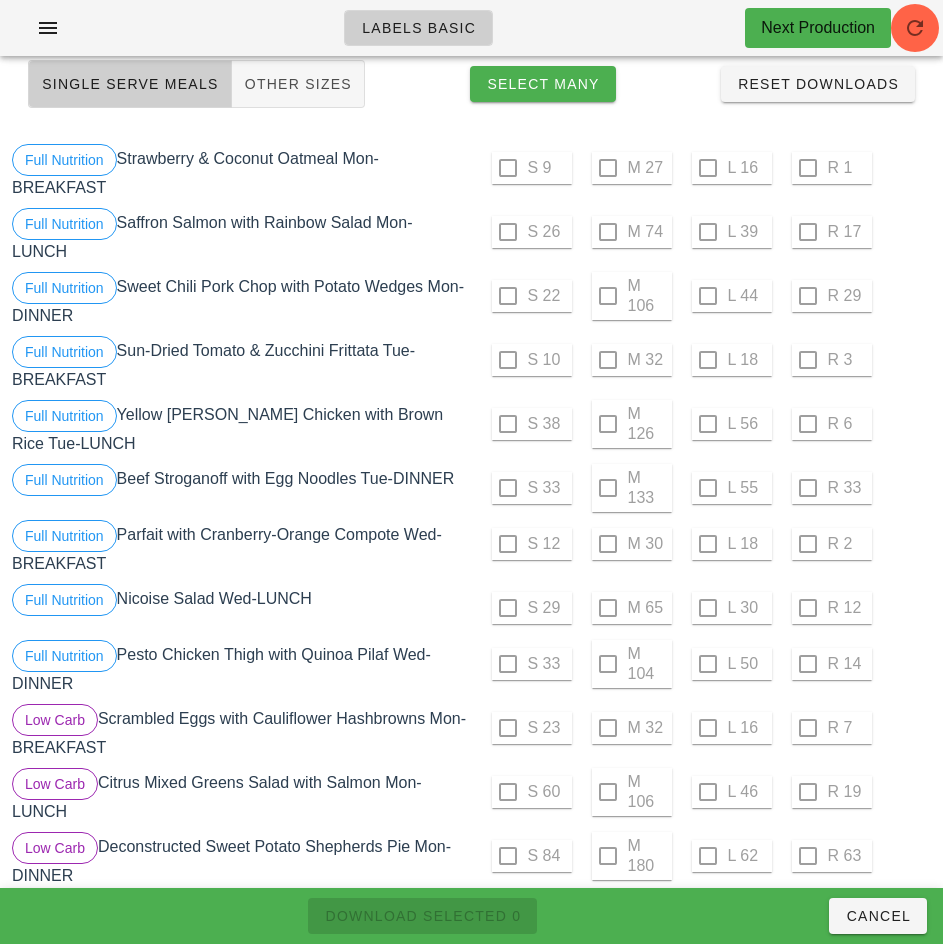 scroll, scrollTop: 0, scrollLeft: 0, axis: both 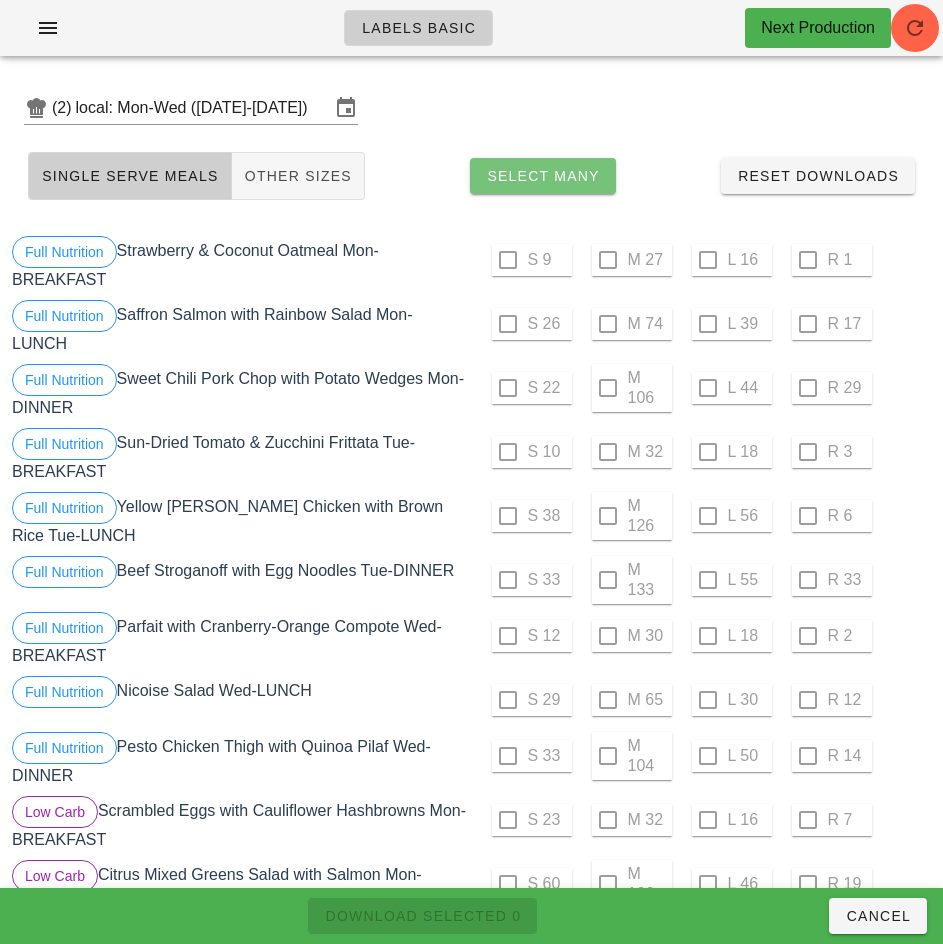 click on "Select Many" at bounding box center [543, 176] 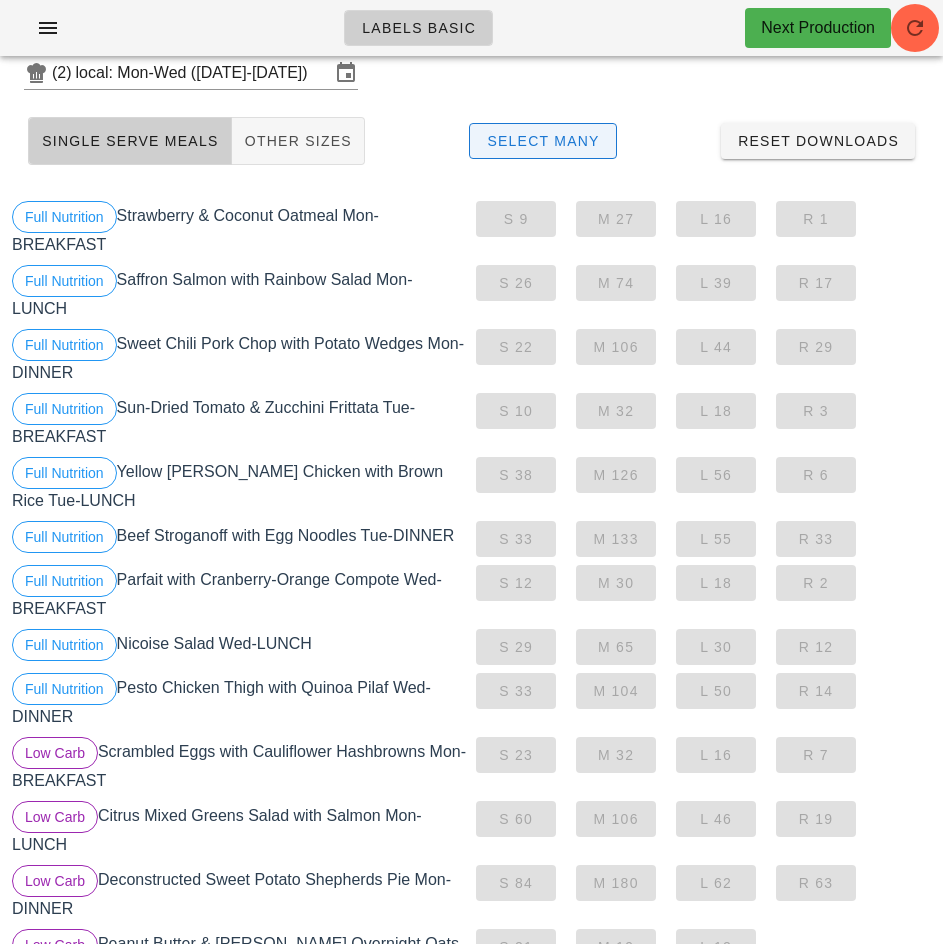 scroll, scrollTop: 0, scrollLeft: 0, axis: both 